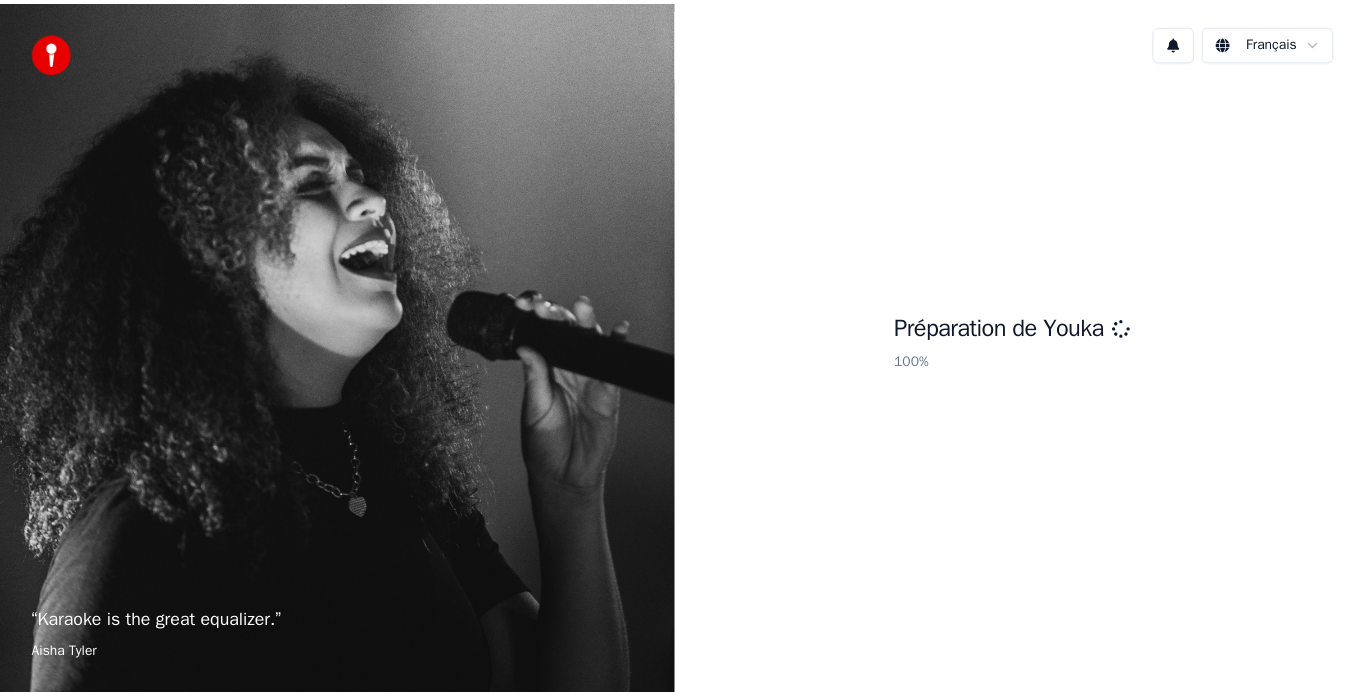 scroll, scrollTop: 0, scrollLeft: 0, axis: both 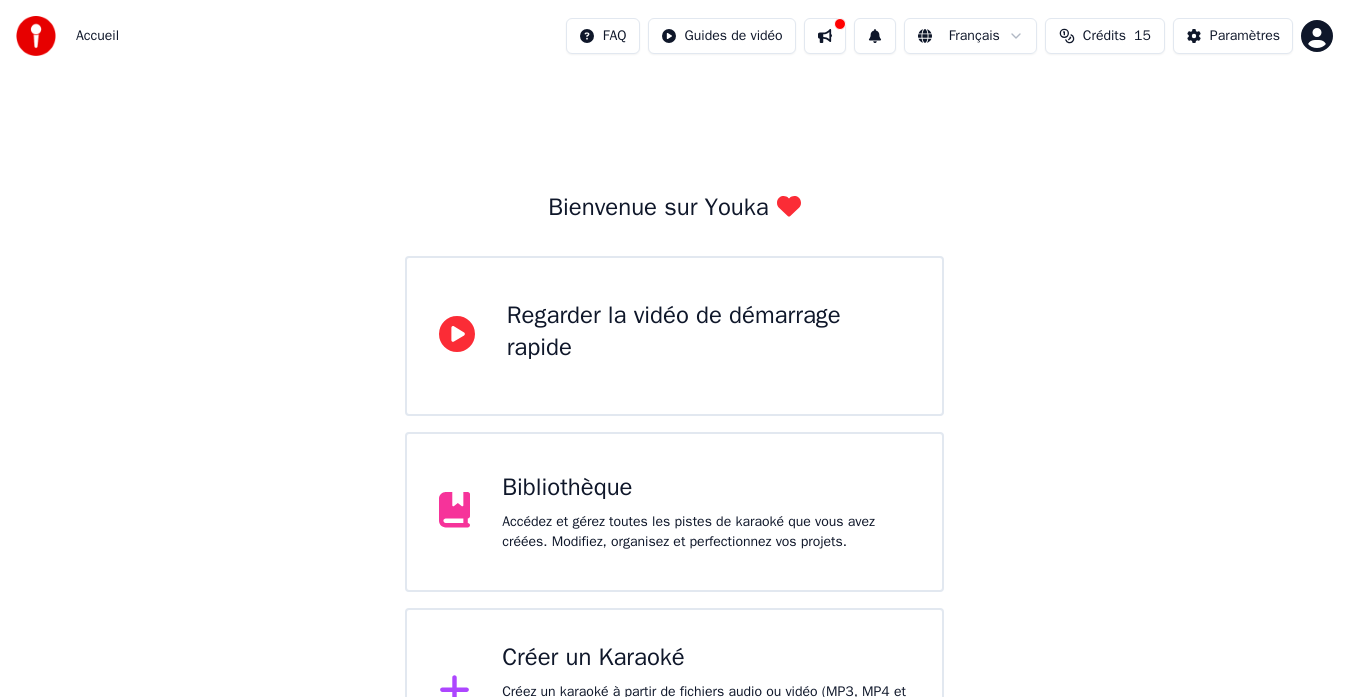 click on "Accueil FAQ Guides de vidéo Français Crédits 15 Paramètres Bienvenue sur Youka Regarder la vidéo de démarrage rapide Bibliothèque Accédez et gérez toutes les pistes de karaoké que vous avez créées. Modifiez, organisez et perfectionnez vos projets. Créer un Karaoké Créez un karaoké à partir de fichiers audio ou vidéo (MP3, MP4 et plus), ou collez une URL pour générer instantanément une vidéo de karaoké avec des paroles synchronisées." at bounding box center (674, 388) 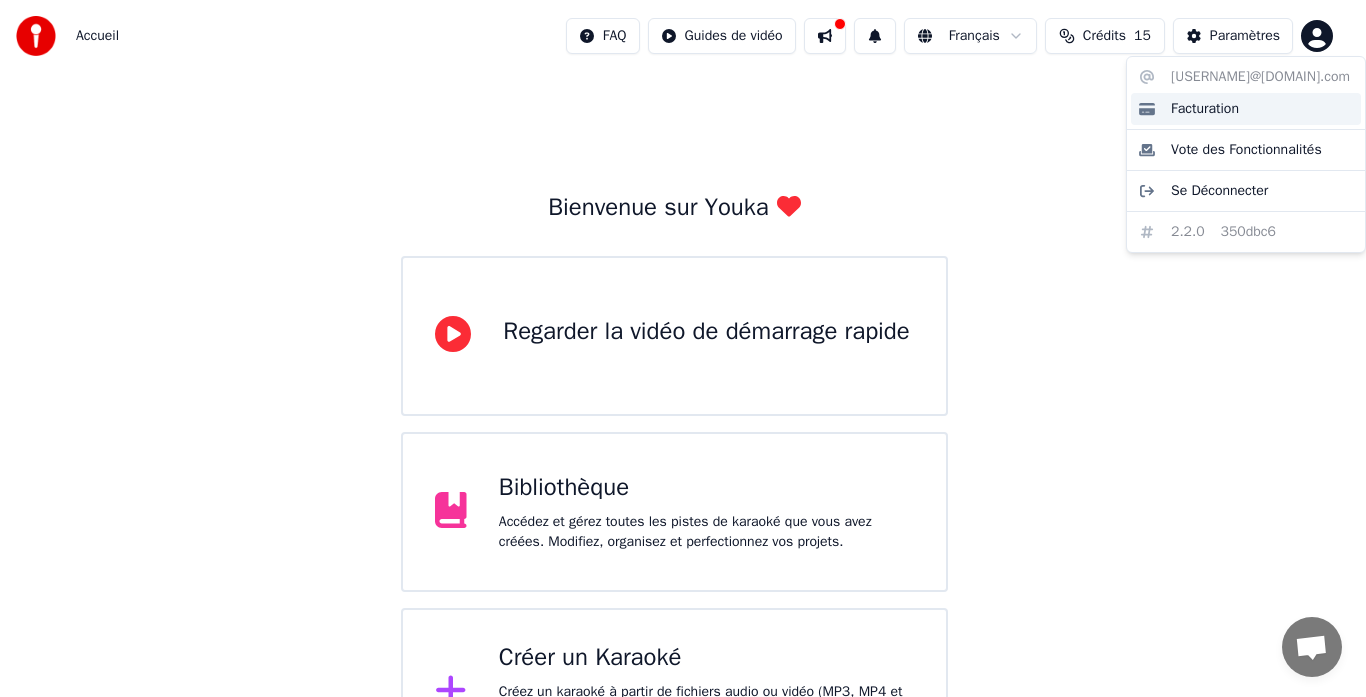 click on "Facturation" at bounding box center (1205, 109) 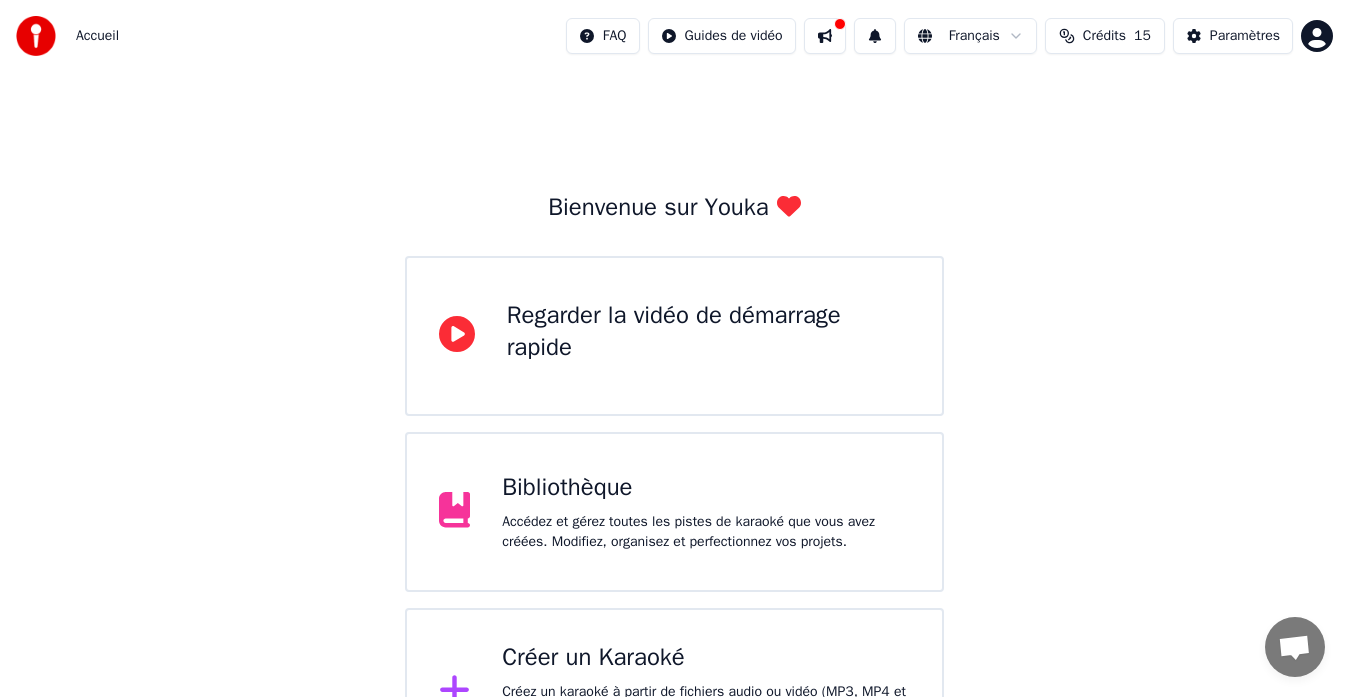 scroll, scrollTop: 79, scrollLeft: 0, axis: vertical 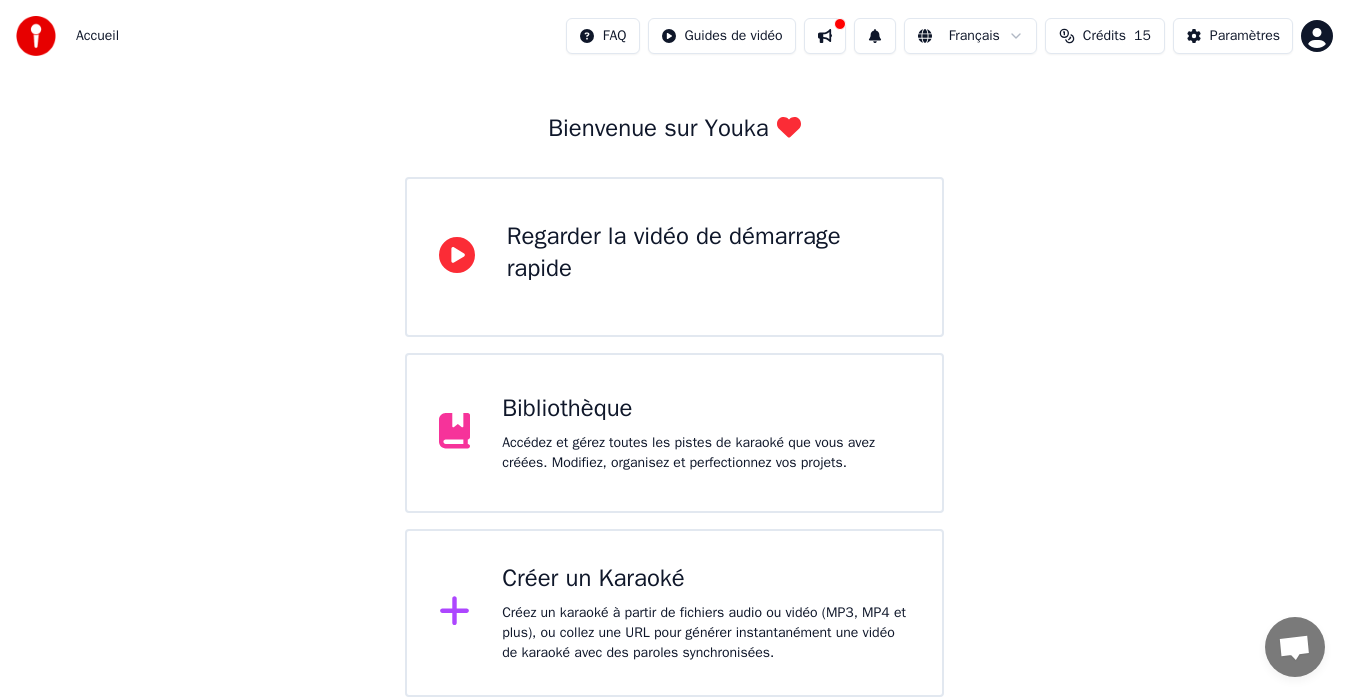click on "Accédez et gérez toutes les pistes de karaoké que vous avez créées. Modifiez, organisez et perfectionnez vos projets." at bounding box center (706, 453) 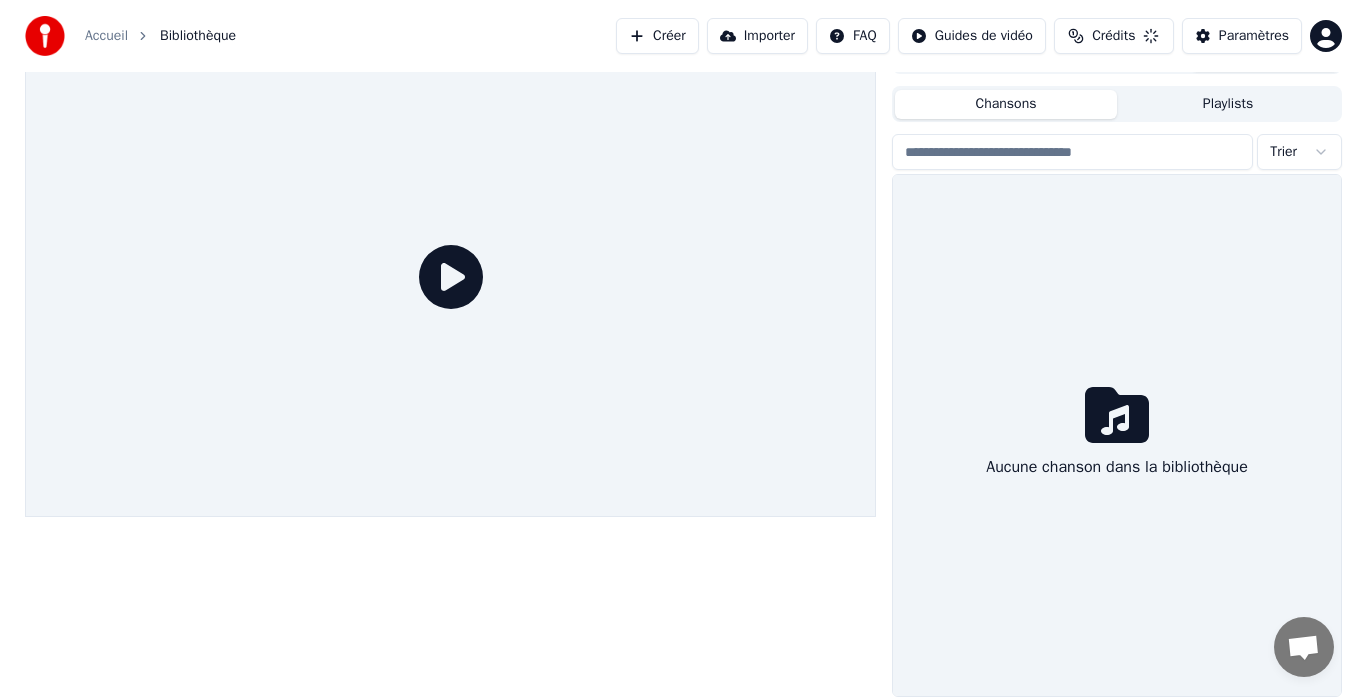 scroll, scrollTop: 34, scrollLeft: 0, axis: vertical 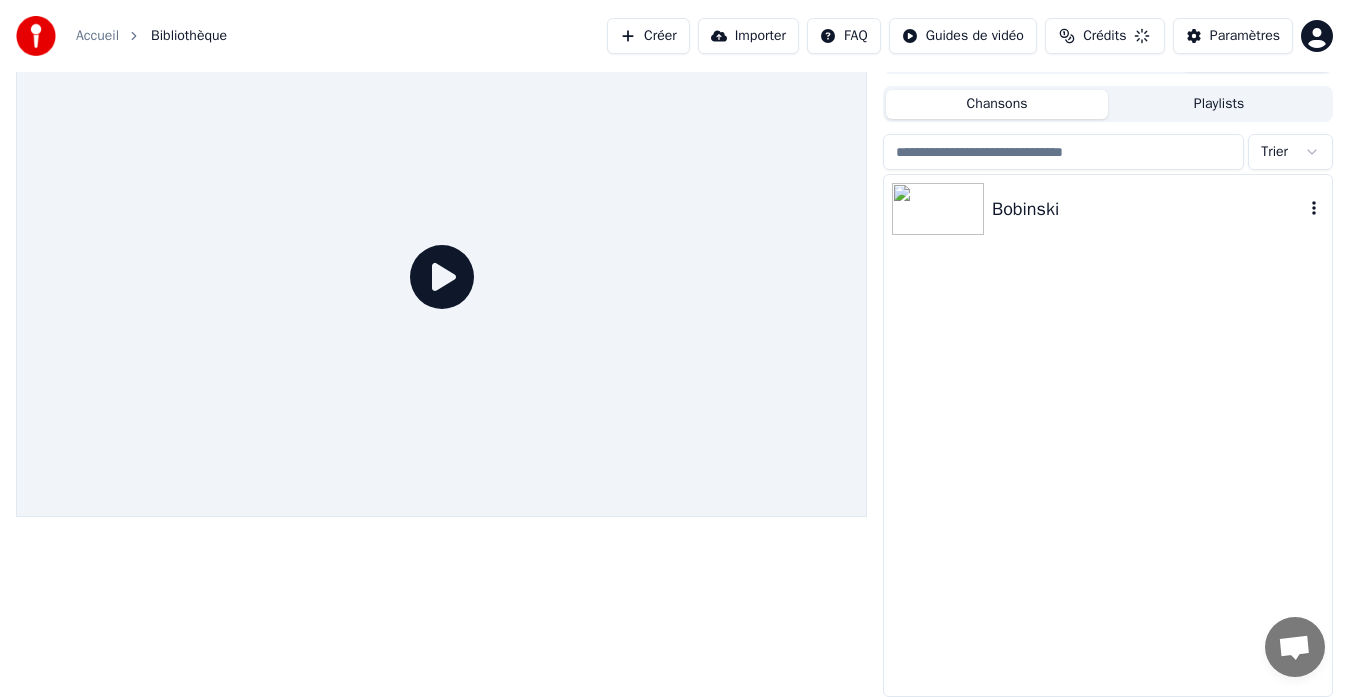 click on "Bobinski" at bounding box center (1148, 209) 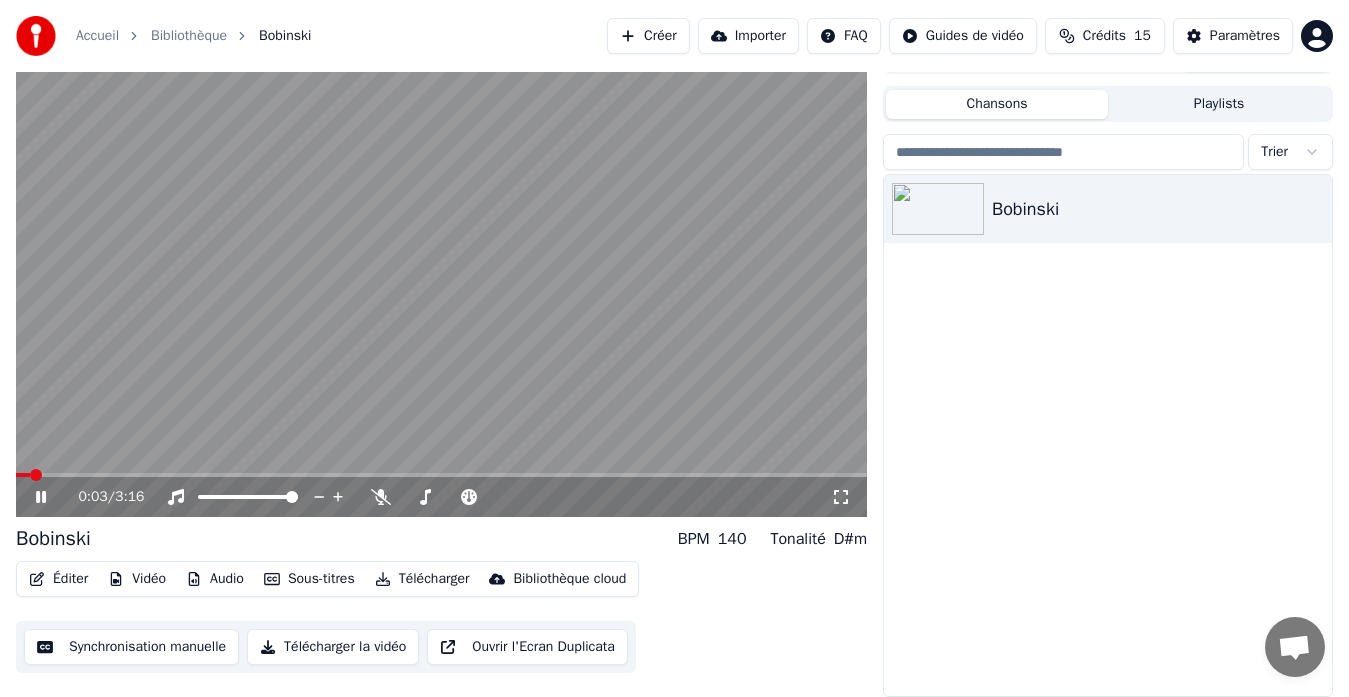 click 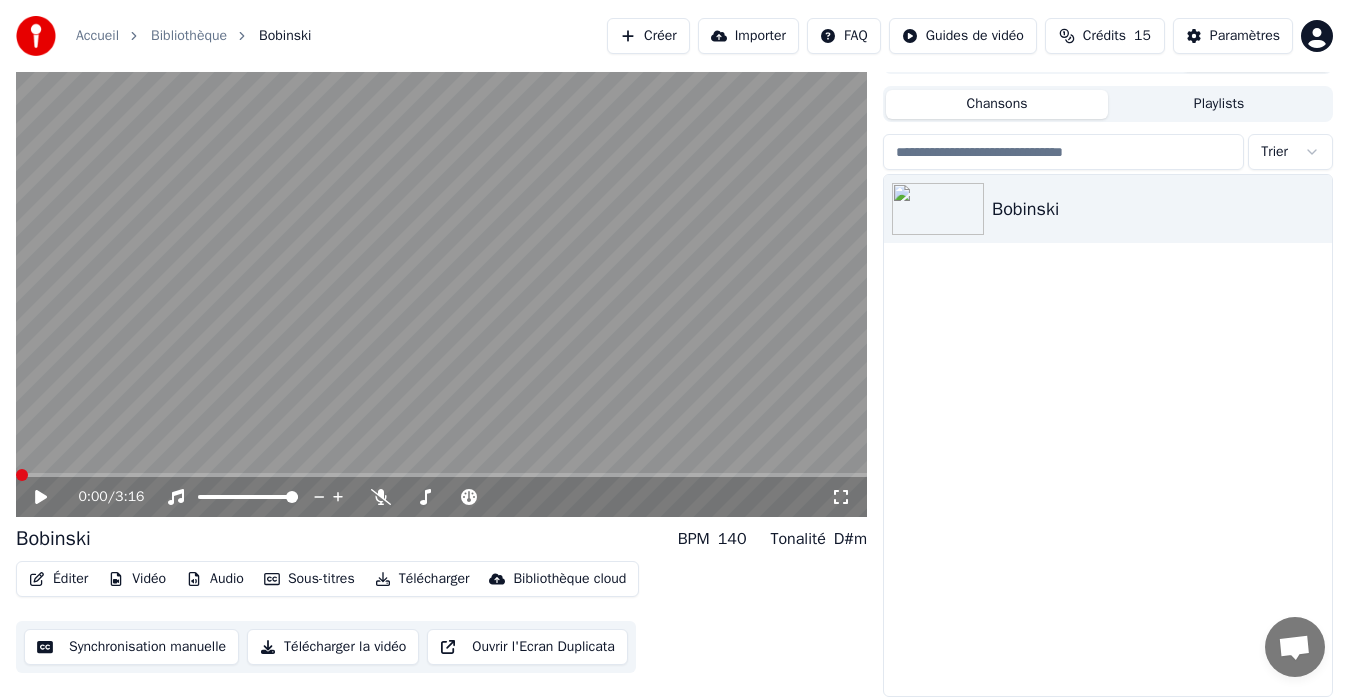 click at bounding box center (22, 475) 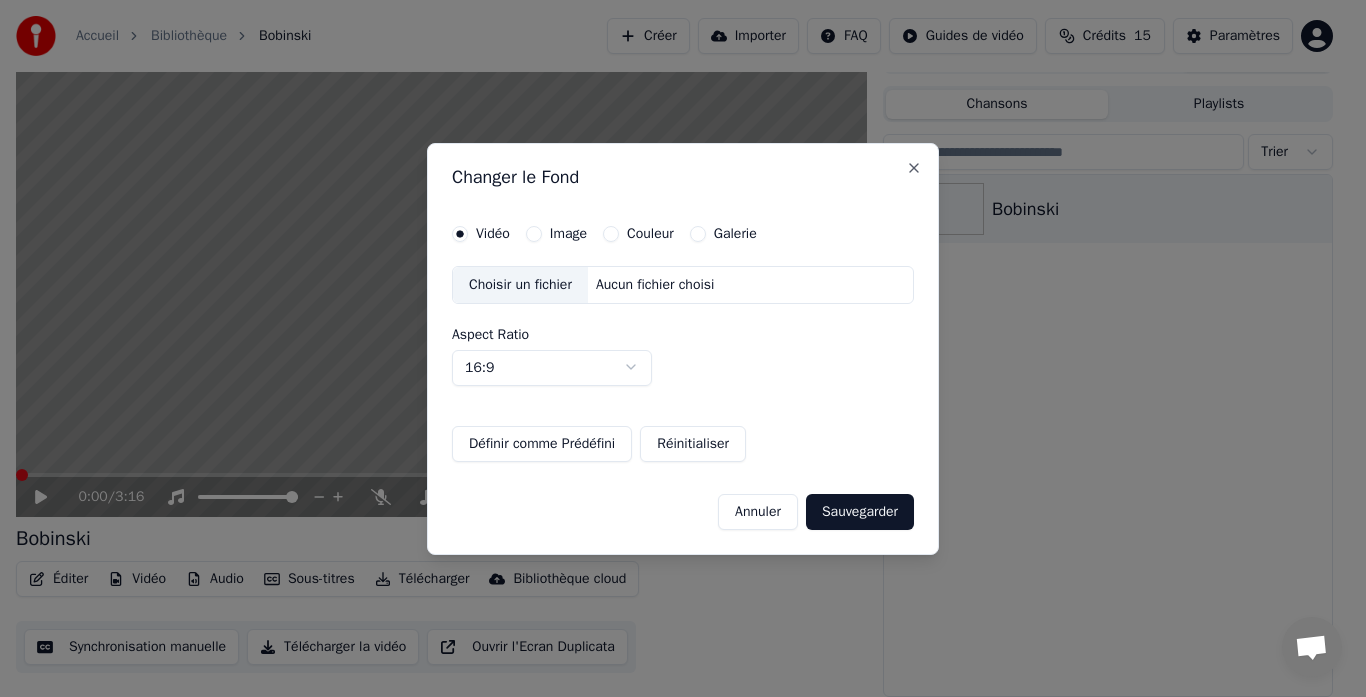 click on "Image" at bounding box center (568, 234) 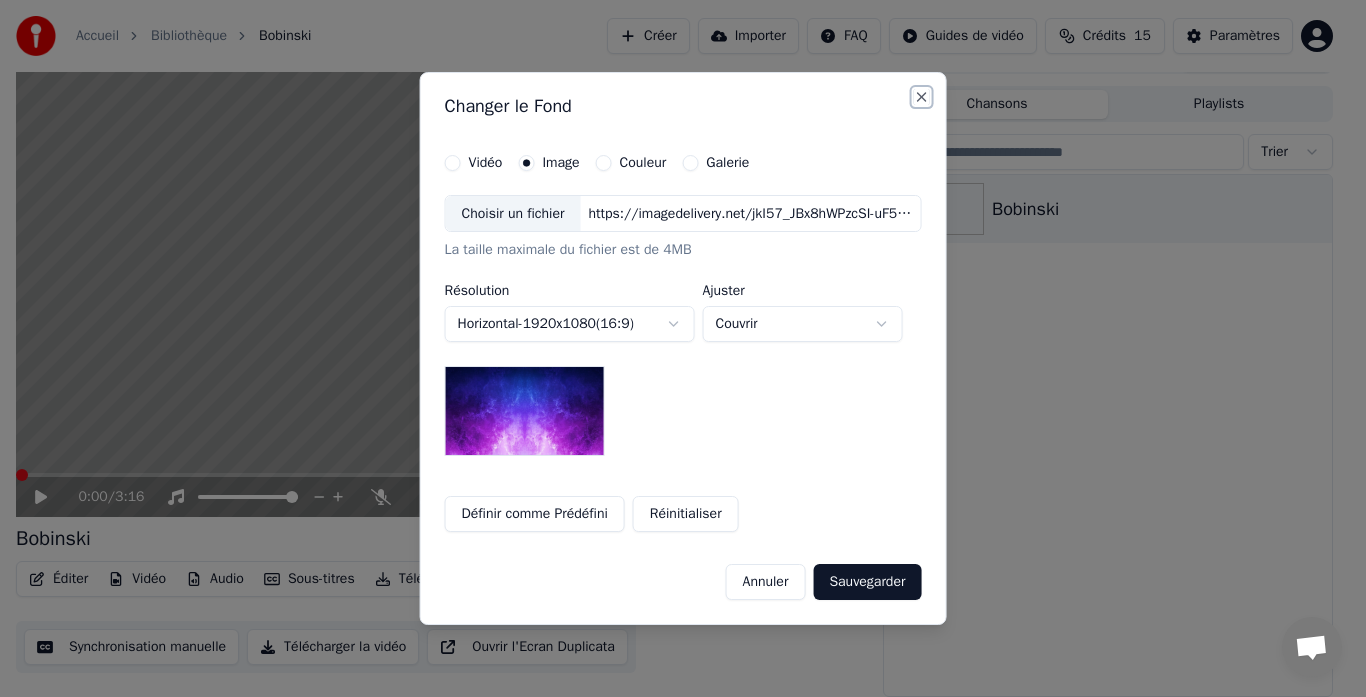 click on "Close" at bounding box center (921, 97) 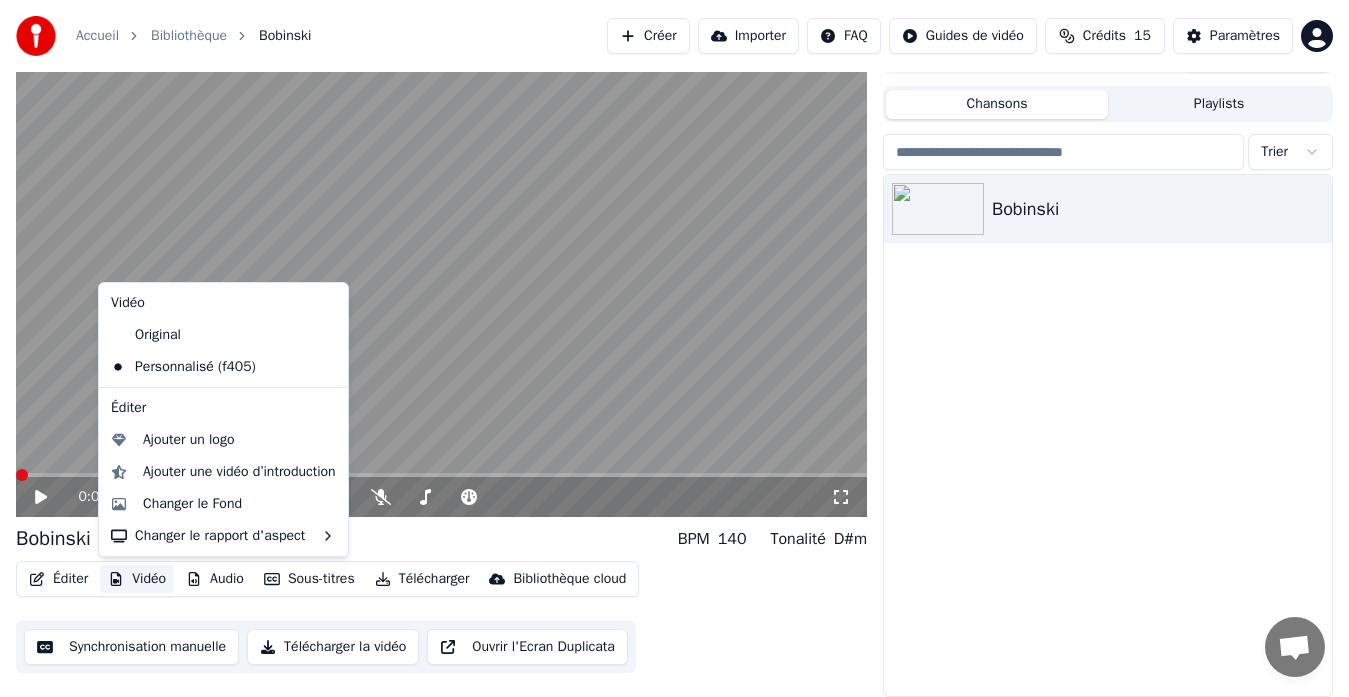 click on "Vidéo" at bounding box center [137, 579] 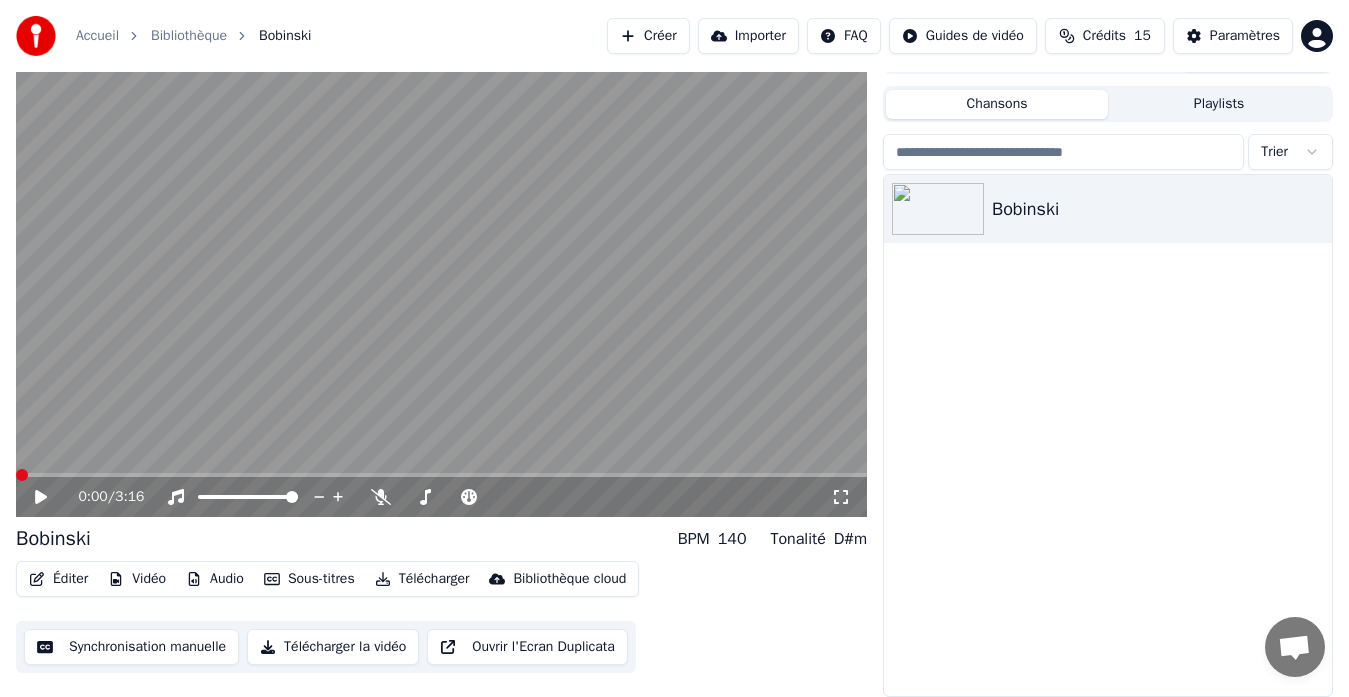 click on "Éditer Vidéo Audio Sous-titres Télécharger Bibliothèque cloud" at bounding box center (327, 579) 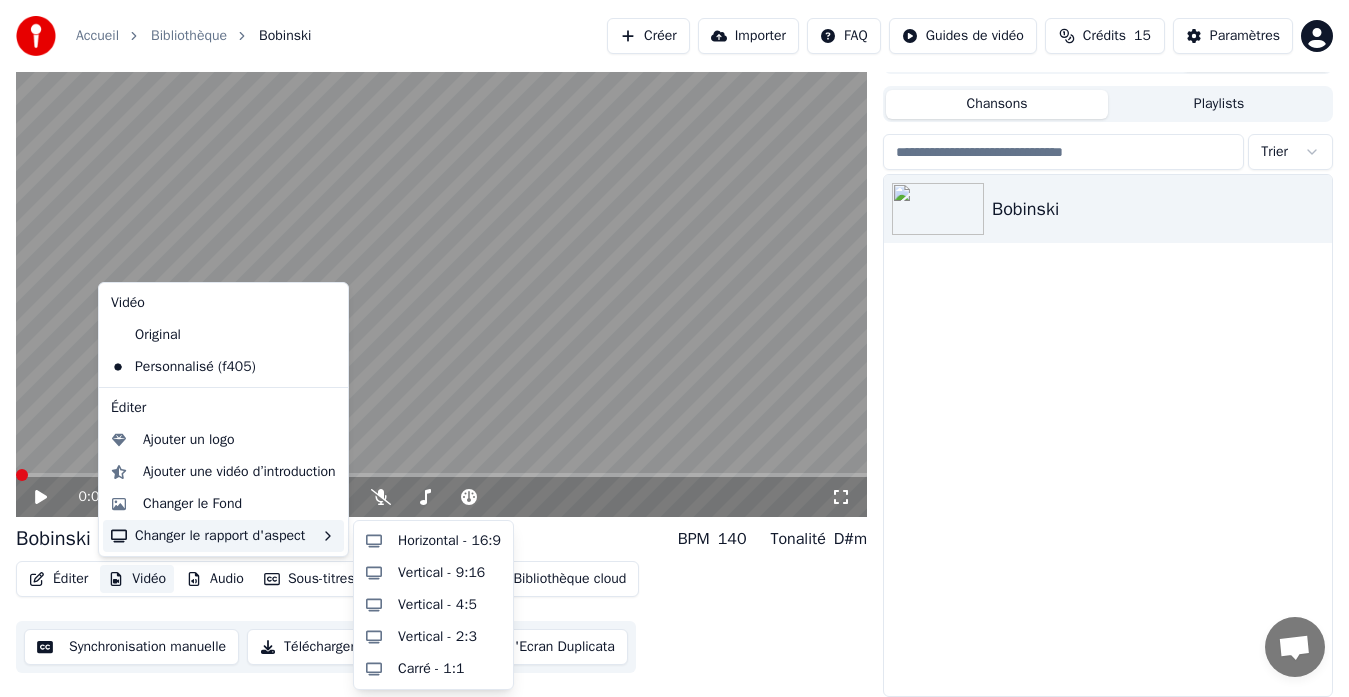 click on "Changer le rapport d'aspect" at bounding box center [223, 536] 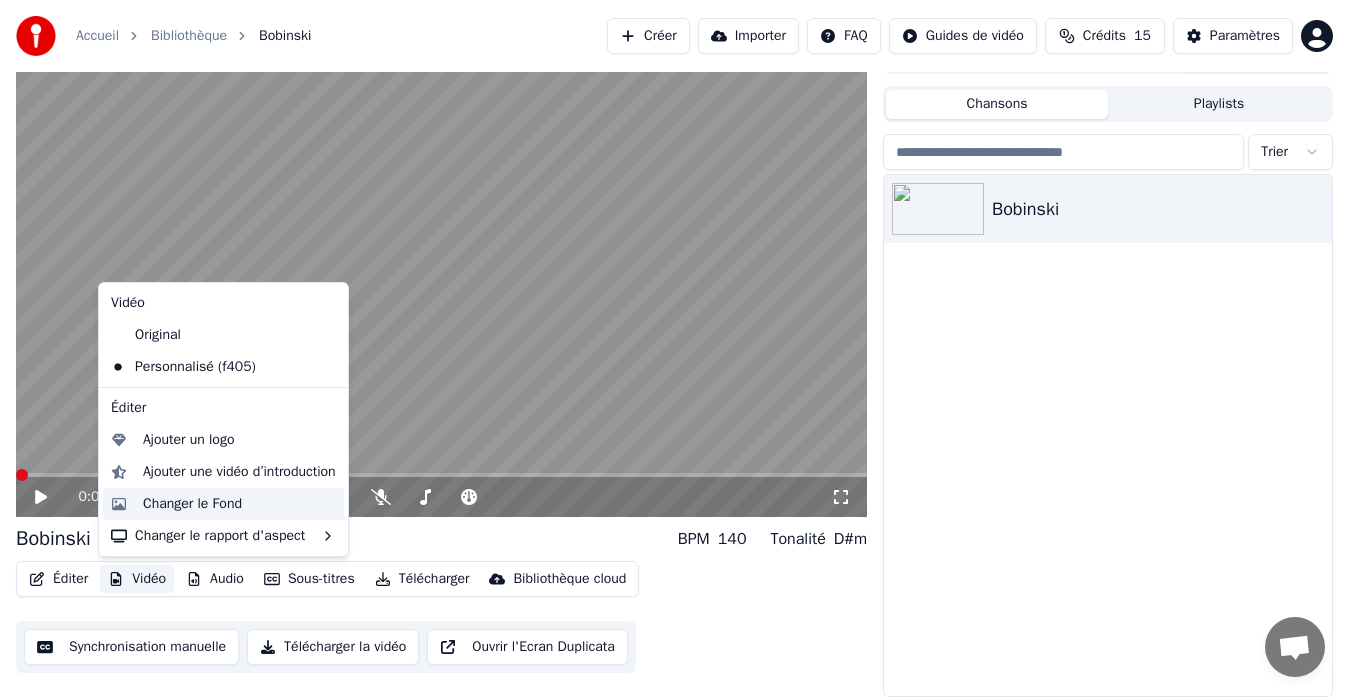 click on "Changer le Fond" at bounding box center (192, 504) 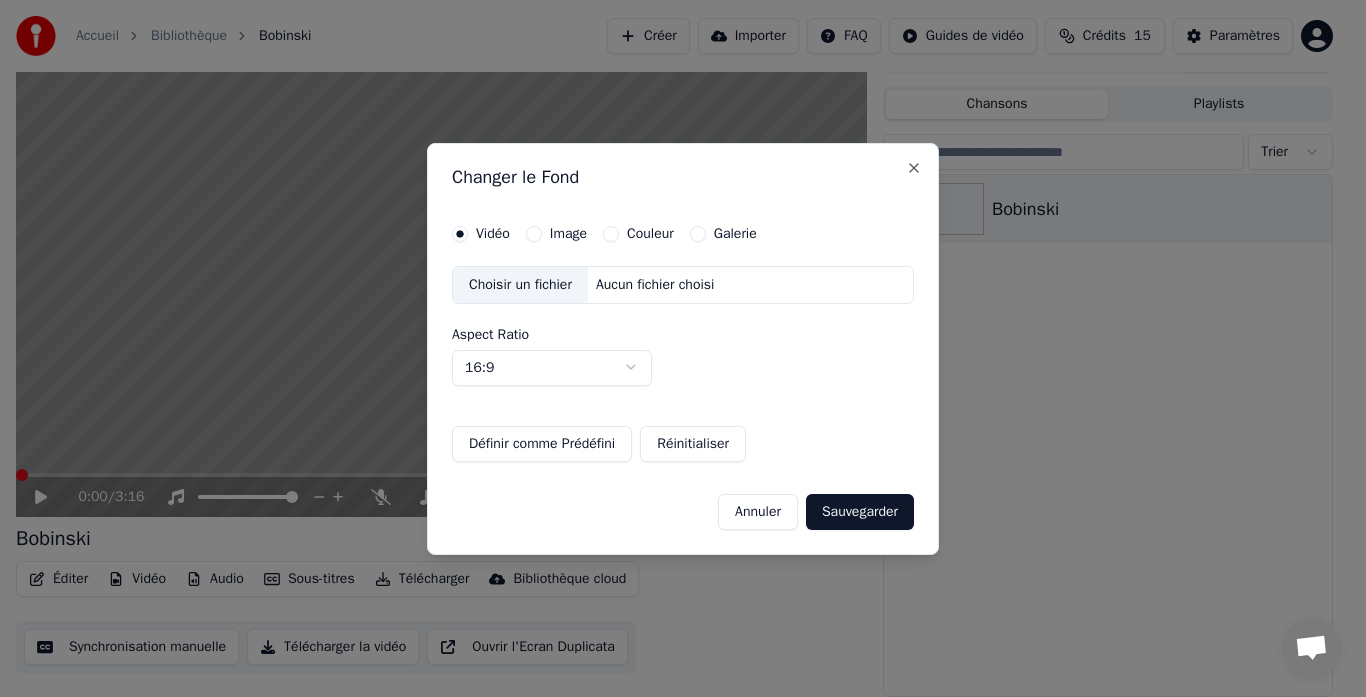 click on "Image" at bounding box center [534, 234] 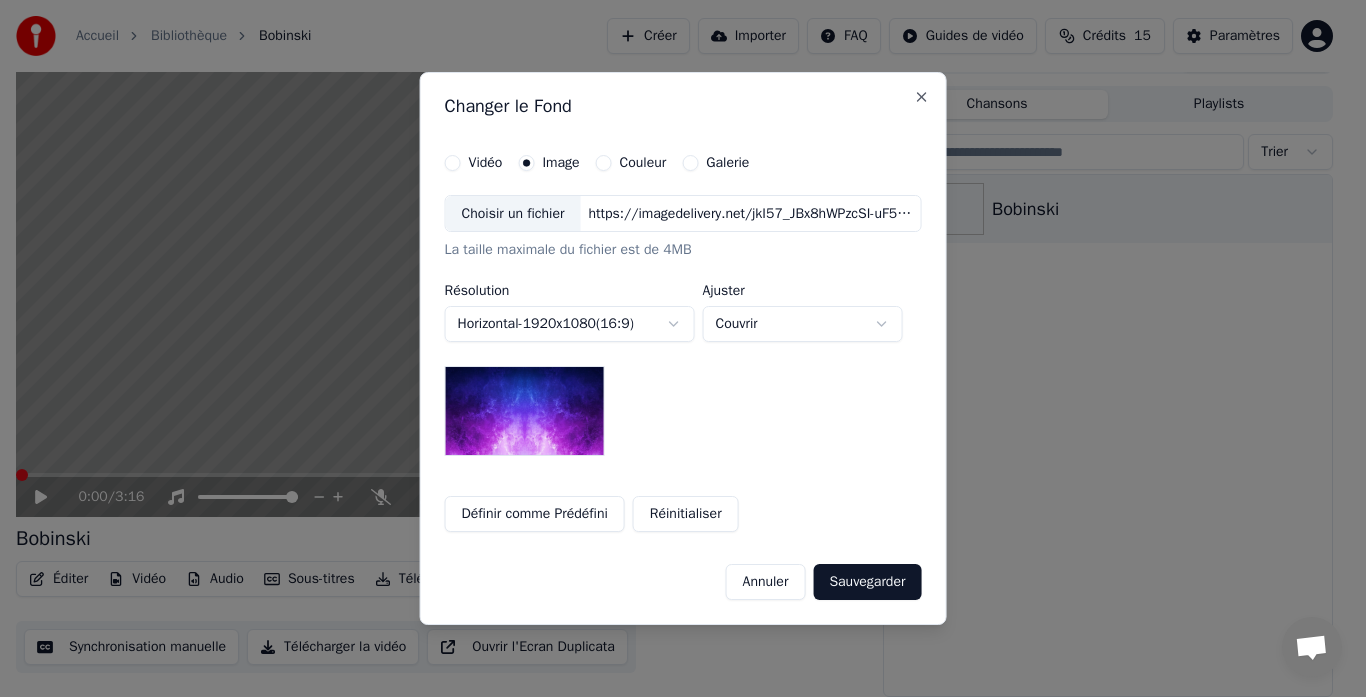 click on "Couleur" at bounding box center (643, 163) 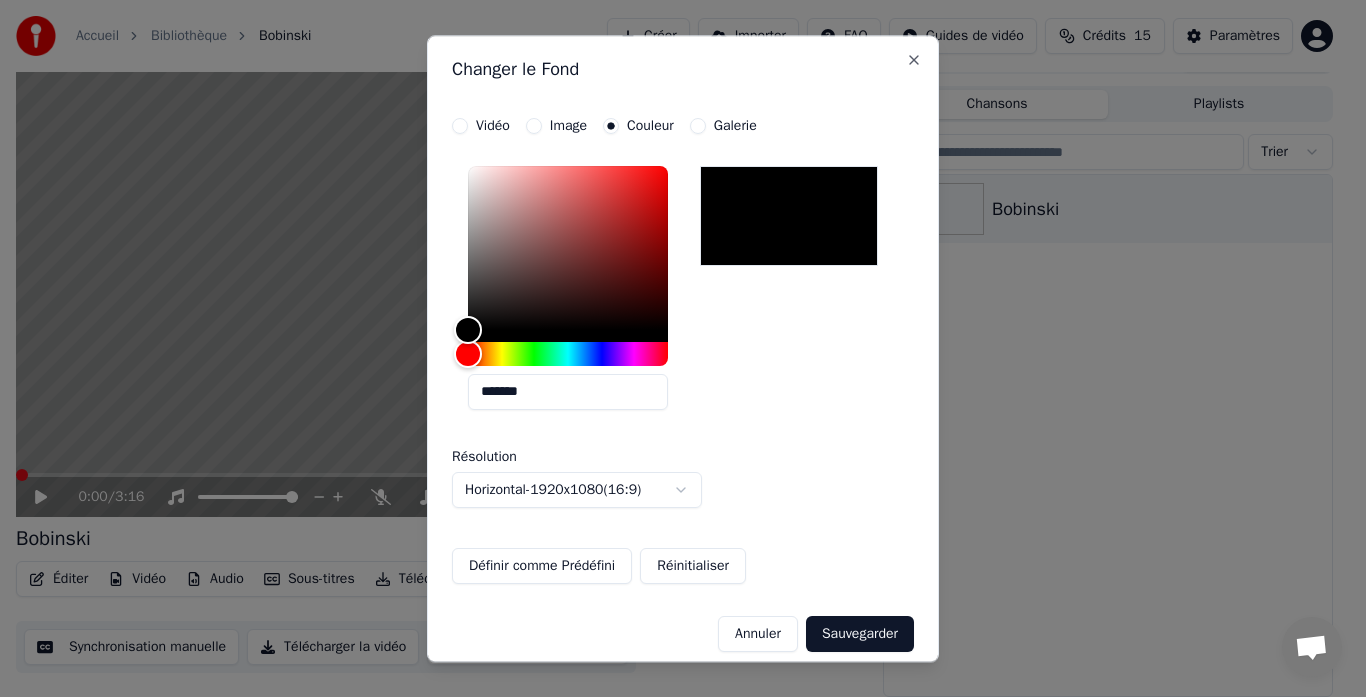 click on "Galerie" at bounding box center [735, 126] 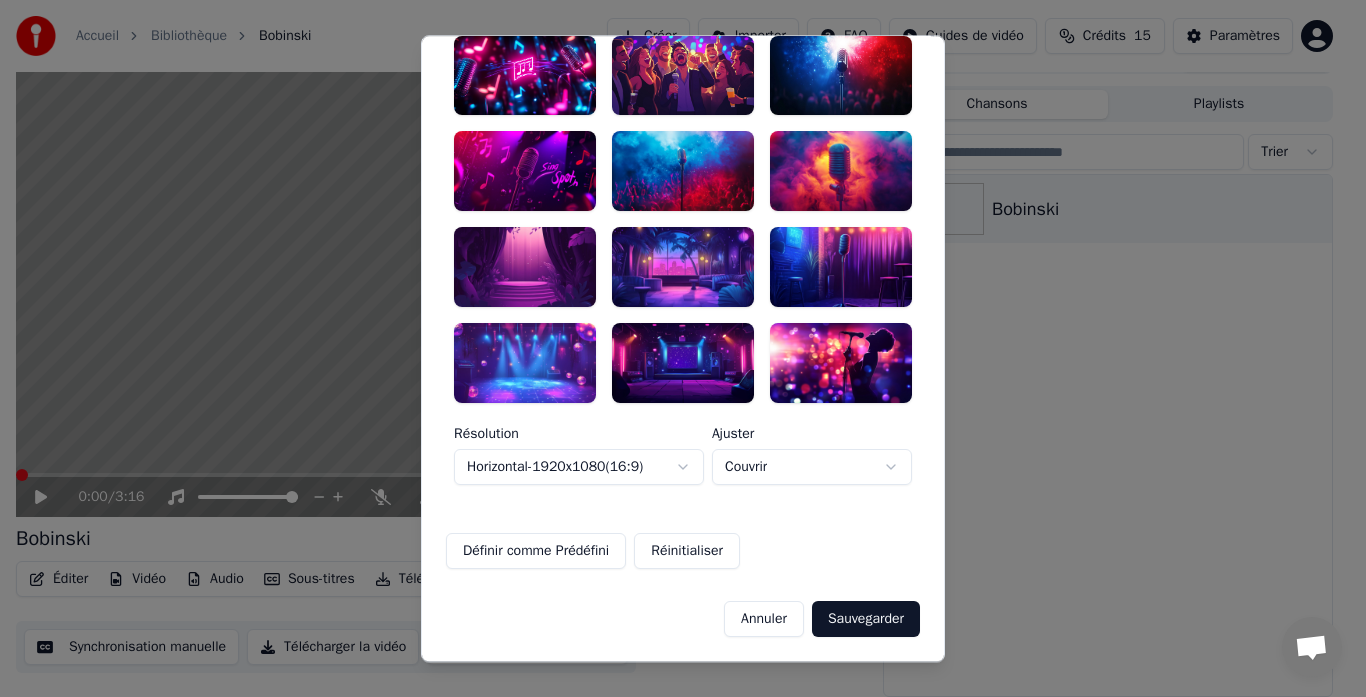 scroll, scrollTop: 0, scrollLeft: 0, axis: both 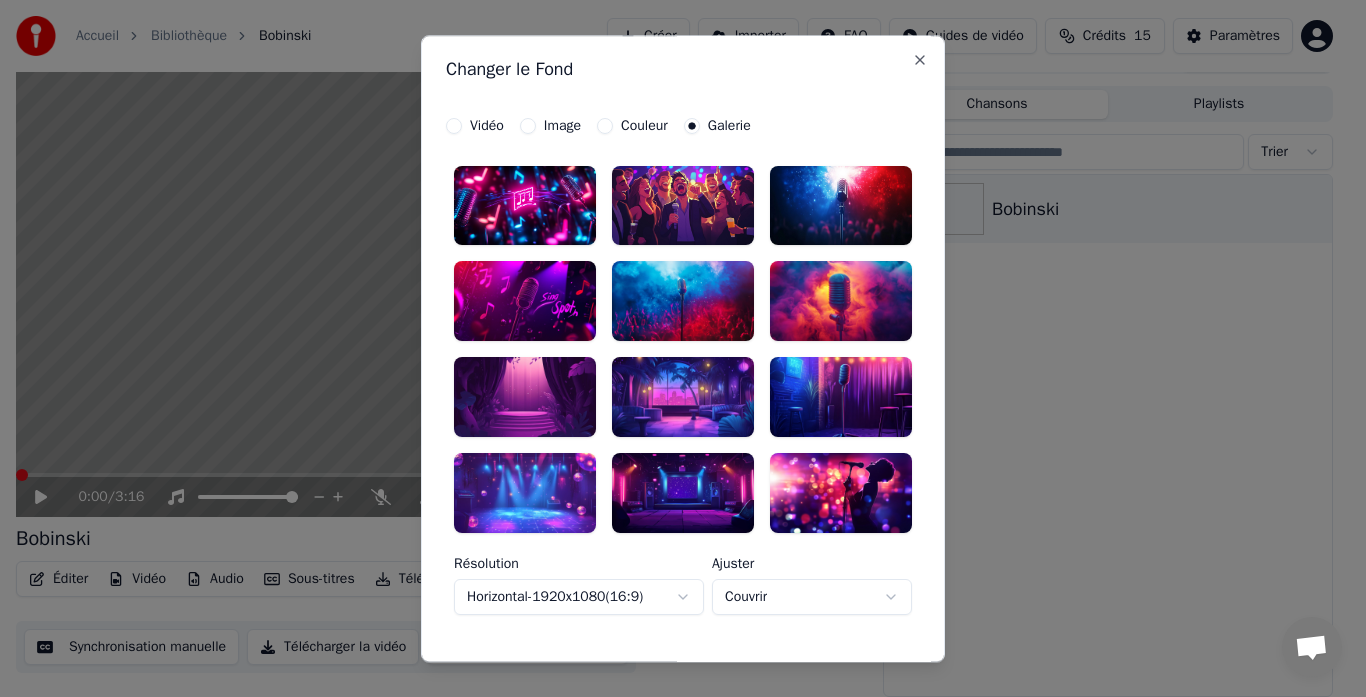 click on "**********" at bounding box center (683, 348) 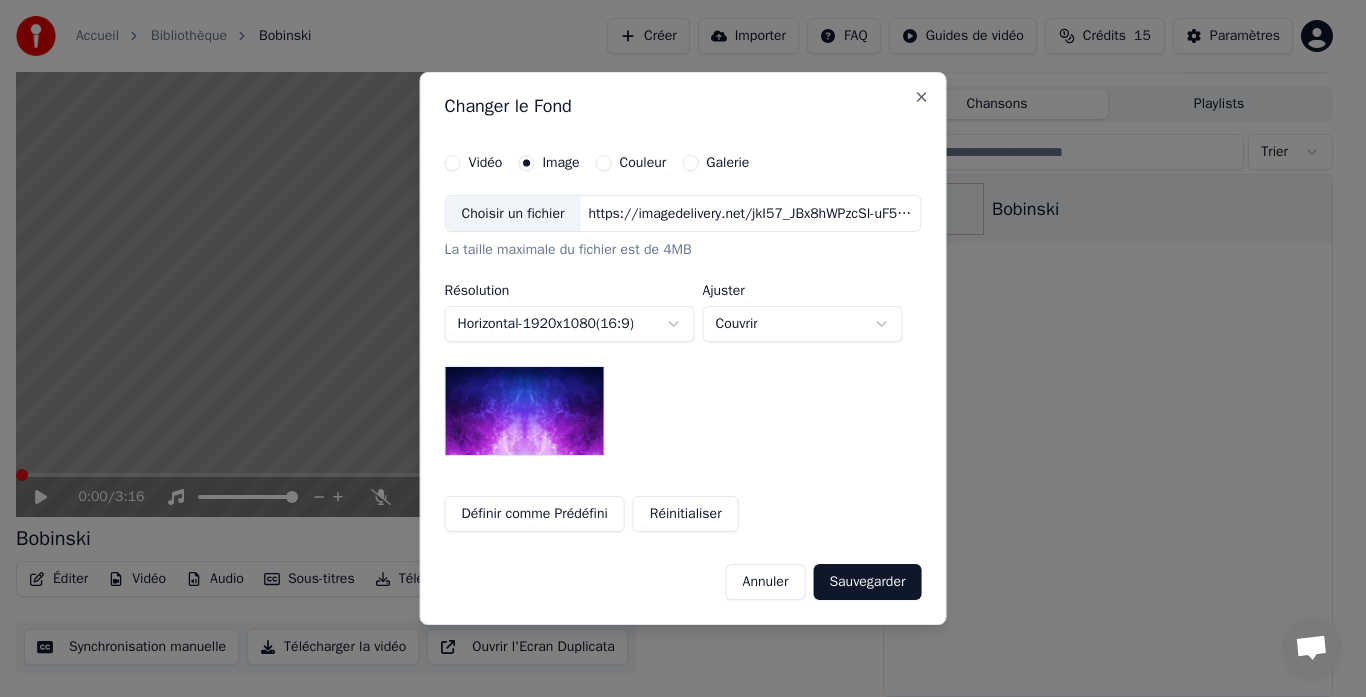 click on "https://imagedelivery.net/jkI57_JBx8hWPzcSI-uF5w/c7639807-3f76-4ea5-9112-66e75e03d200/16x9" at bounding box center (750, 214) 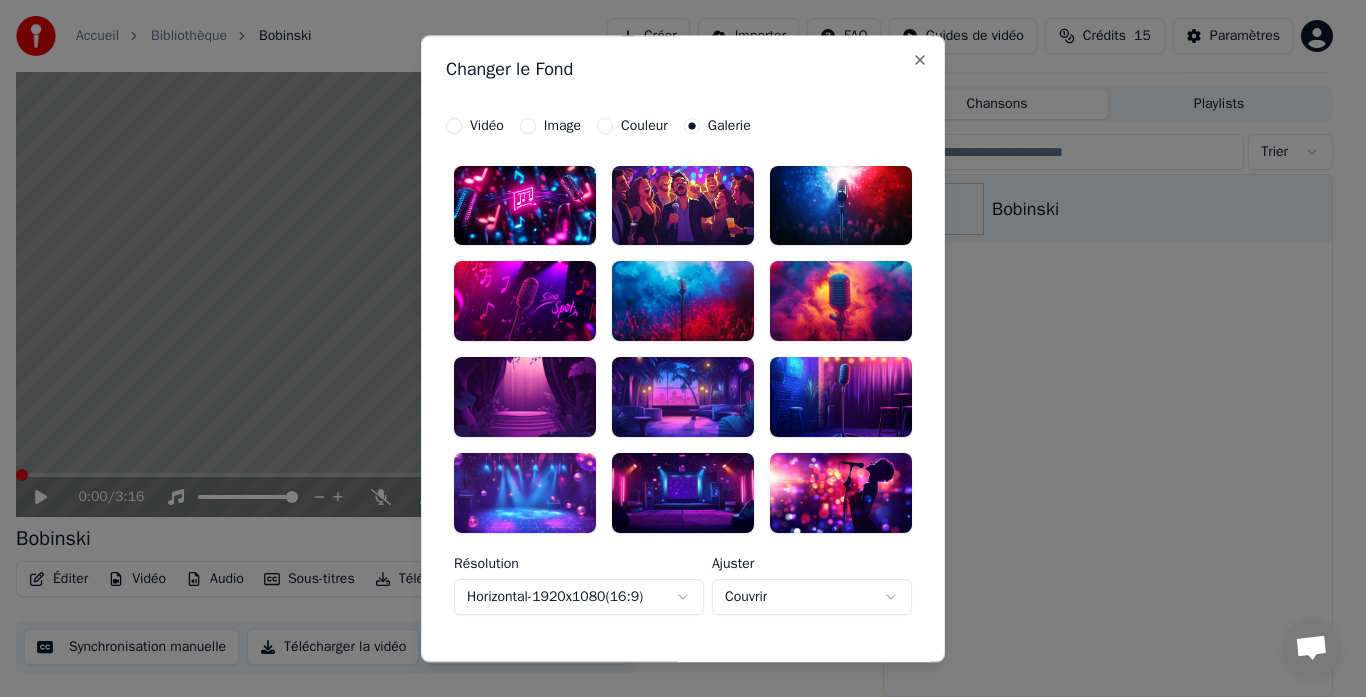 click at bounding box center (683, 206) 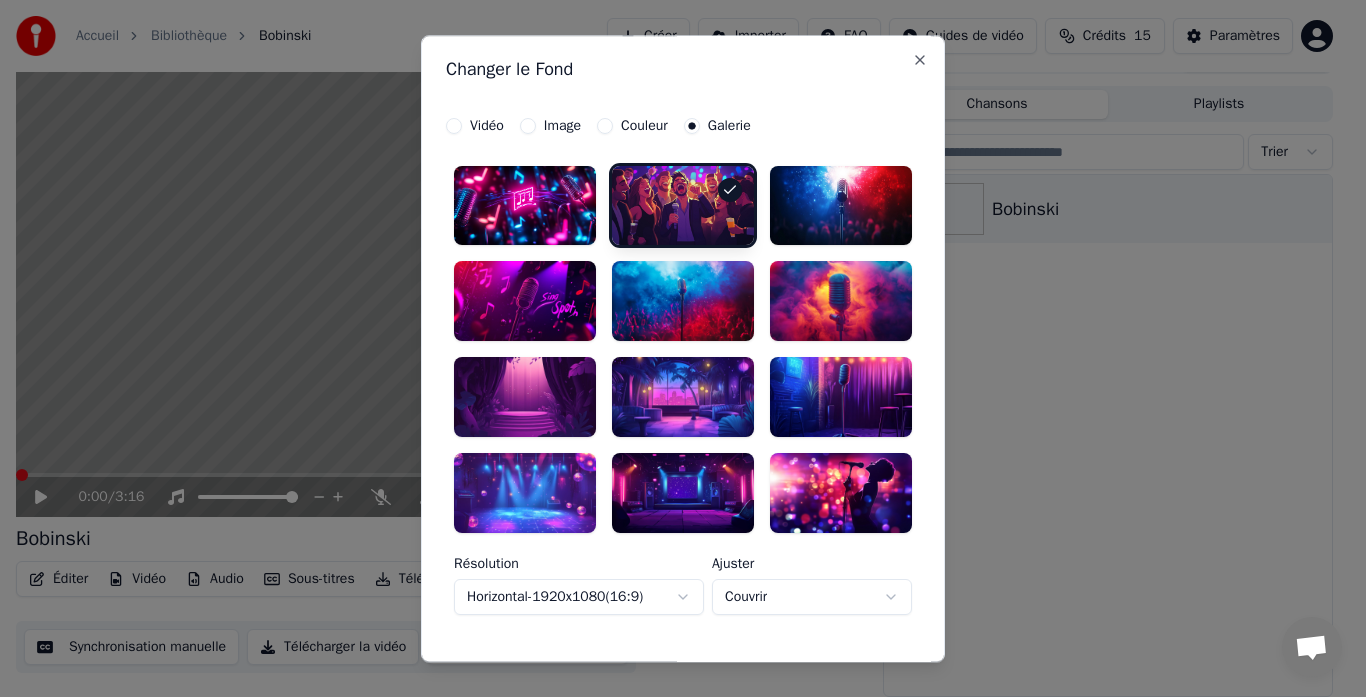 click at bounding box center [683, 302] 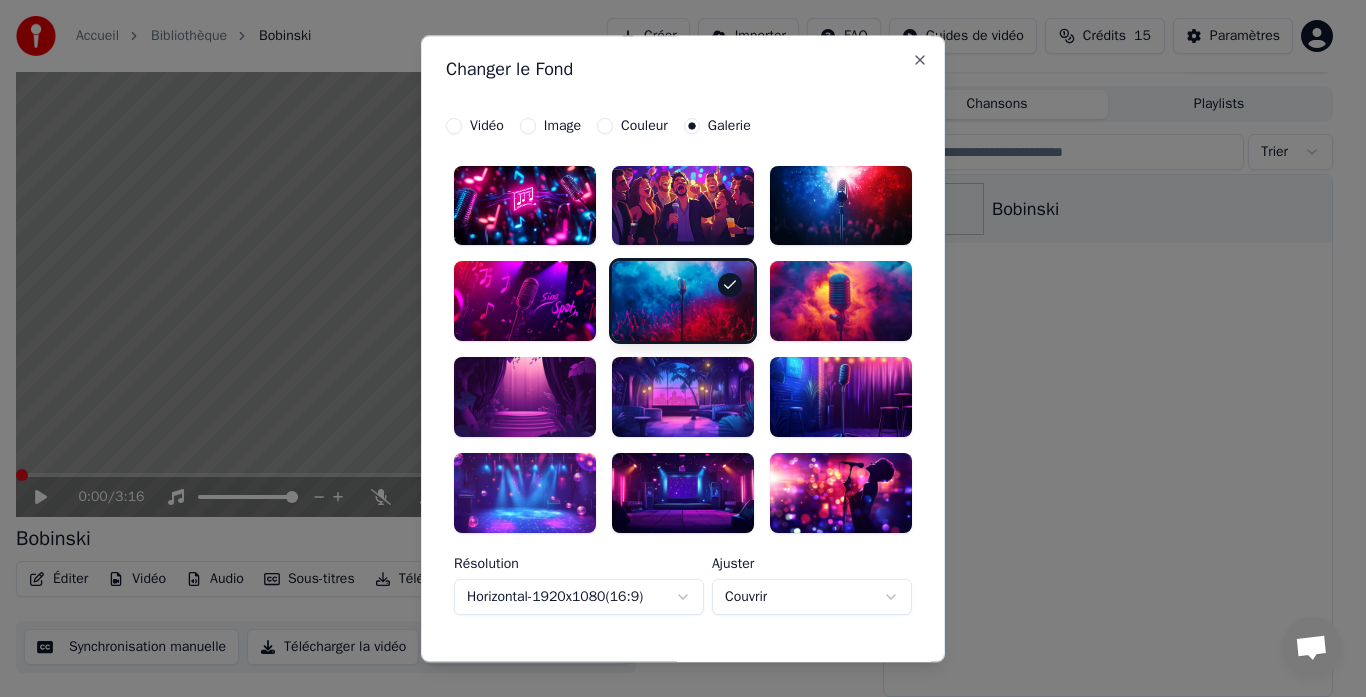 click at bounding box center (841, 302) 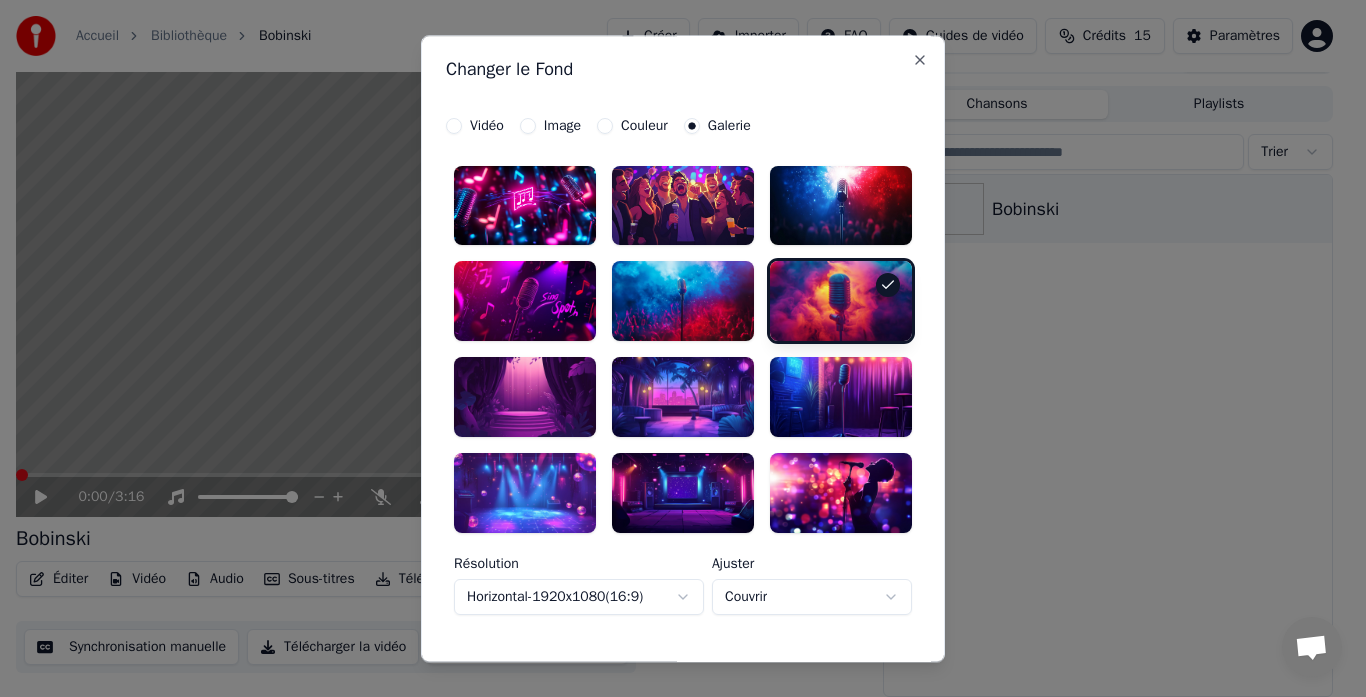 click at bounding box center (683, 206) 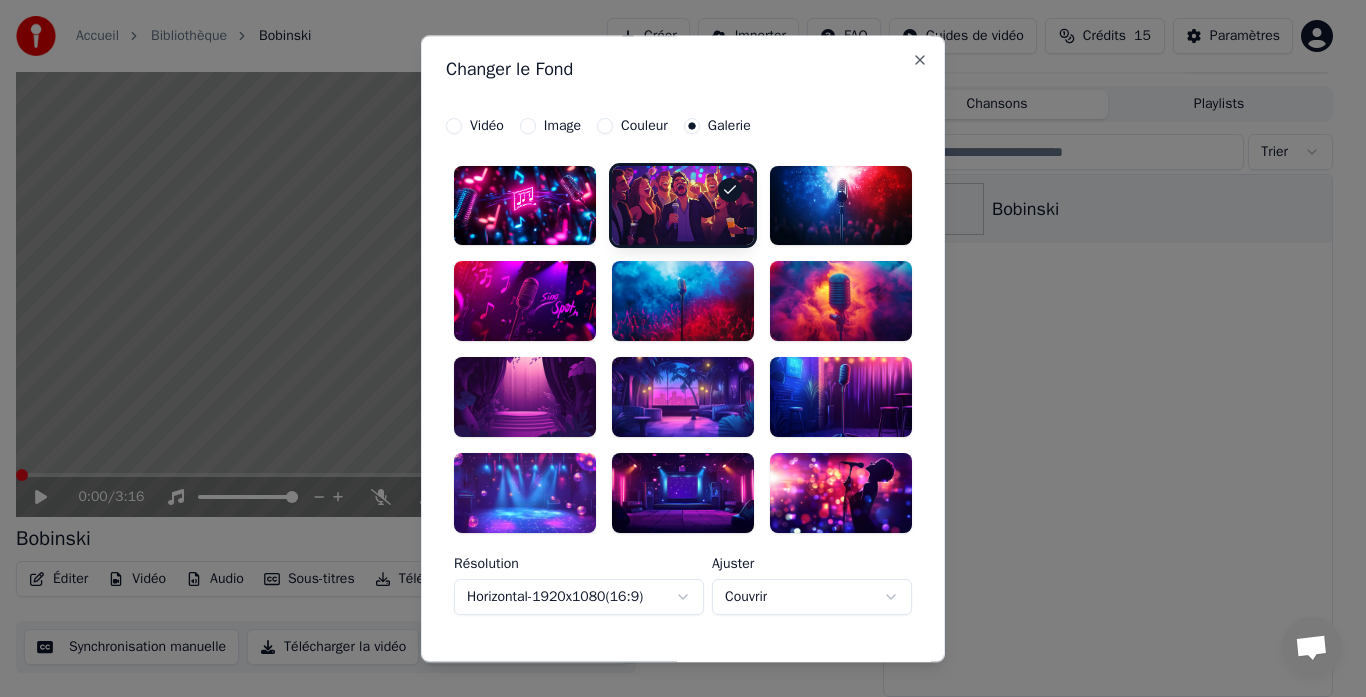 click on "Couleur" at bounding box center (605, 126) 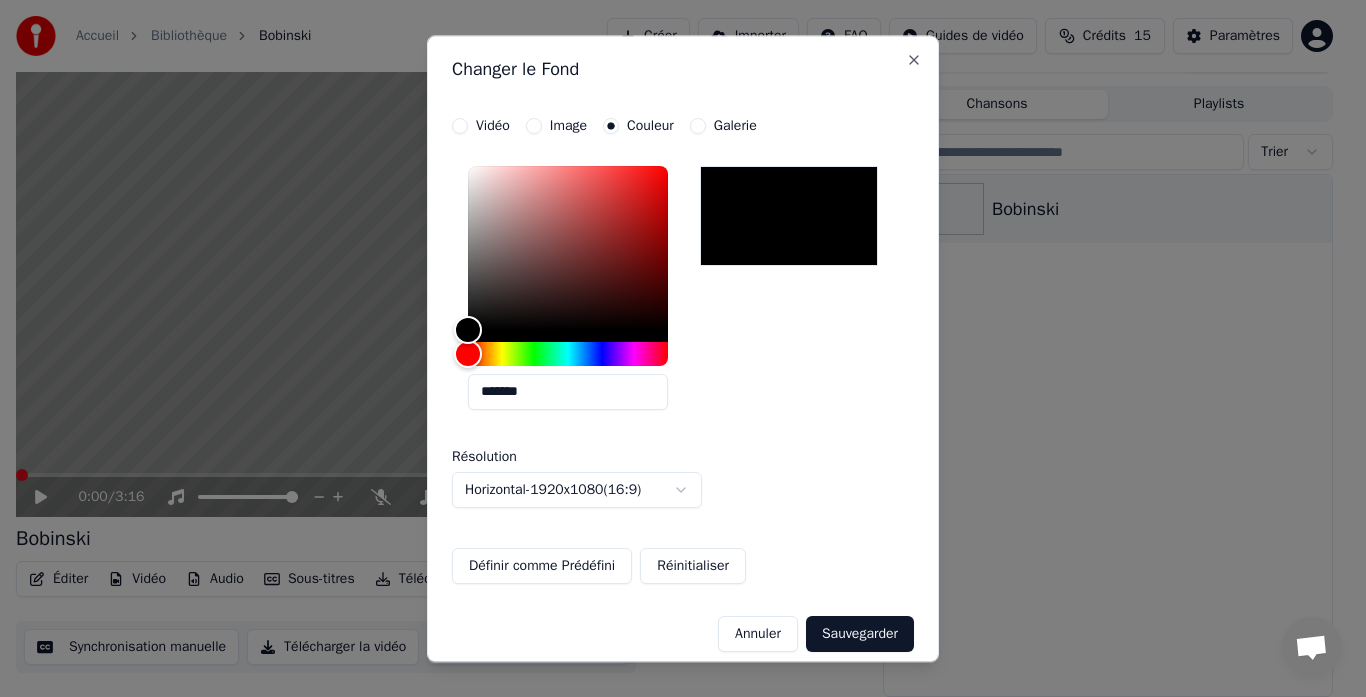 click on "Image" at bounding box center [534, 126] 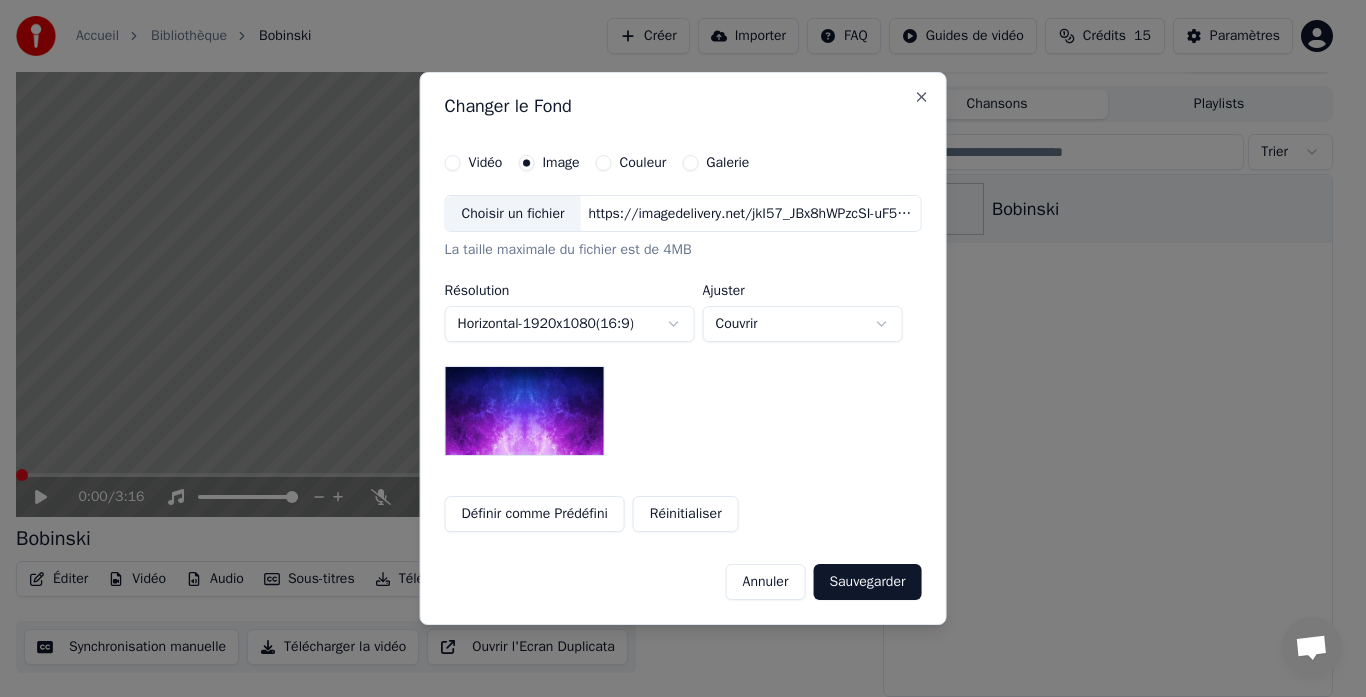 click on "Vidéo" at bounding box center (486, 163) 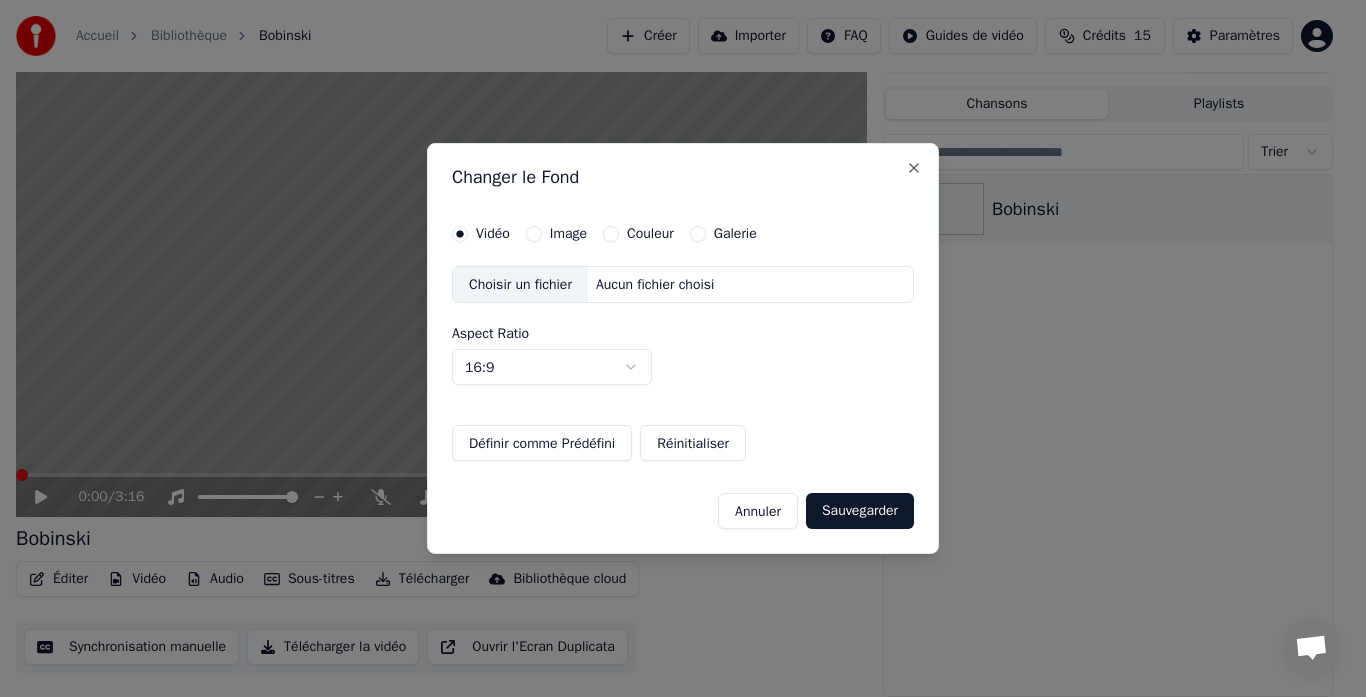 click on "Image" at bounding box center [568, 234] 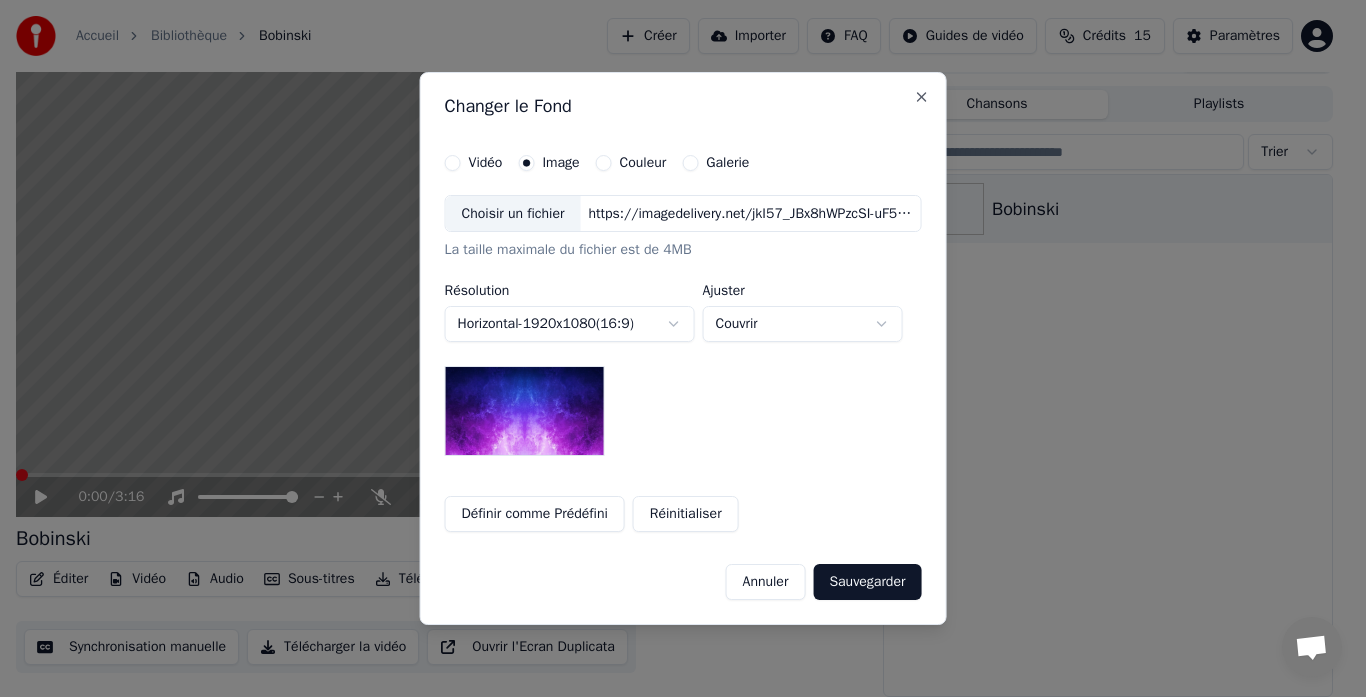 click on "Annuler" at bounding box center [766, 582] 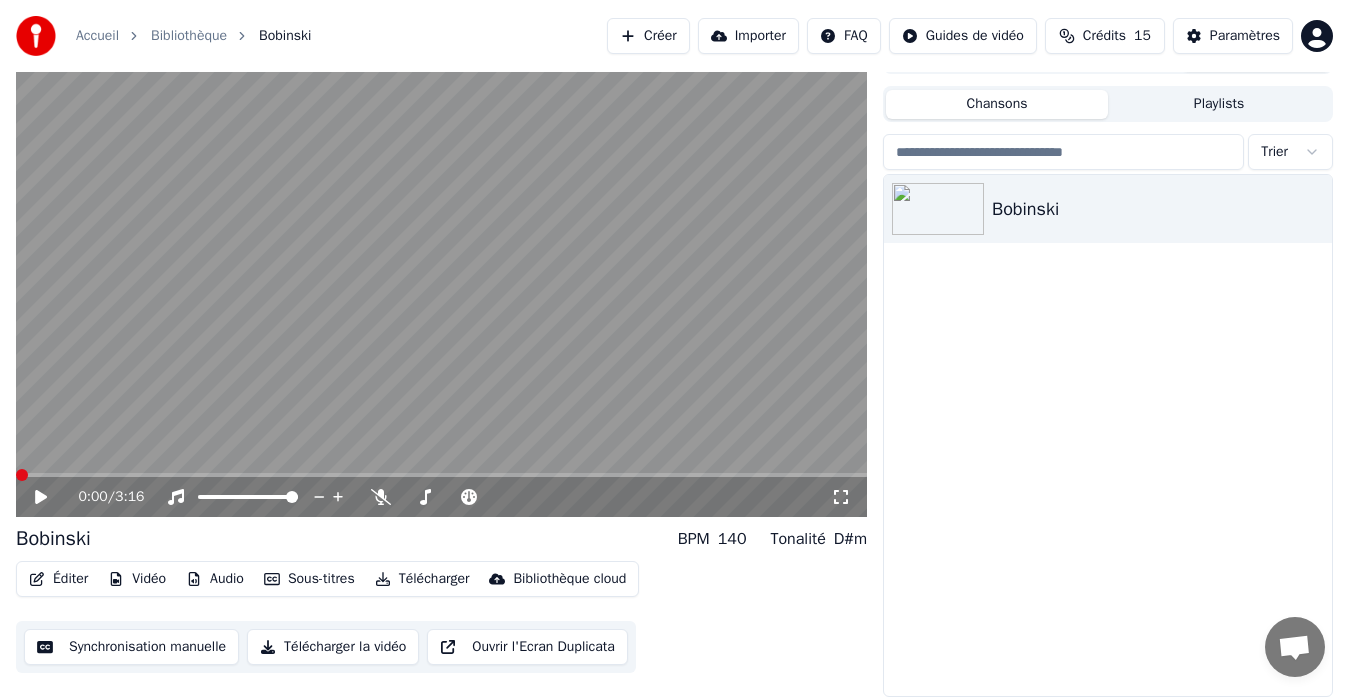 click 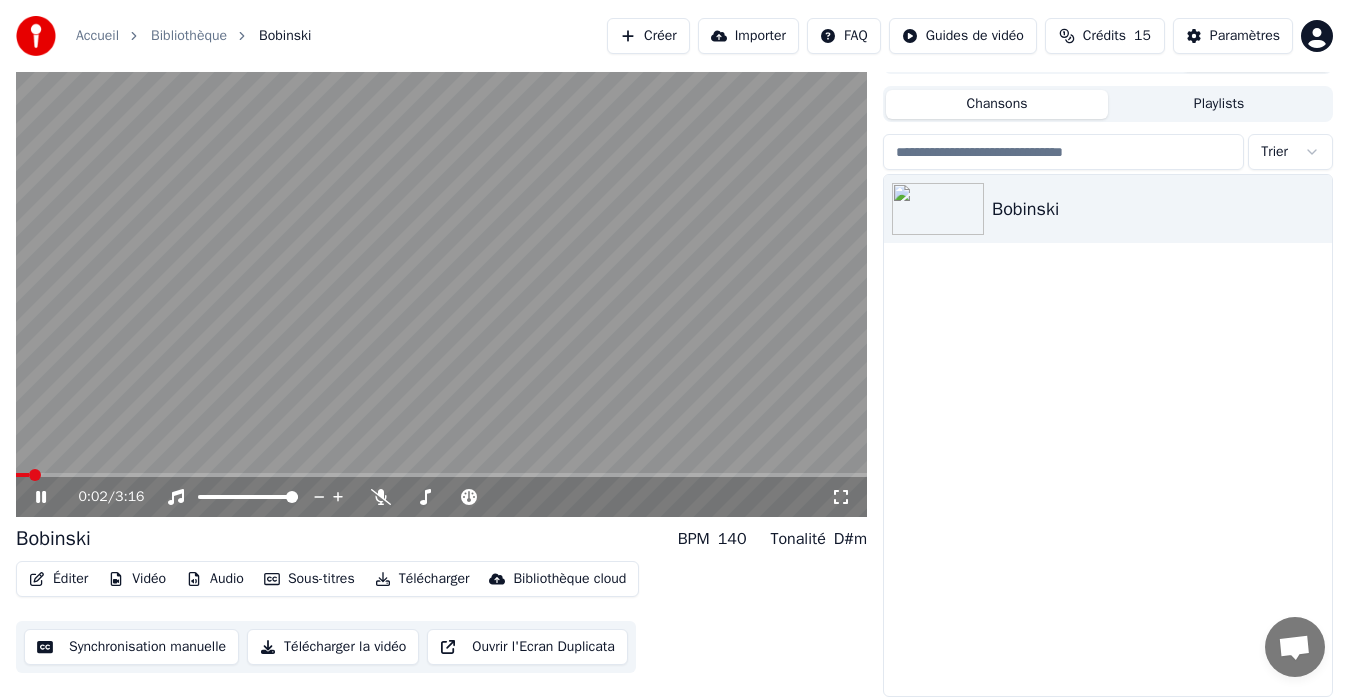 click 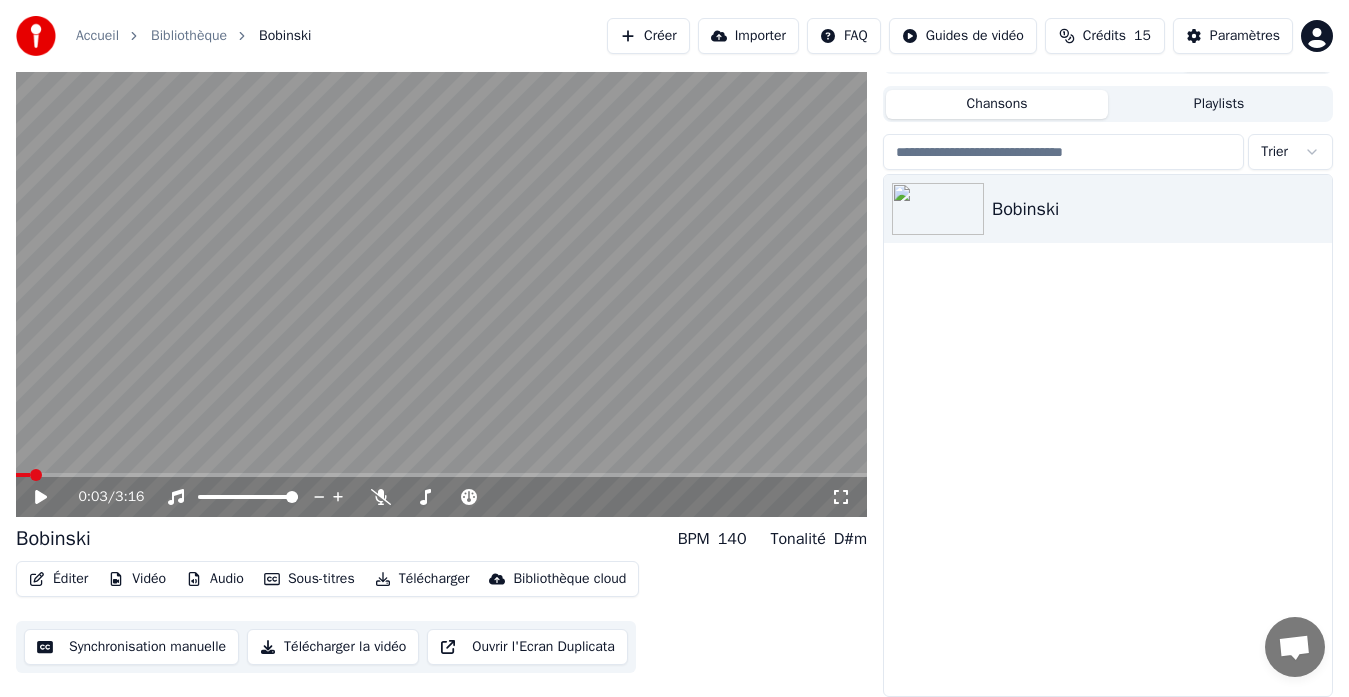 click 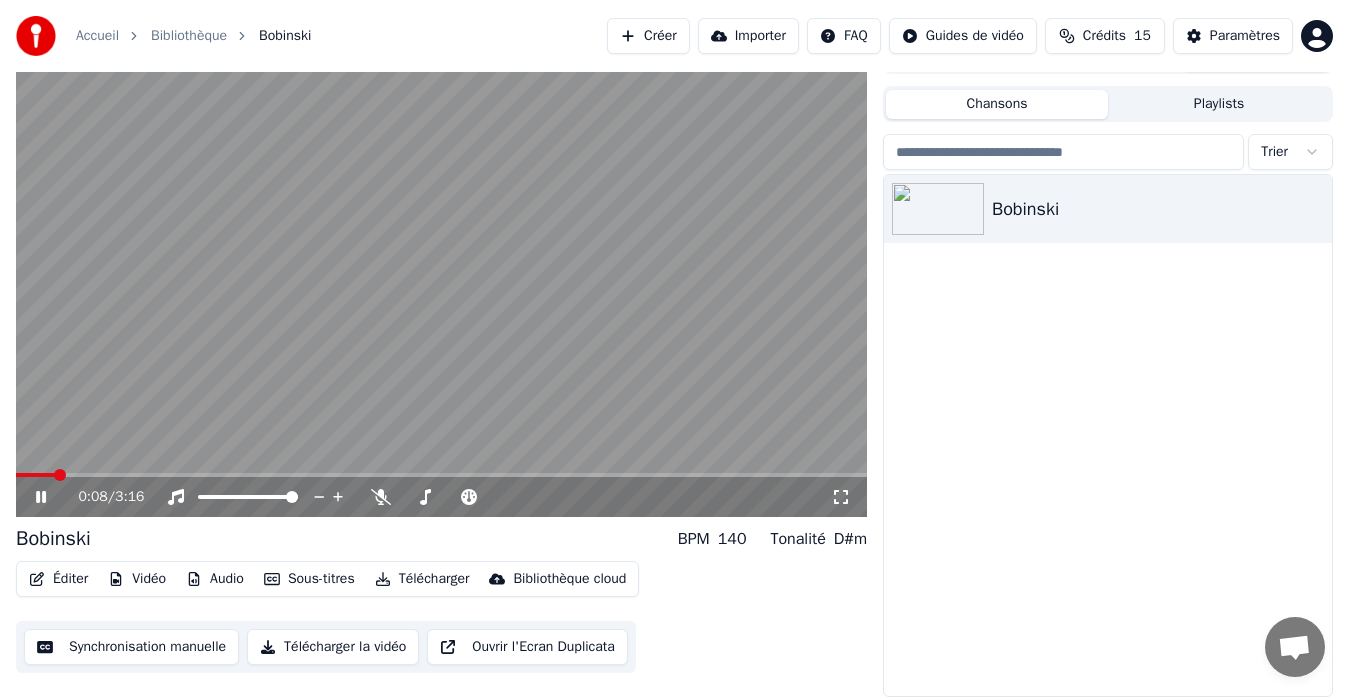 click 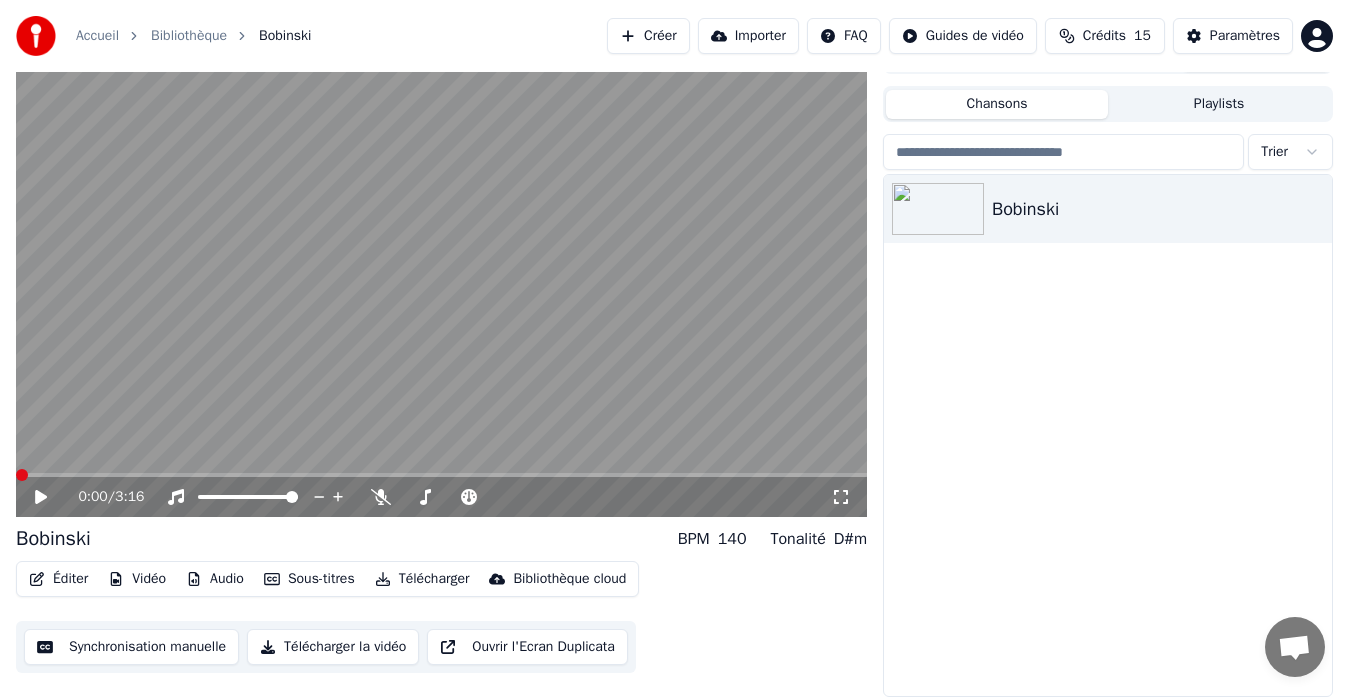 click at bounding box center [22, 475] 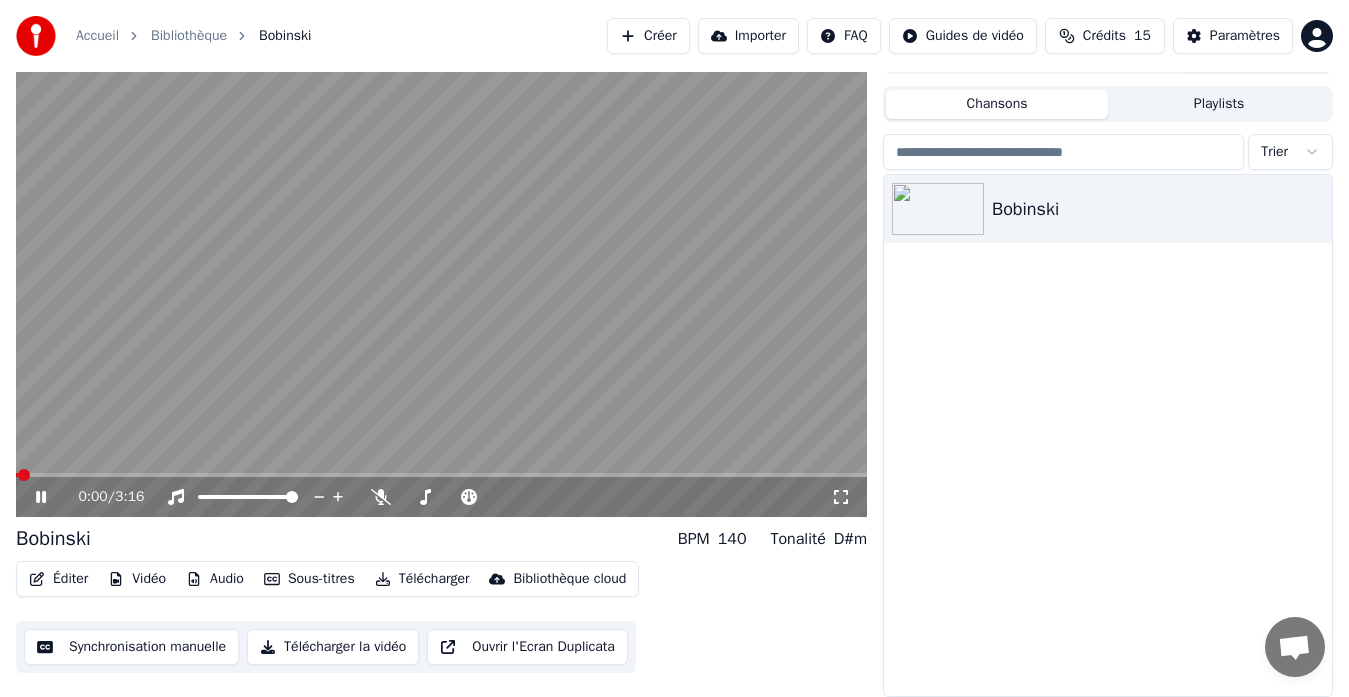click 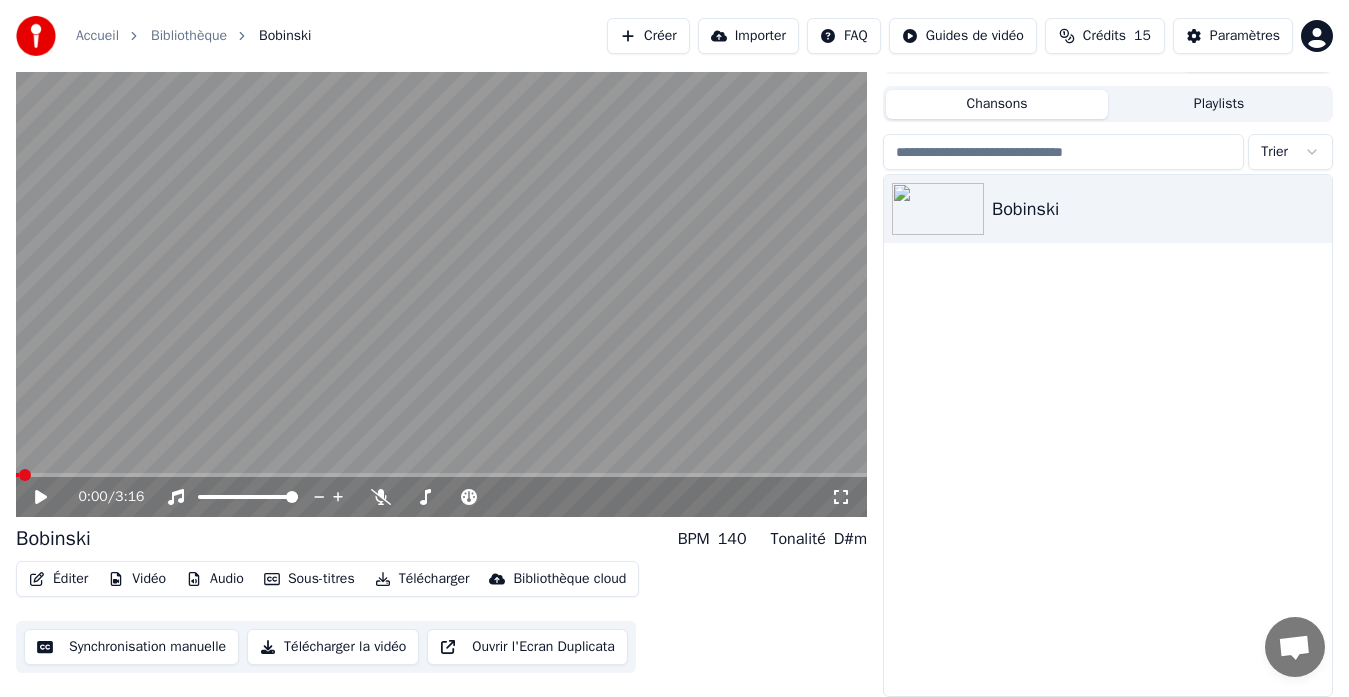 click at bounding box center (25, 475) 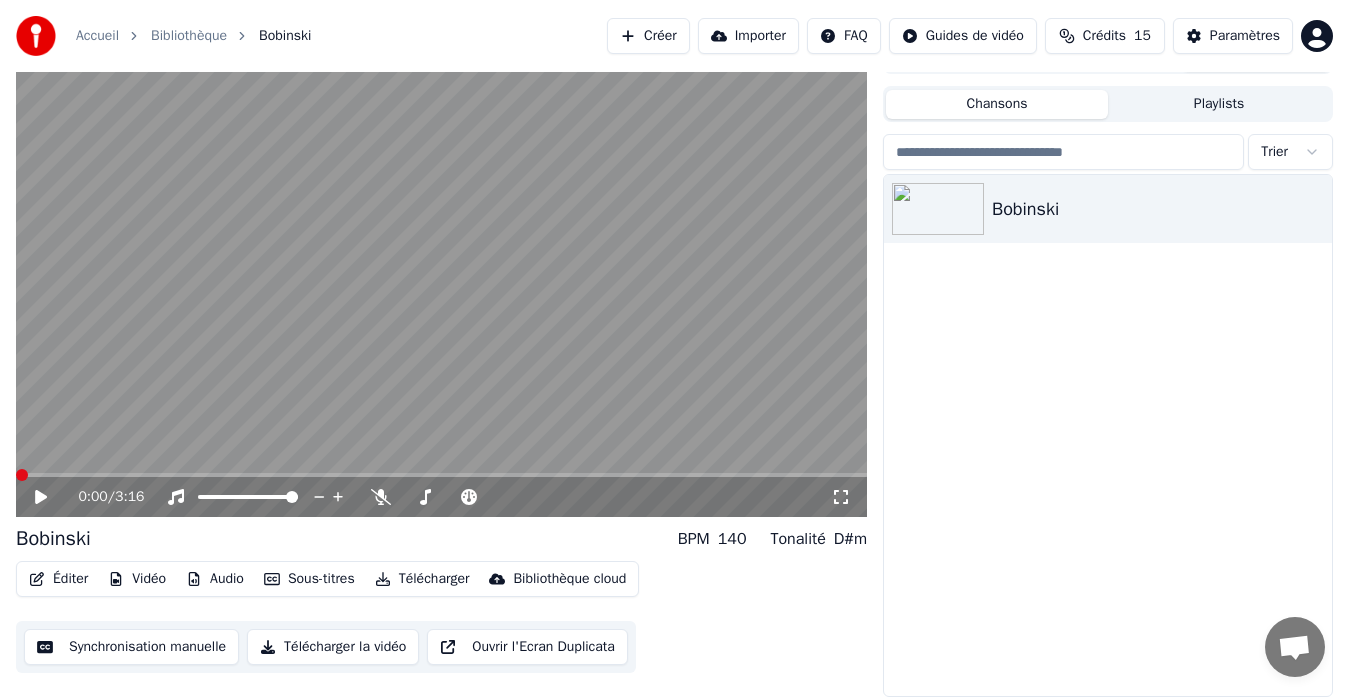 click 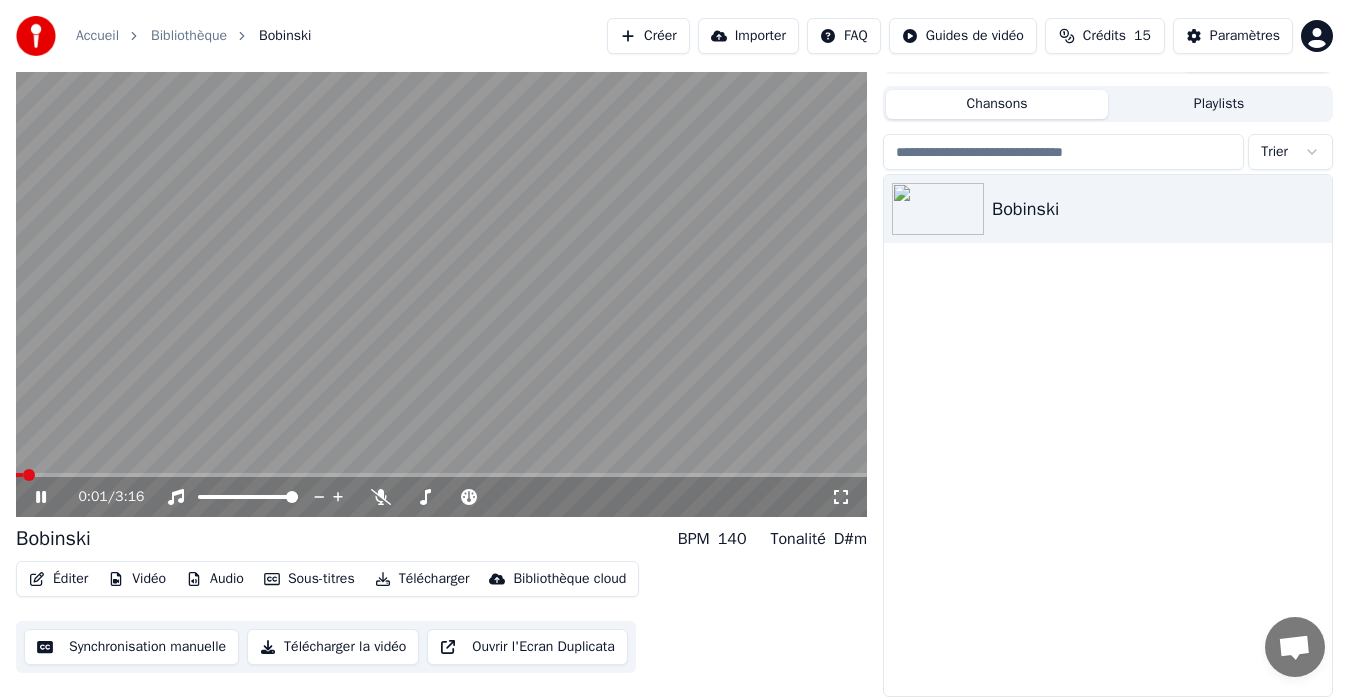 click at bounding box center [441, 475] 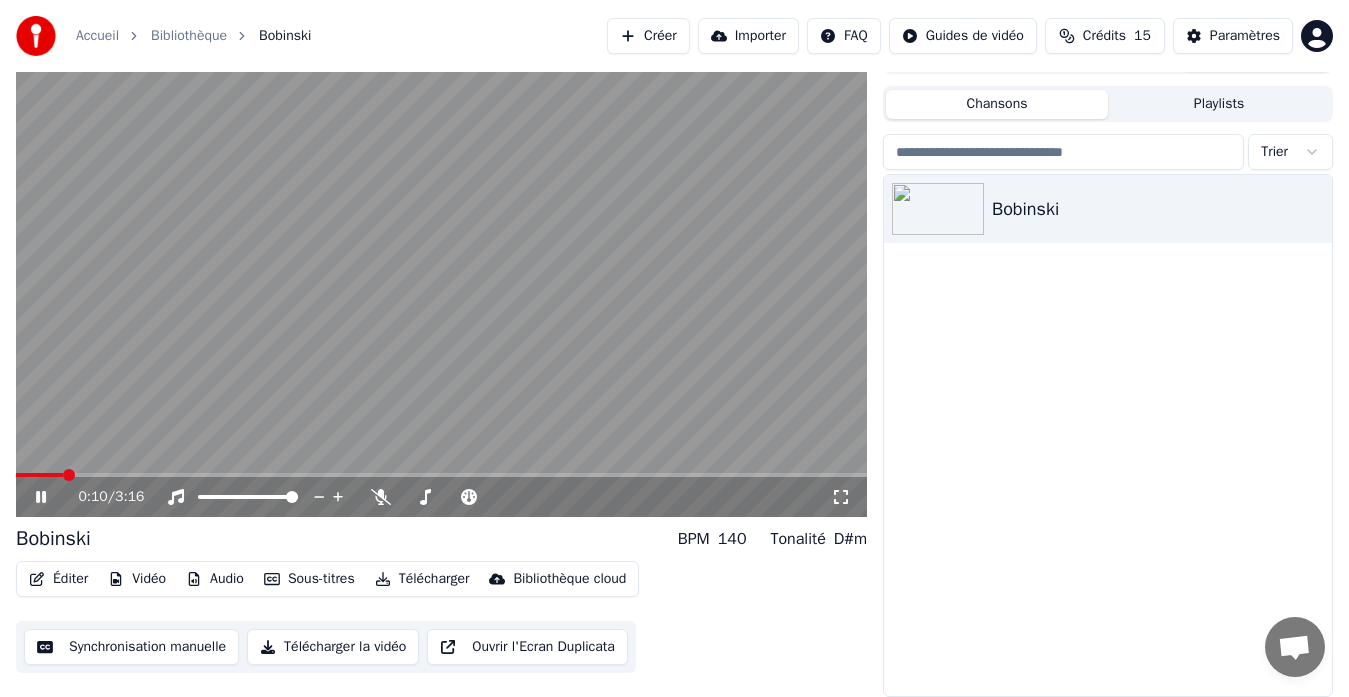 click at bounding box center [441, 277] 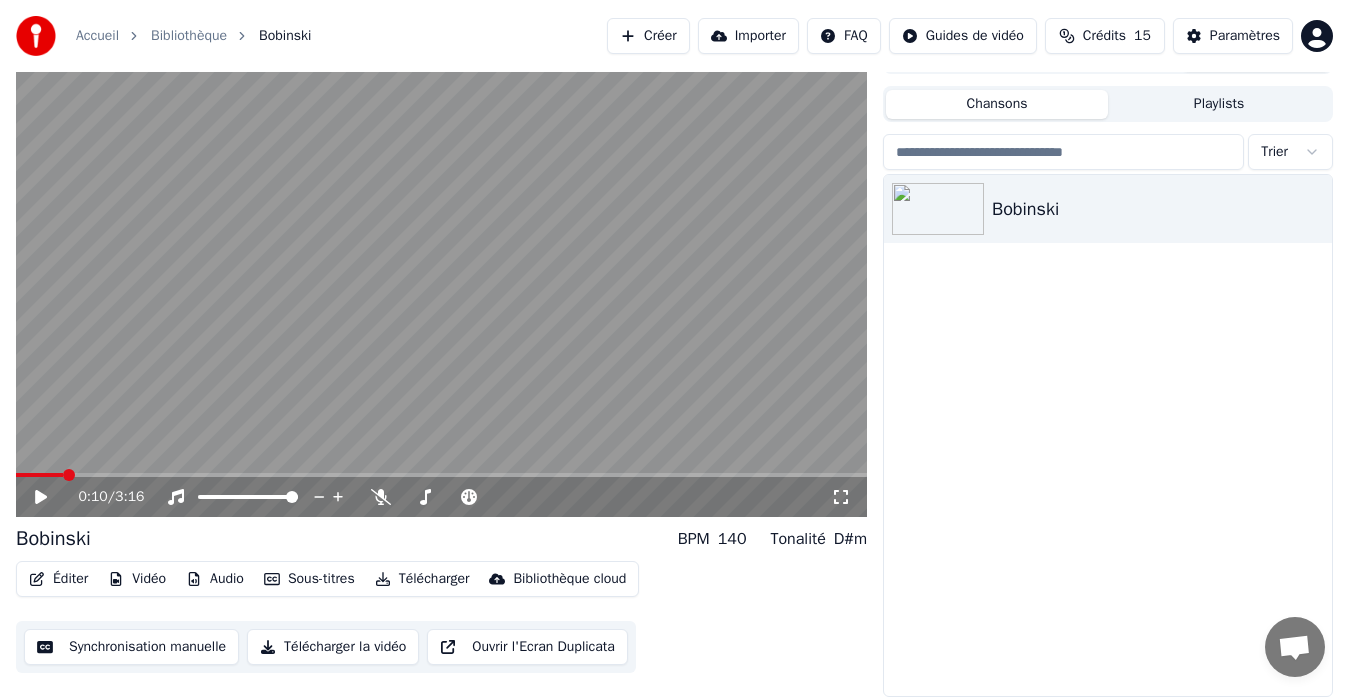 click on "0:10  /  3:16" at bounding box center [441, 497] 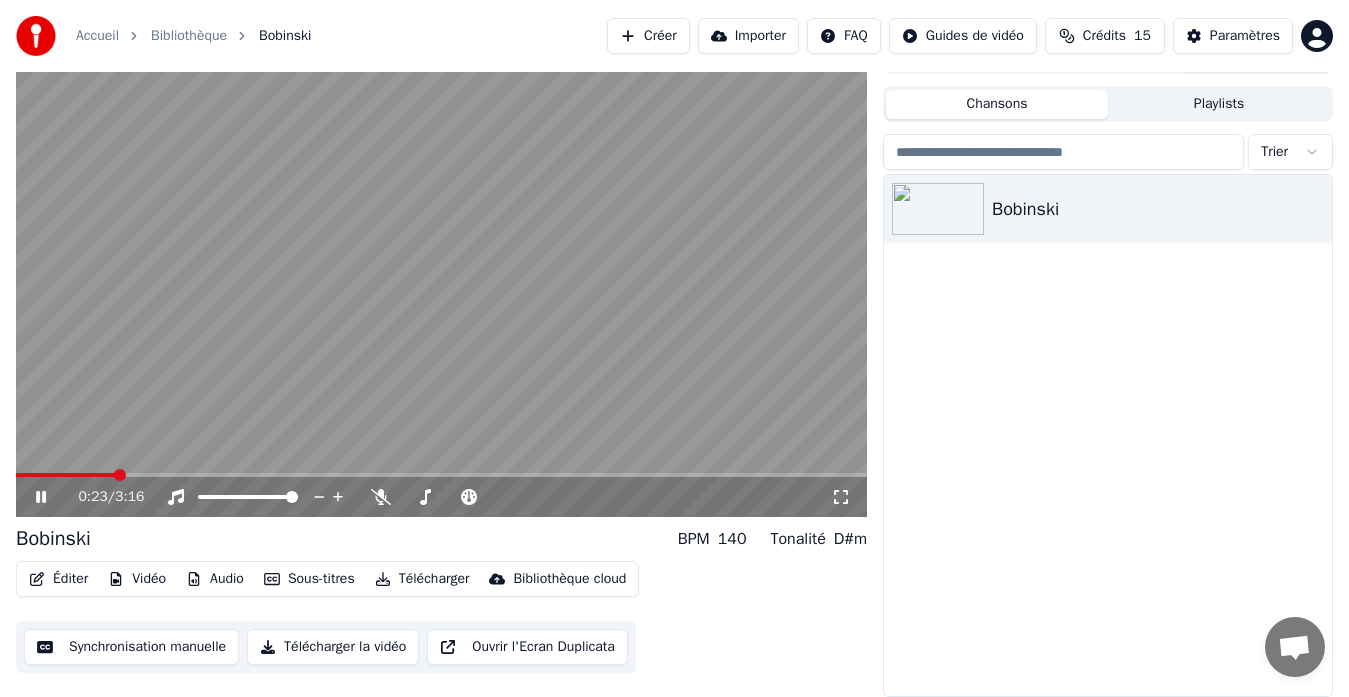 click at bounding box center (441, 475) 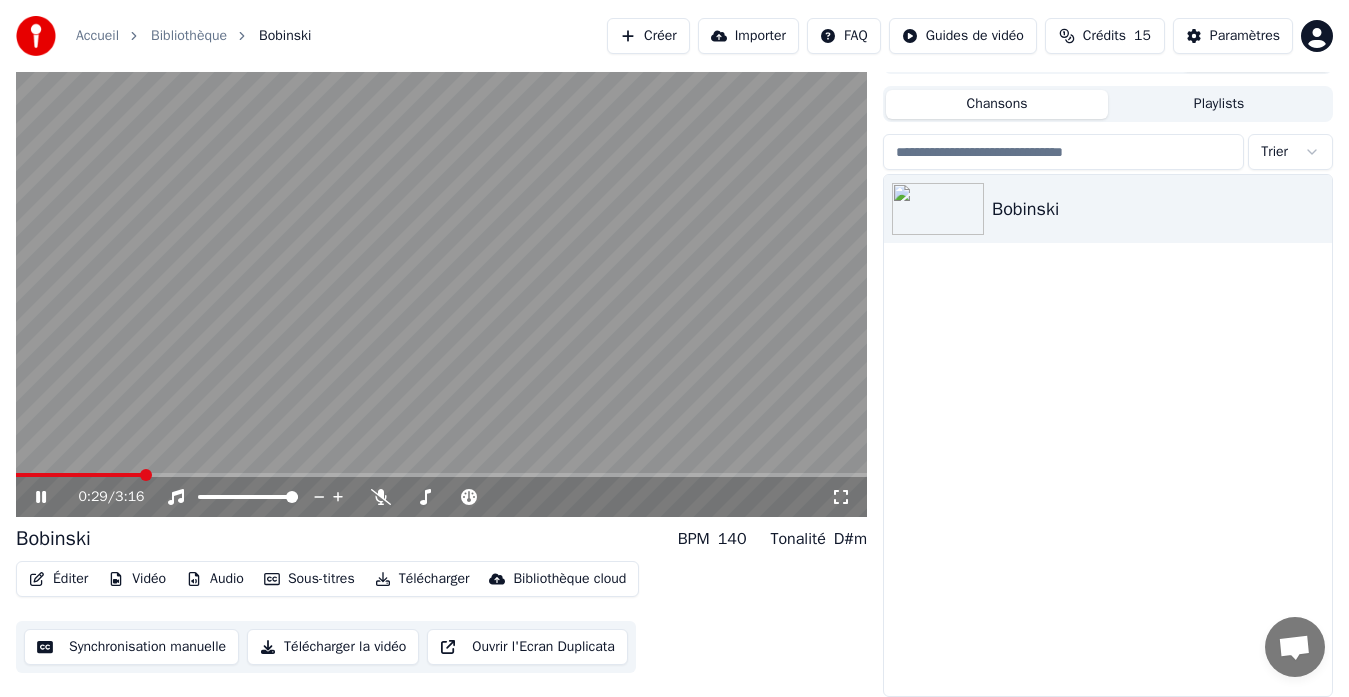 click at bounding box center (441, 475) 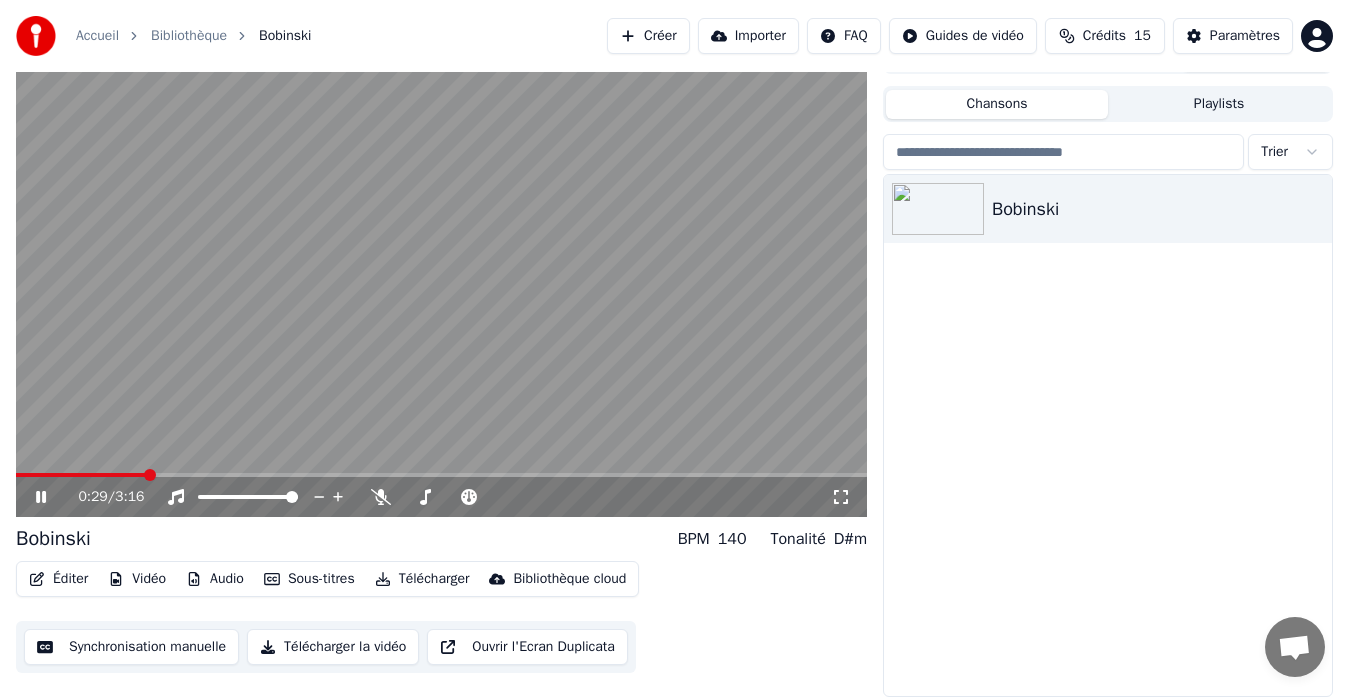 click on "0:29  /  3:16" at bounding box center (441, 497) 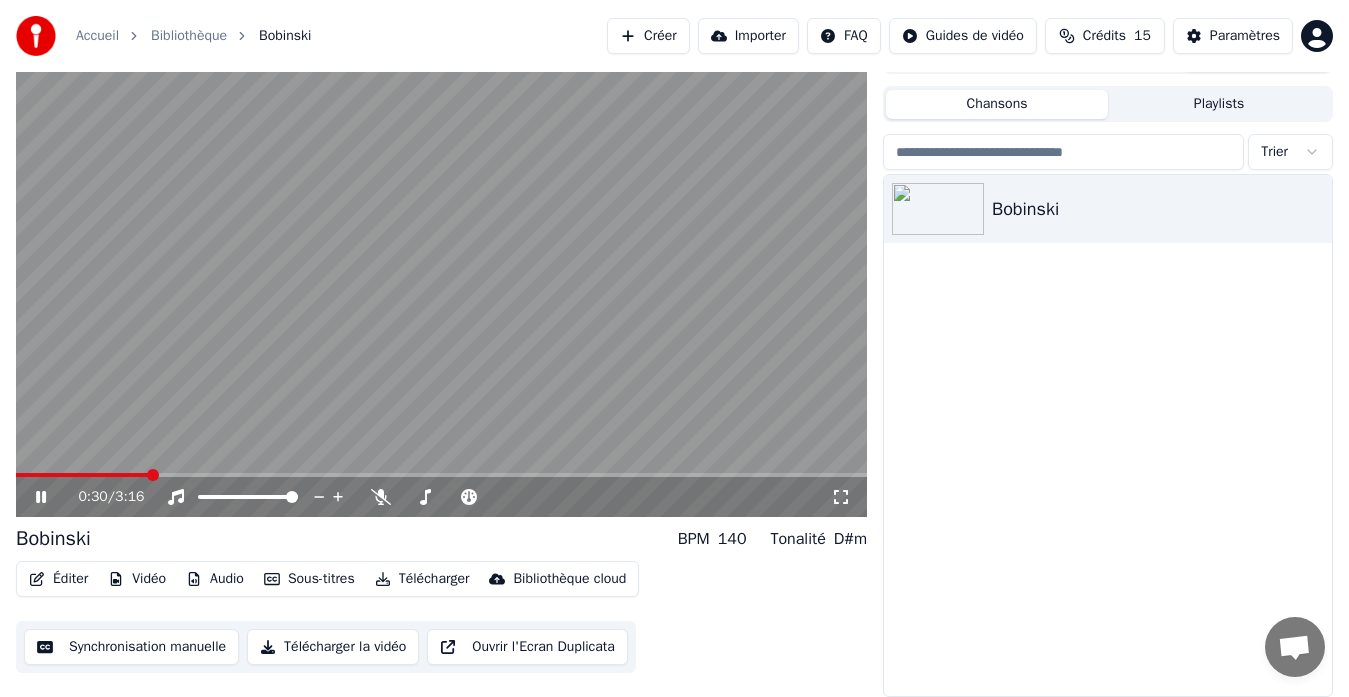 click on "0:30  /  3:16" at bounding box center [441, 497] 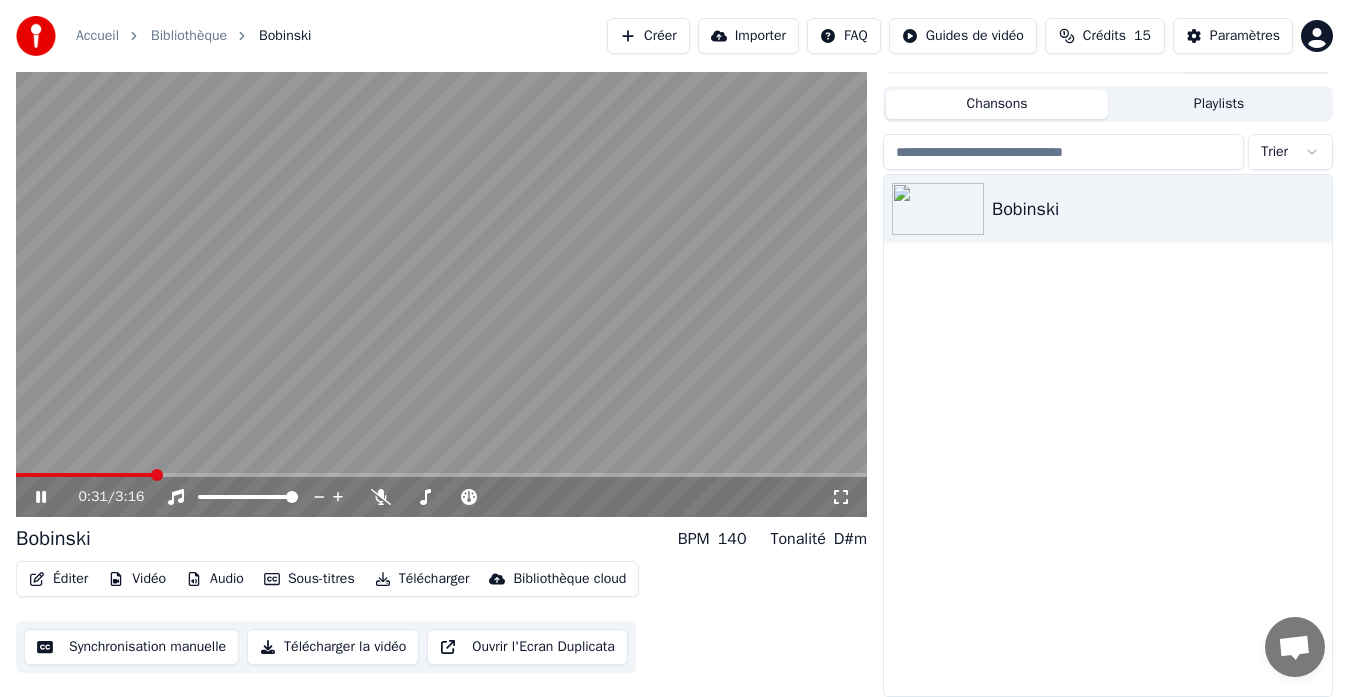 click at bounding box center [441, 475] 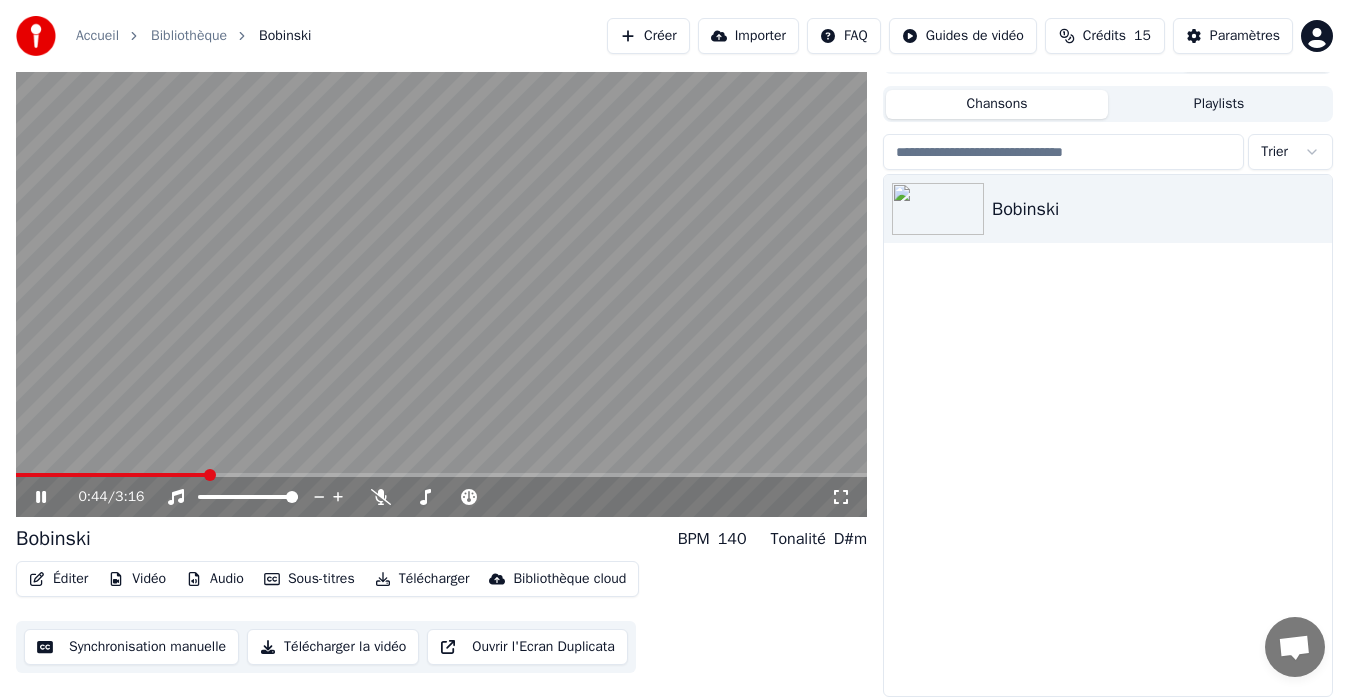 click at bounding box center (441, 475) 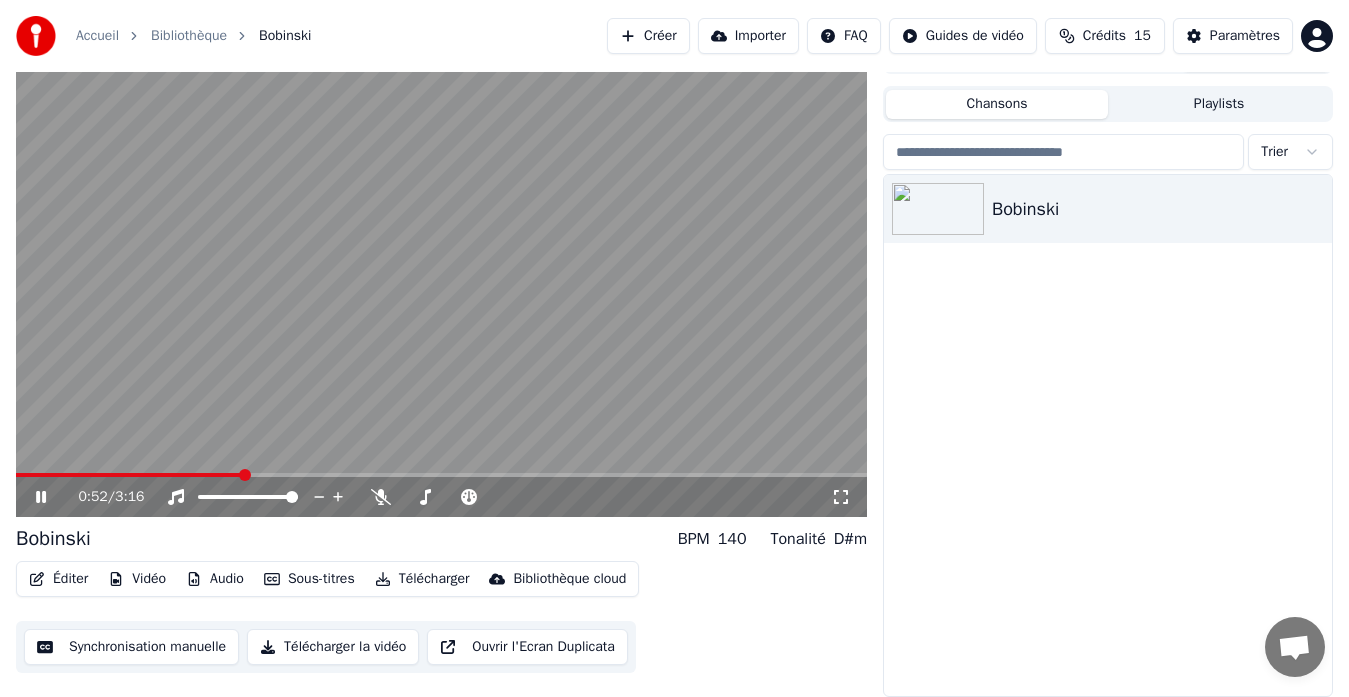 click at bounding box center (129, 475) 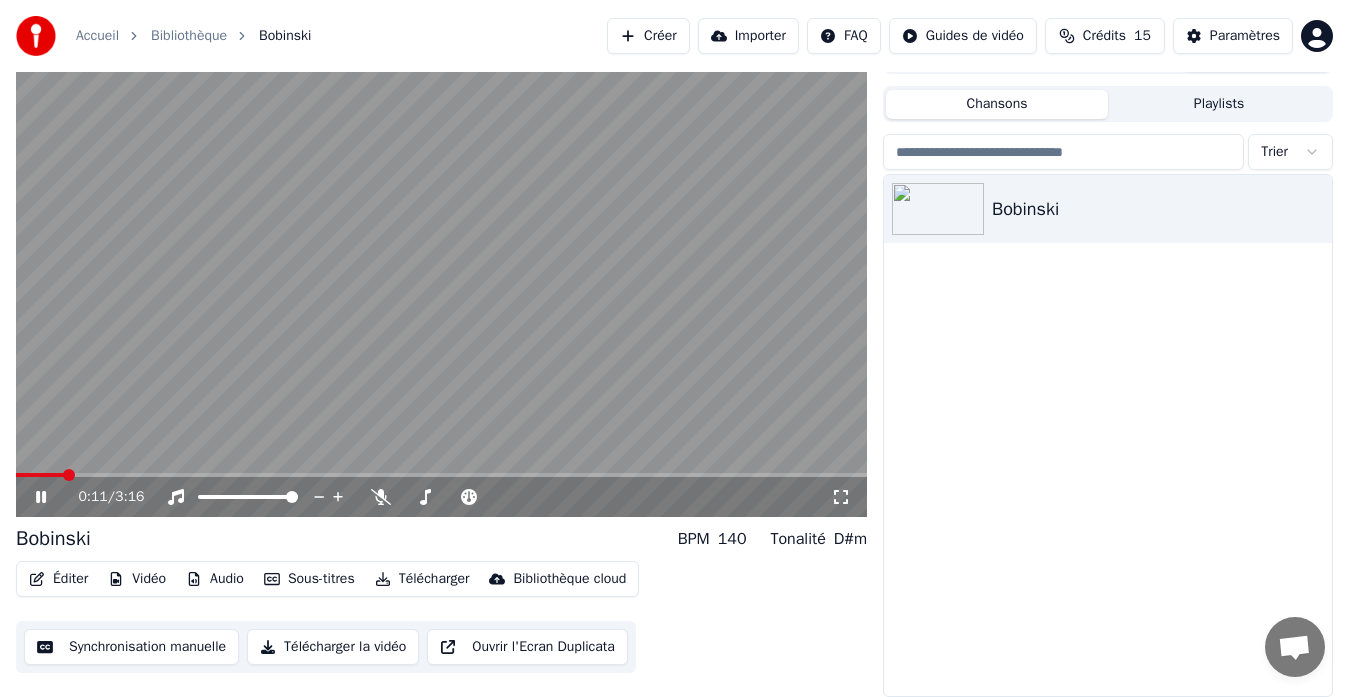 click at bounding box center (40, 475) 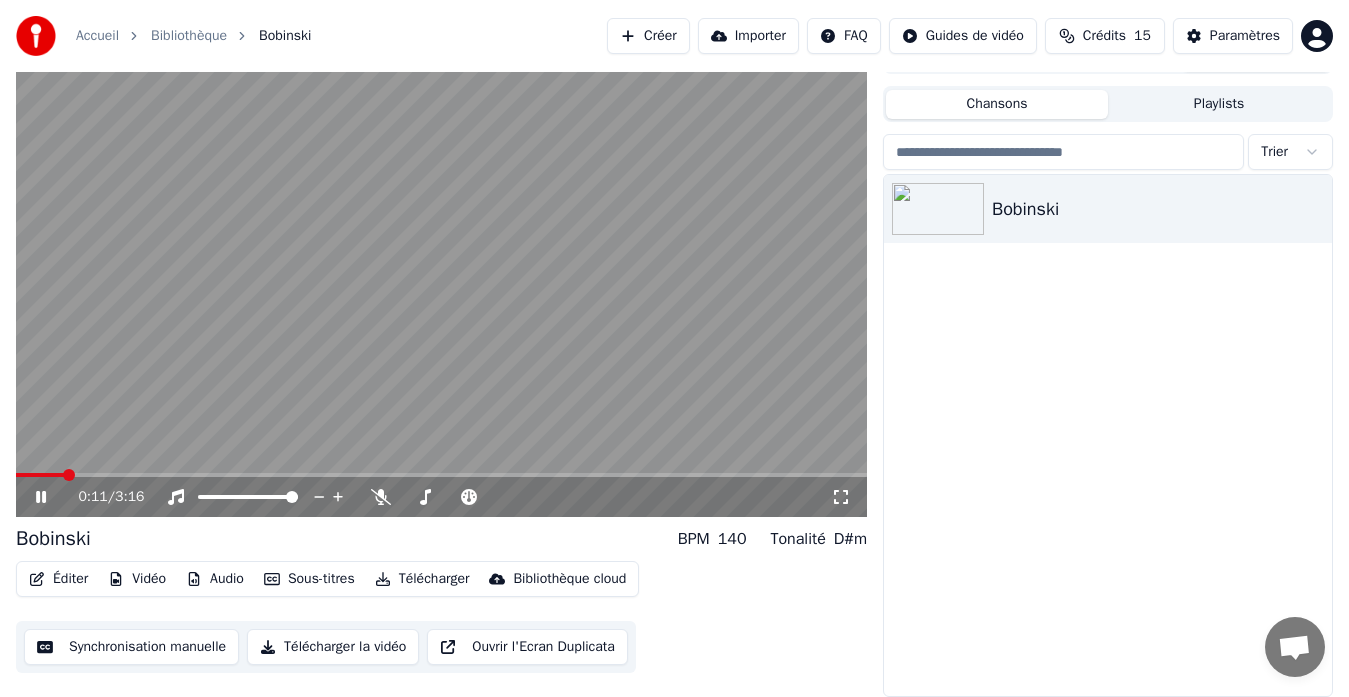 click on "0:11  /  3:16" at bounding box center (441, 497) 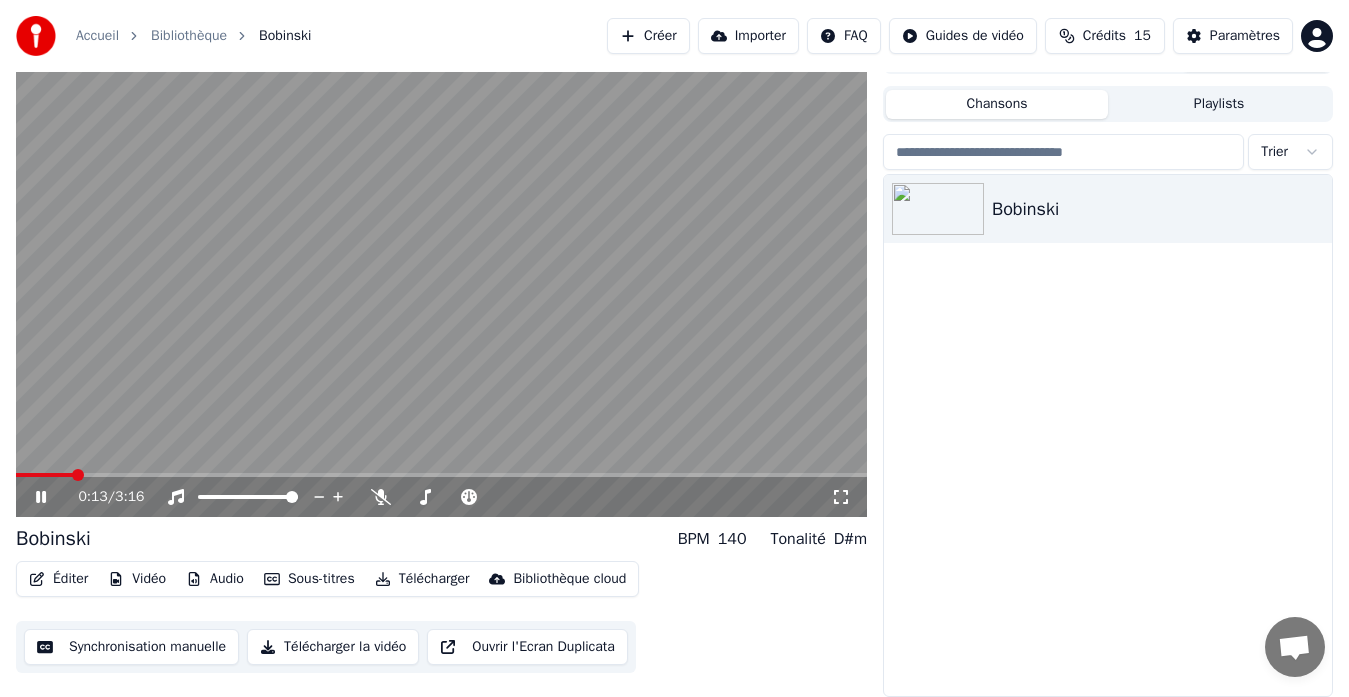click at bounding box center (441, 277) 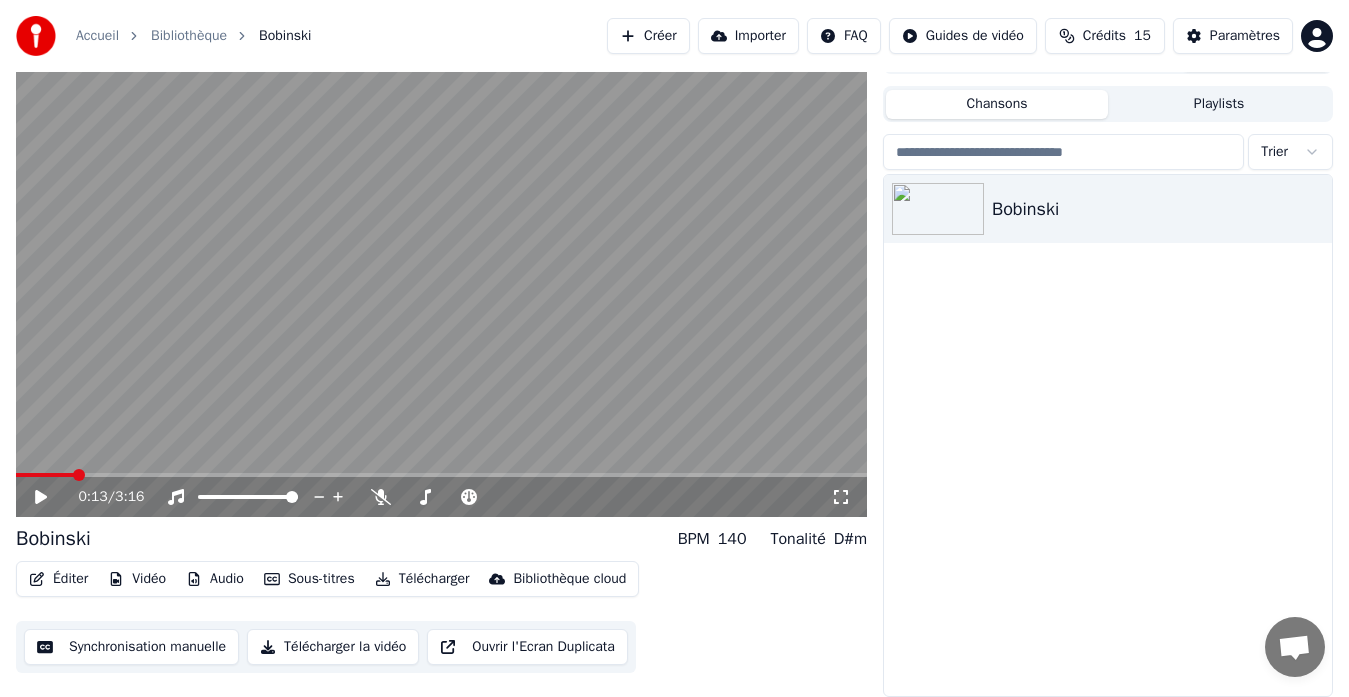 click at bounding box center [441, 277] 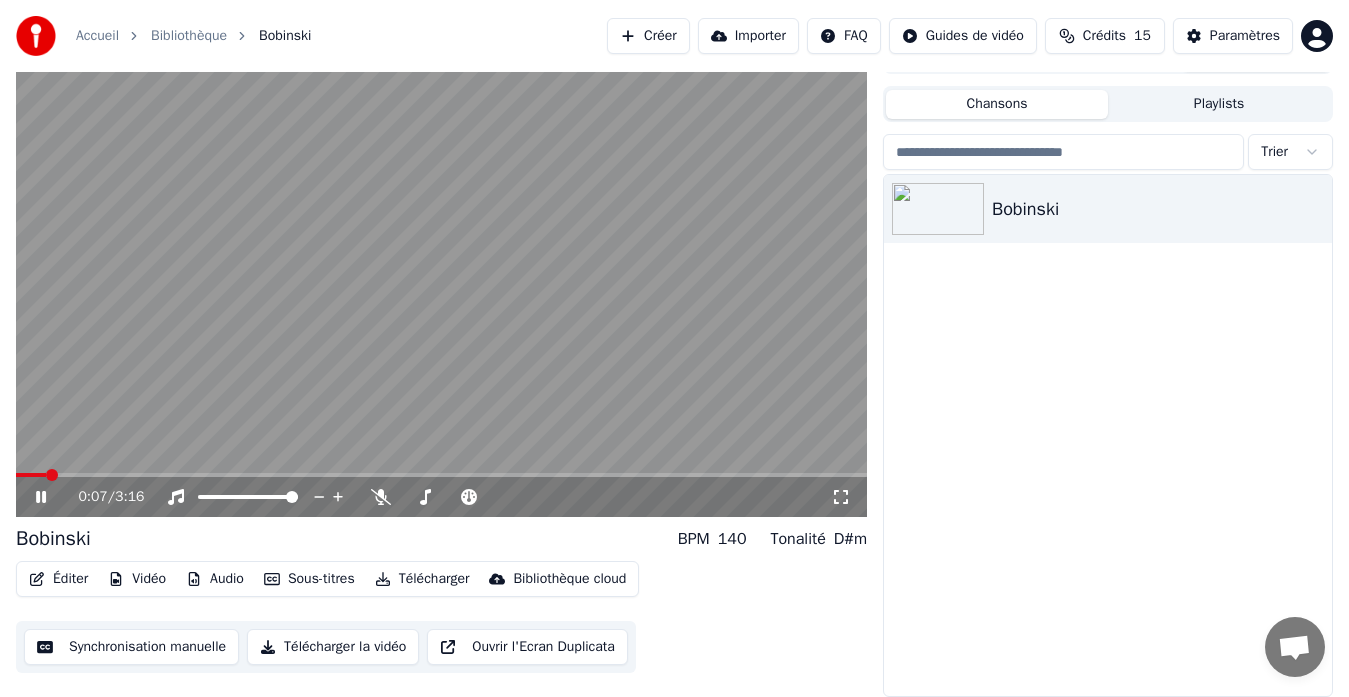 click at bounding box center [31, 475] 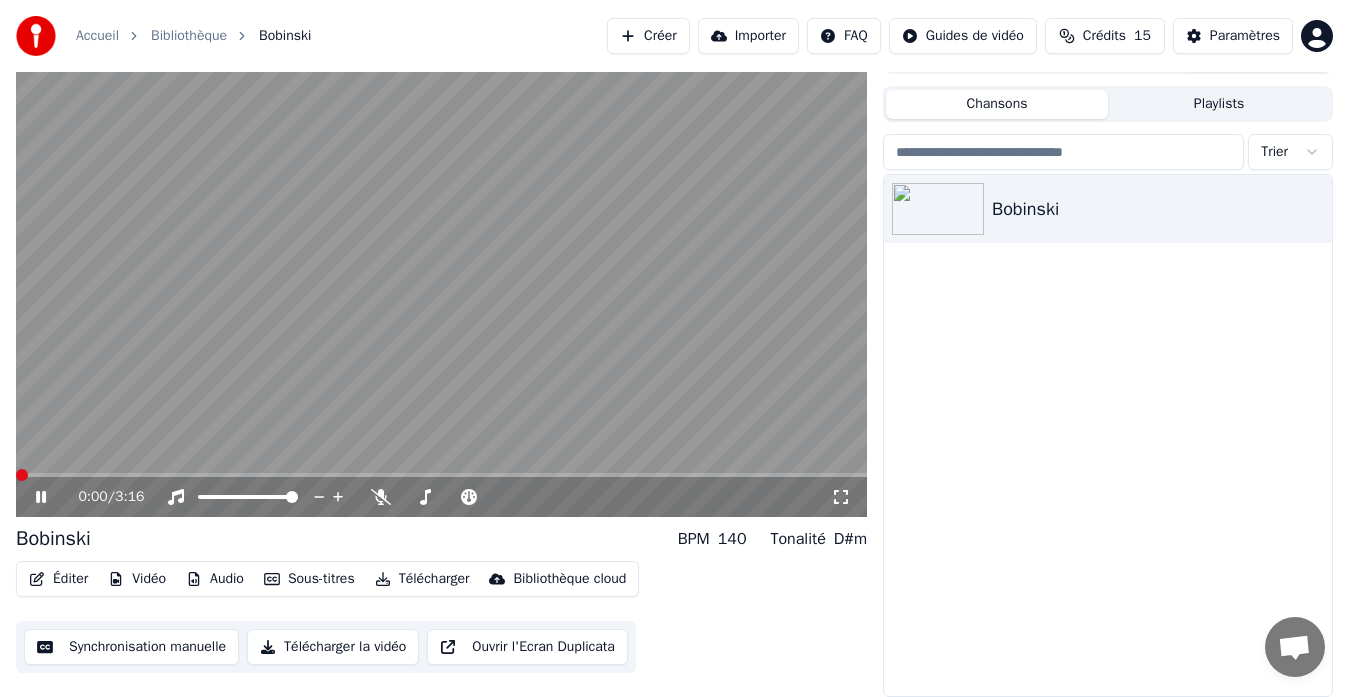 click at bounding box center (22, 475) 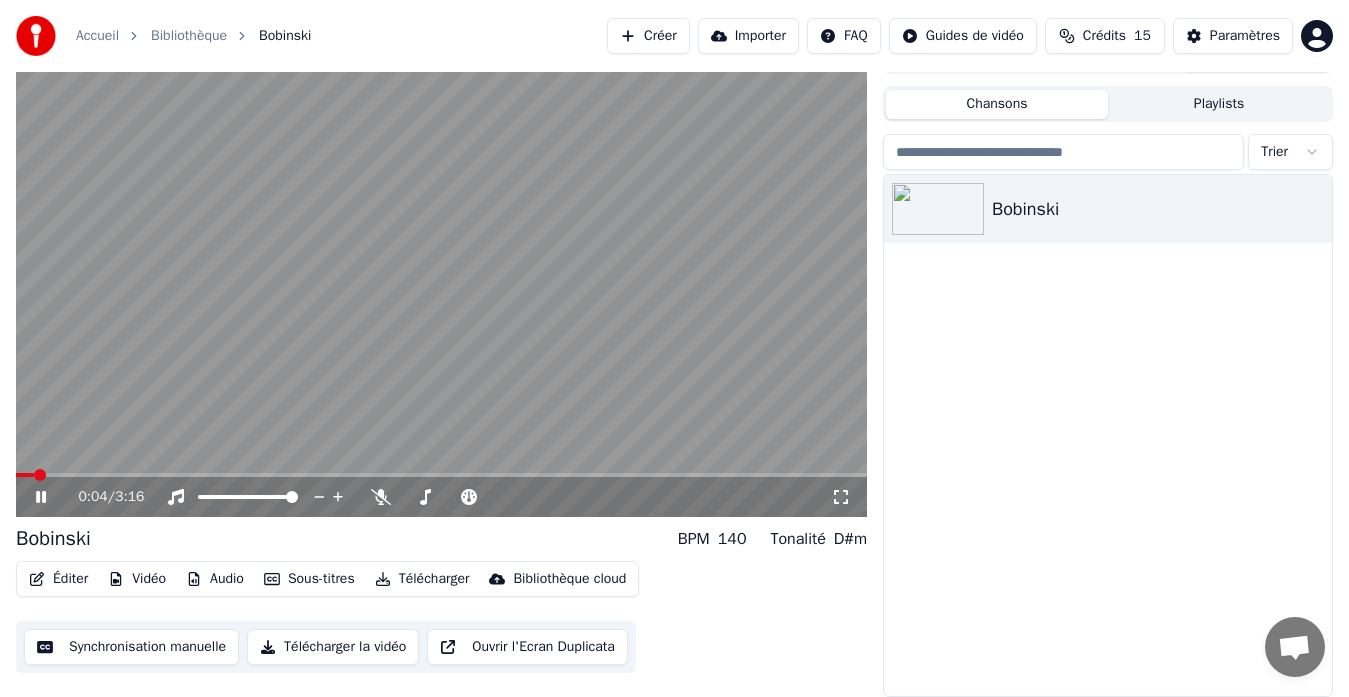 click at bounding box center [25, 475] 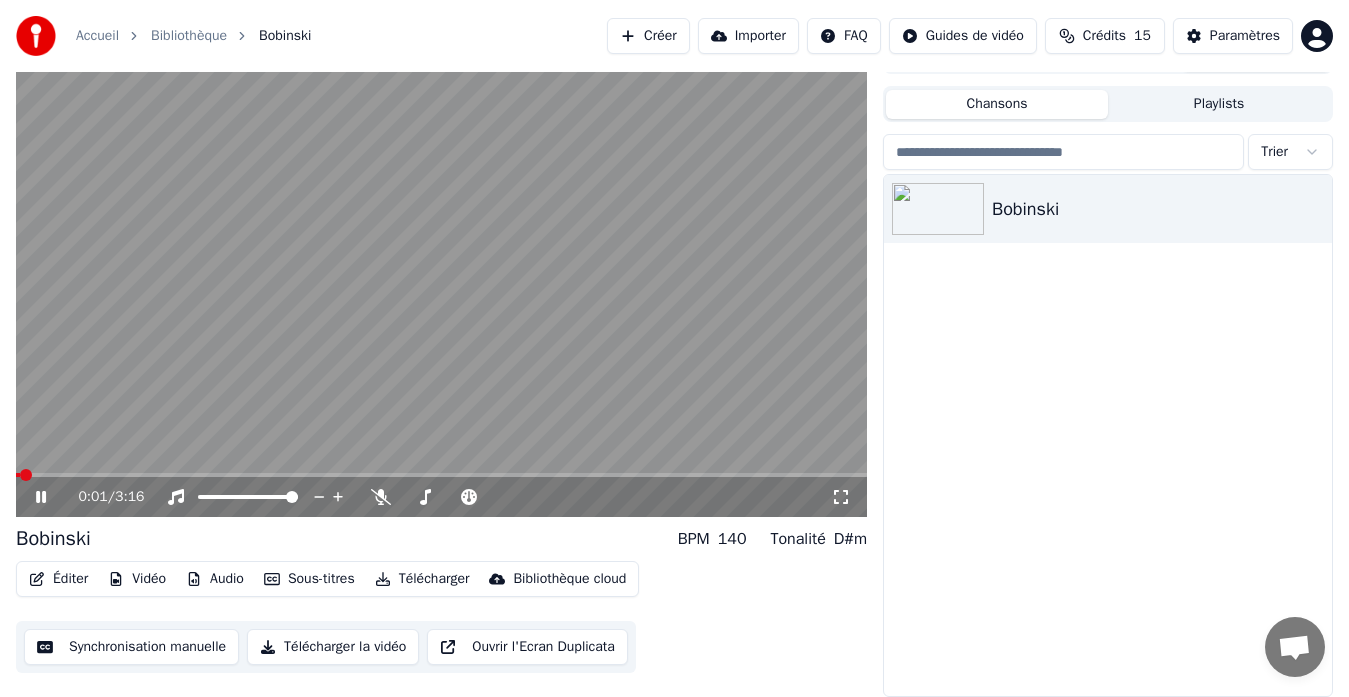 click at bounding box center (18, 475) 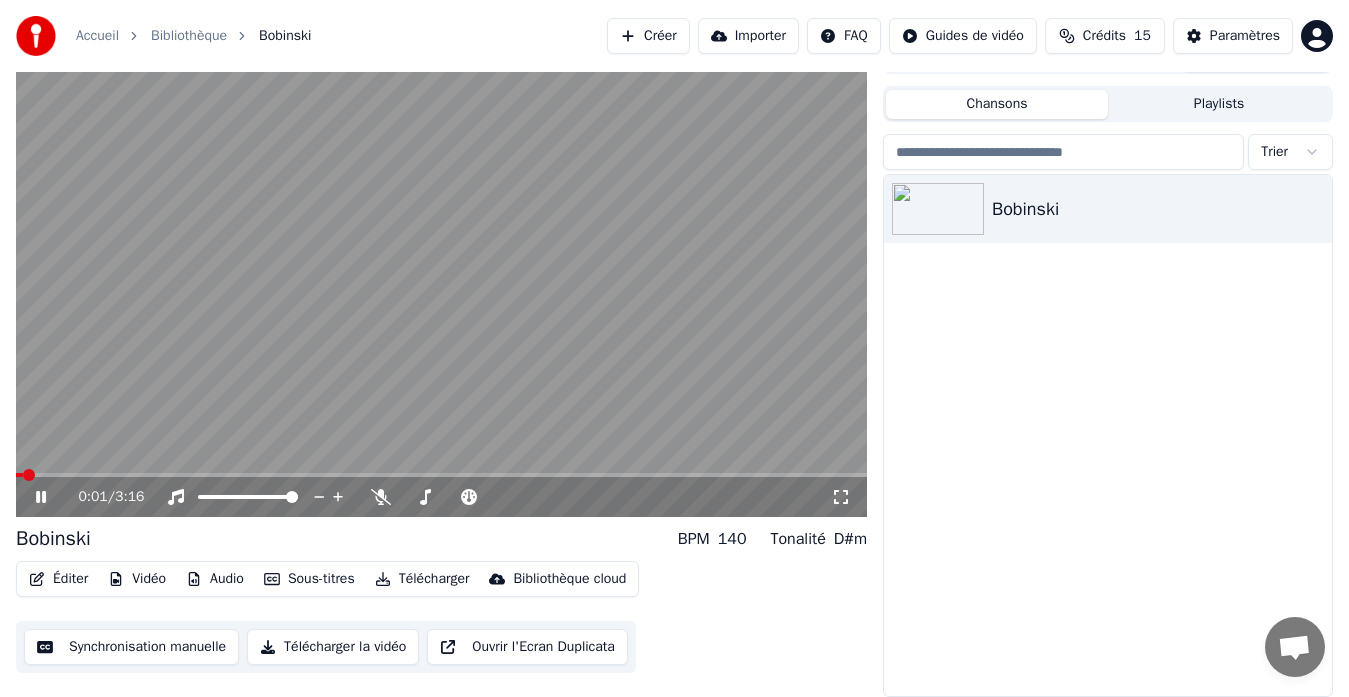 click 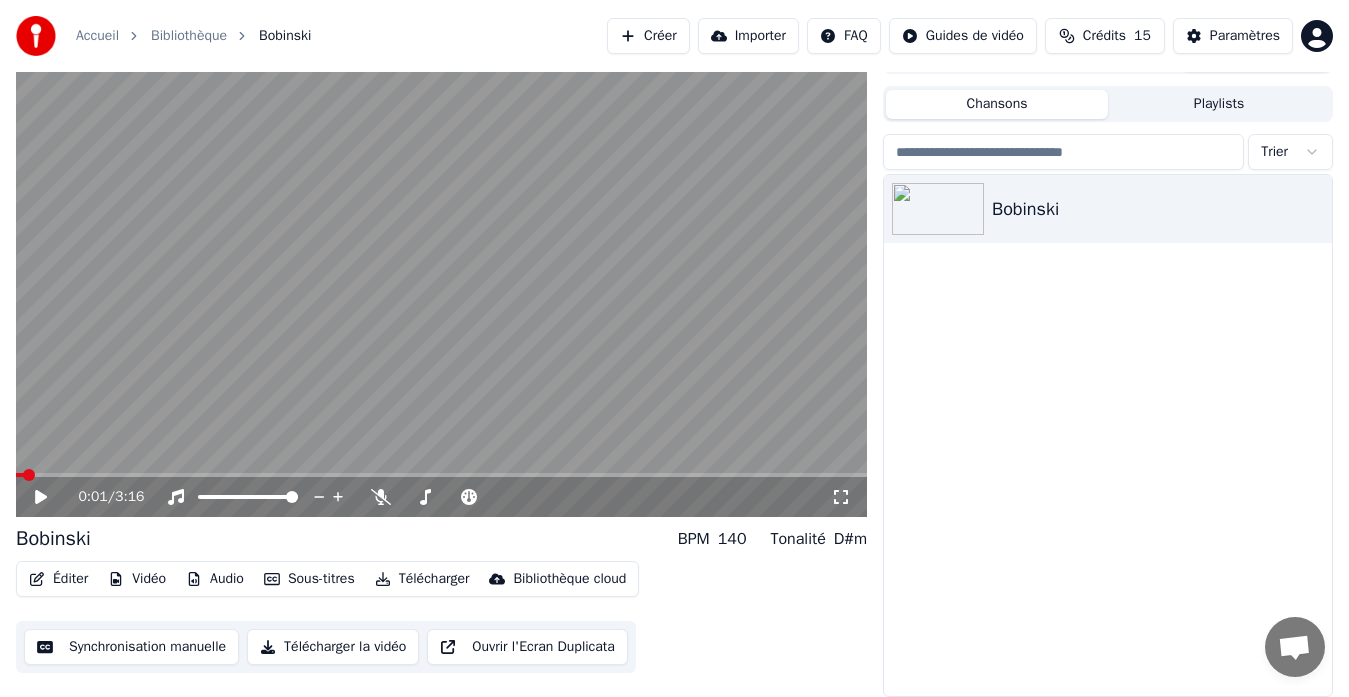 click 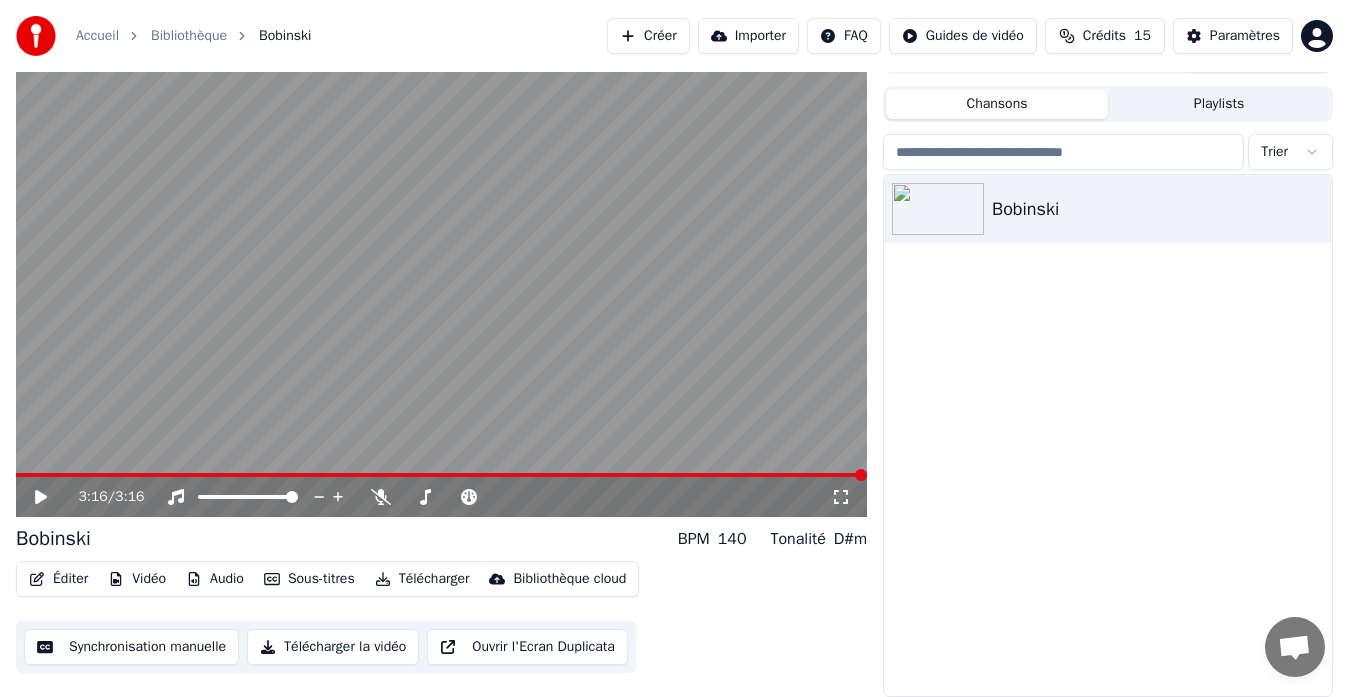 click 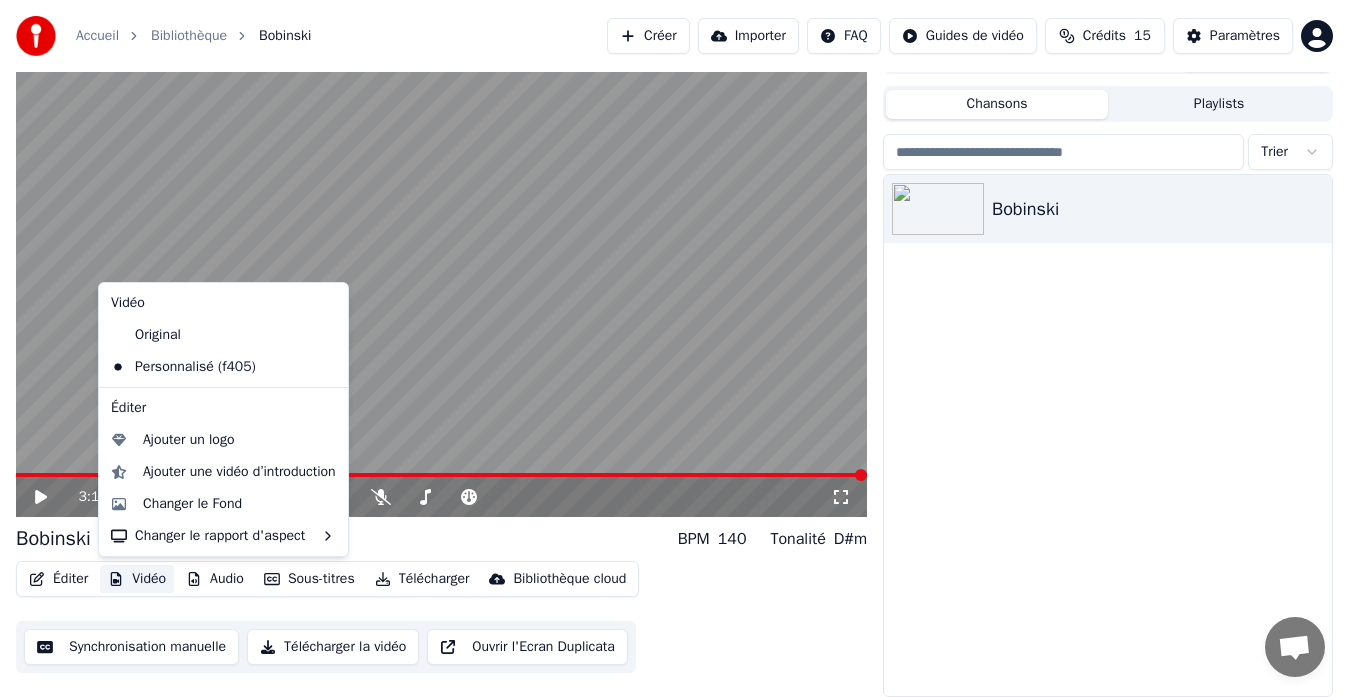 click on "Vidéo" at bounding box center (137, 579) 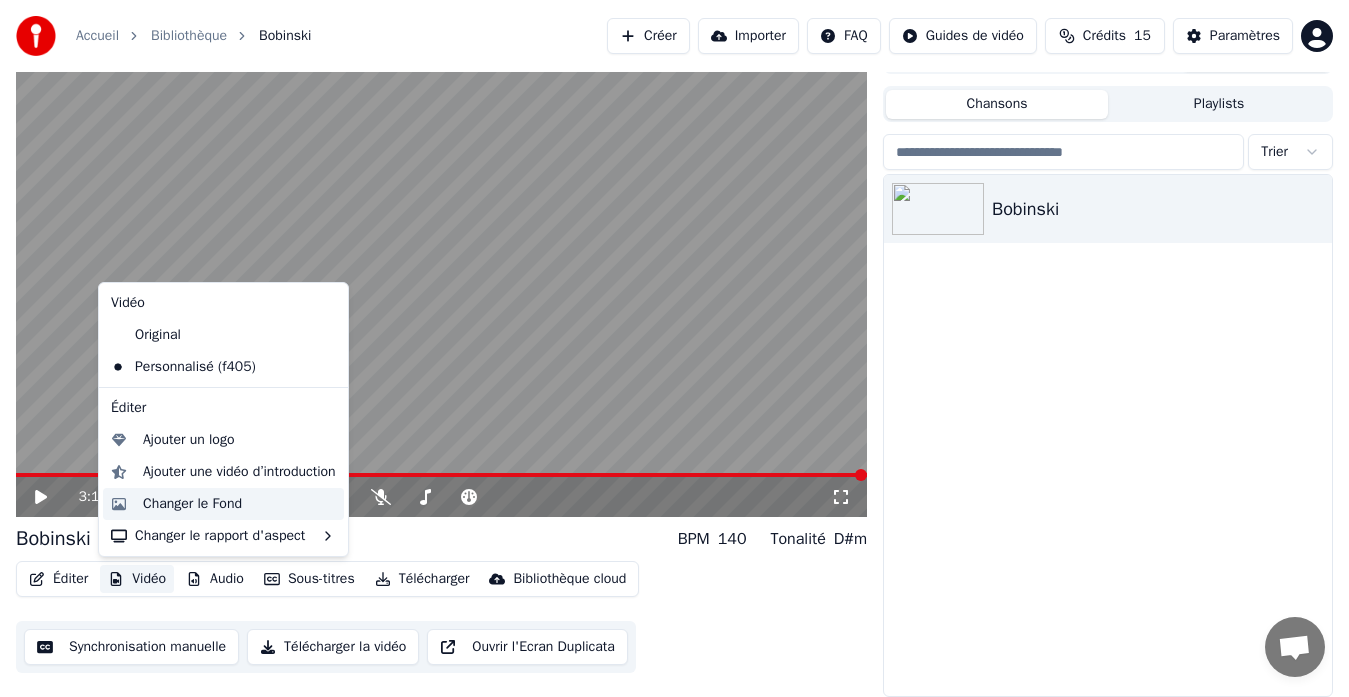 click on "Changer le Fond" at bounding box center [192, 504] 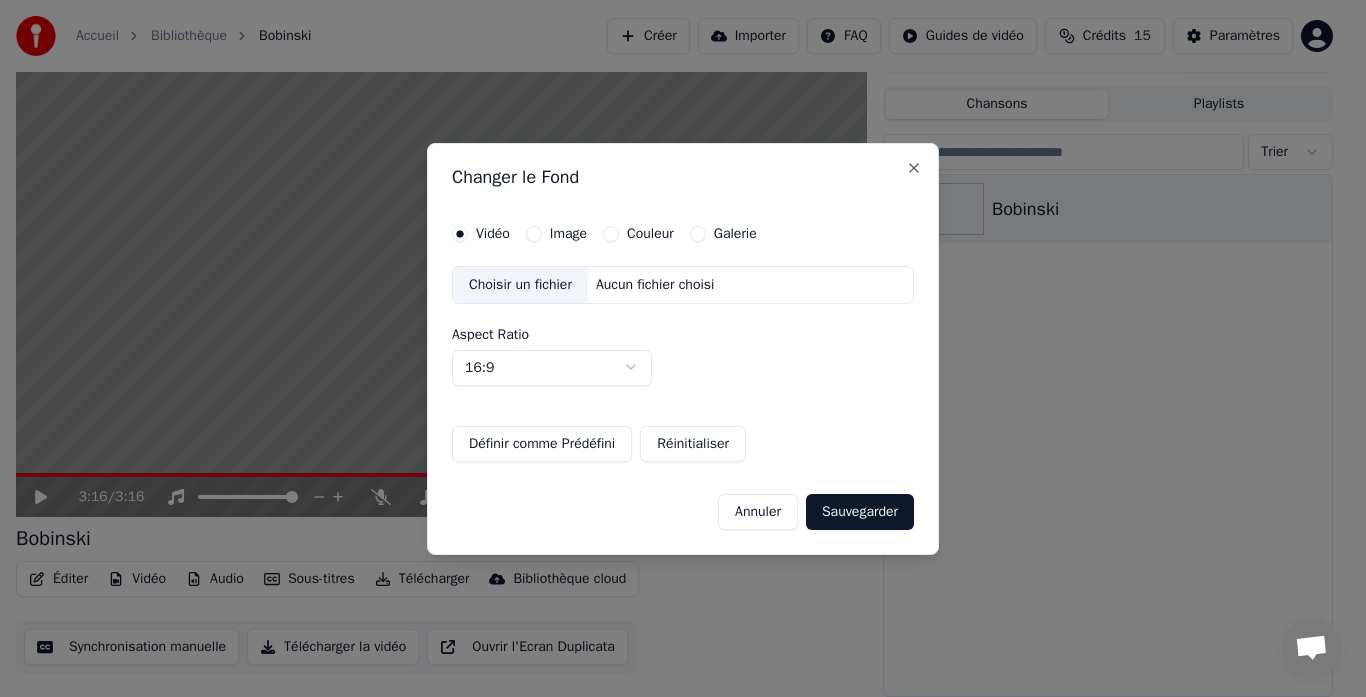 click on "Image" at bounding box center (568, 234) 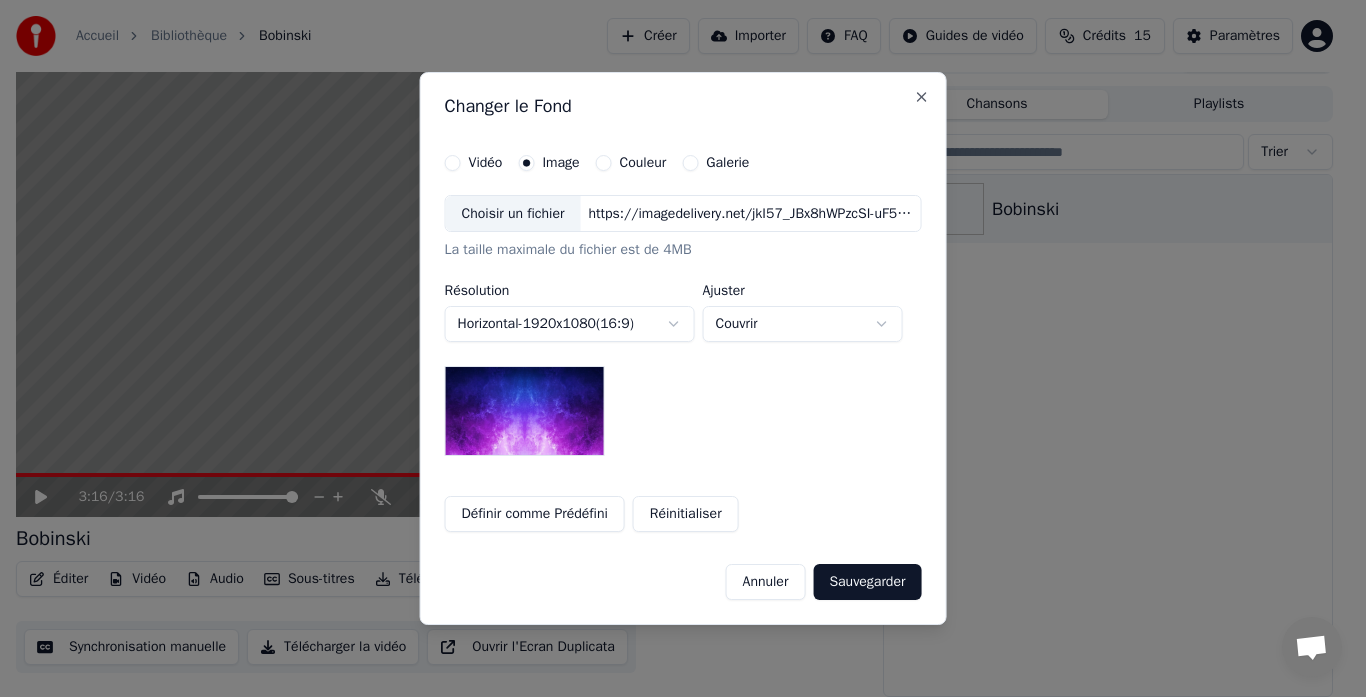 click on "https://imagedelivery.net/jkI57_JBx8hWPzcSI-uF5w/c7639807-3f76-4ea5-9112-66e75e03d200/16x9" at bounding box center [750, 214] 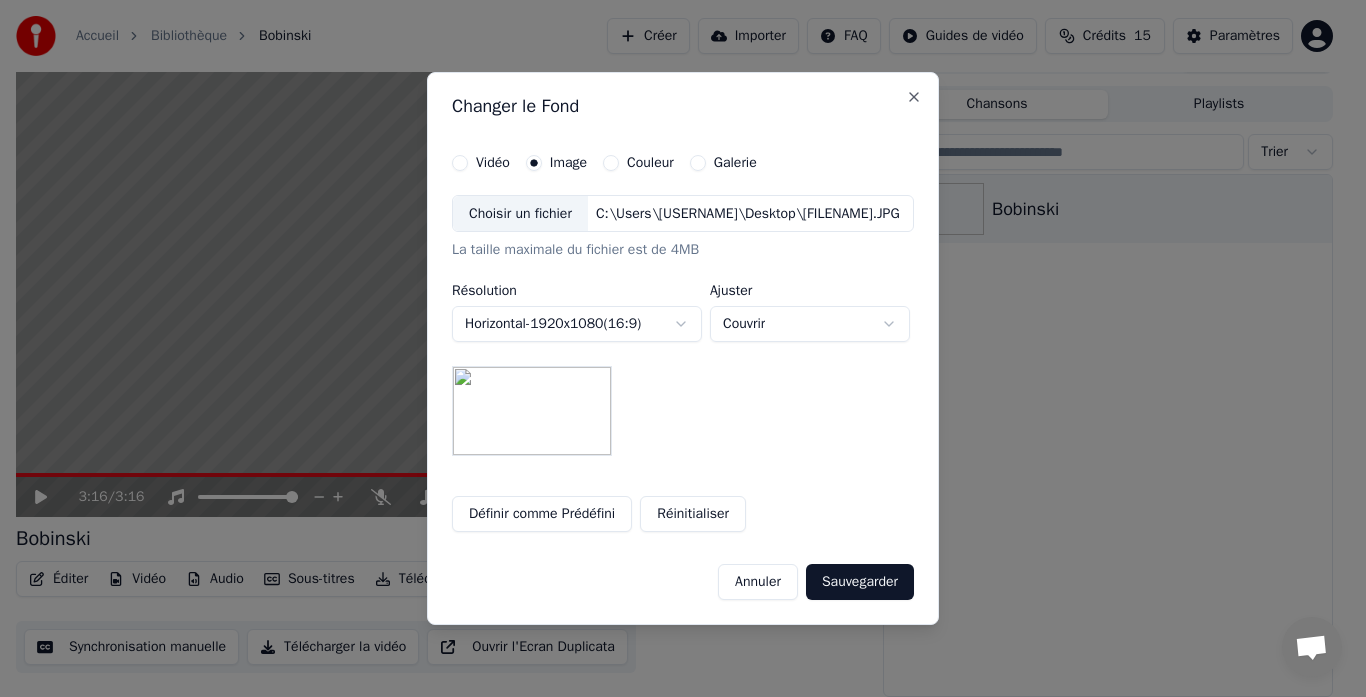 click on "Sauvegarder" at bounding box center (860, 582) 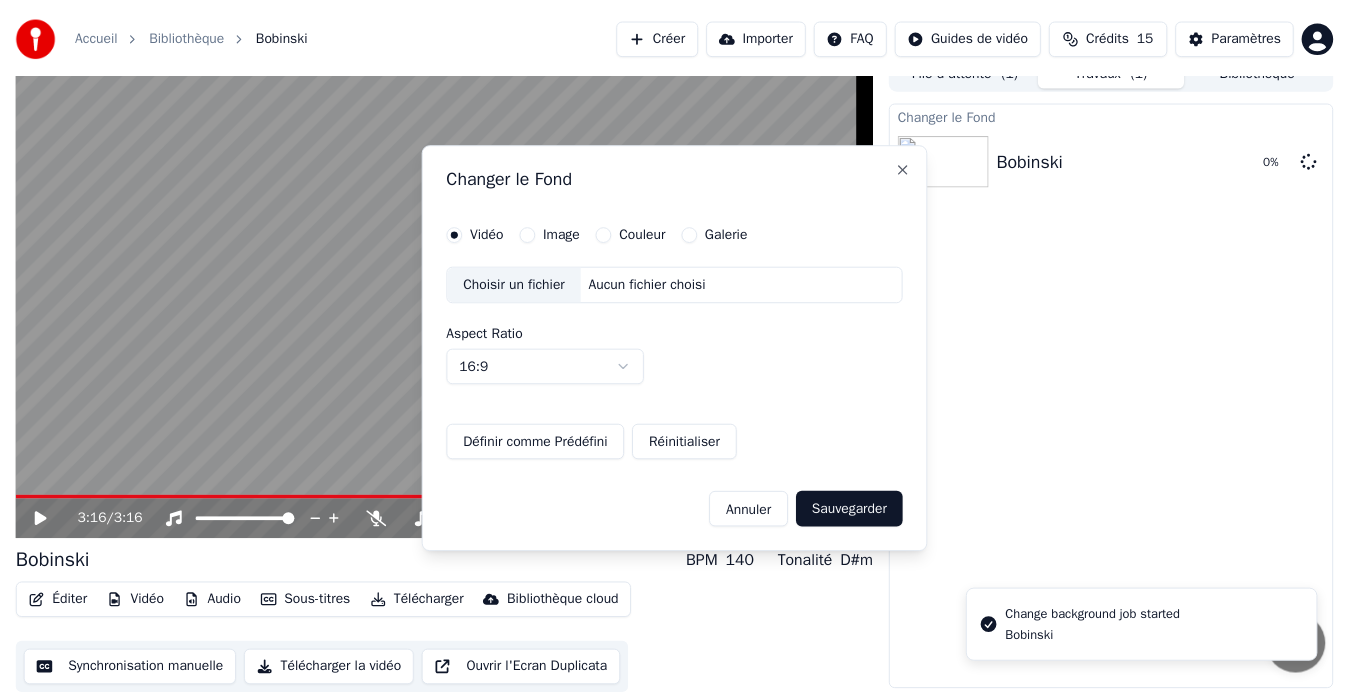 scroll, scrollTop: 15, scrollLeft: 0, axis: vertical 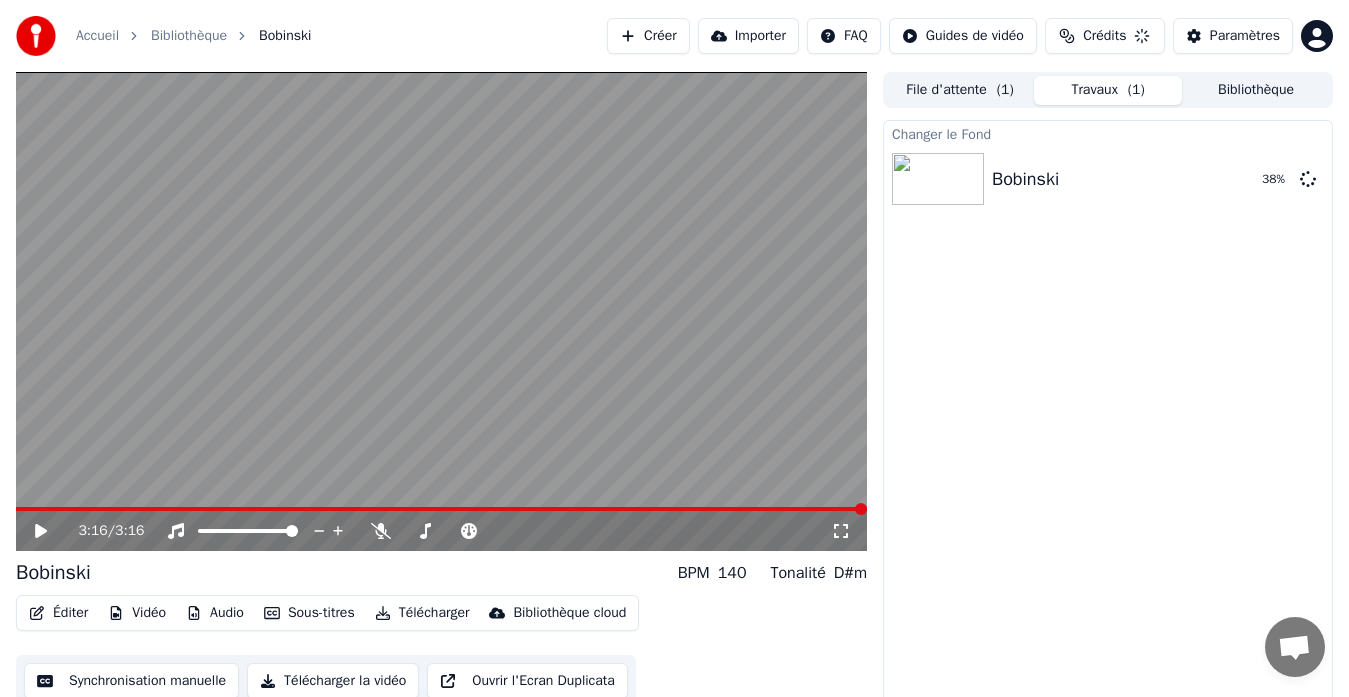 click on "Changer le Fond Bobinski 38 %" at bounding box center [1108, 416] 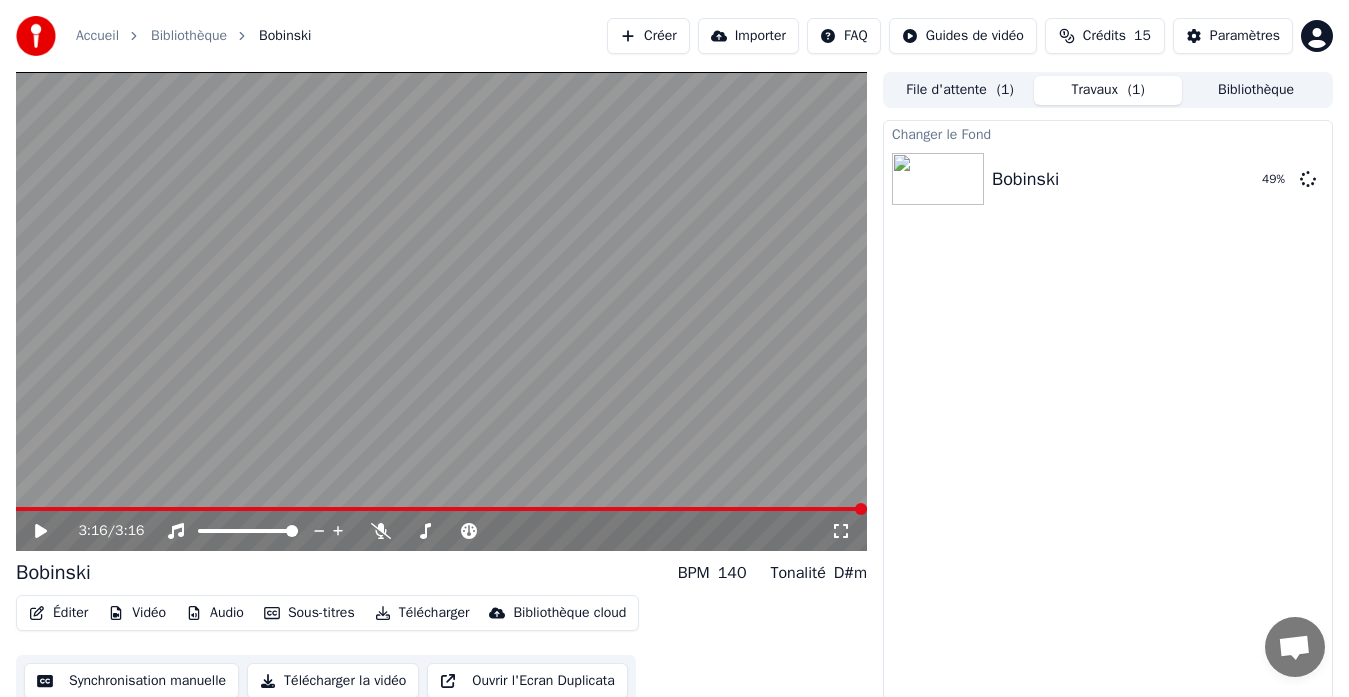 click on "Changer le Fond Bobinski 49 %" at bounding box center [1108, 416] 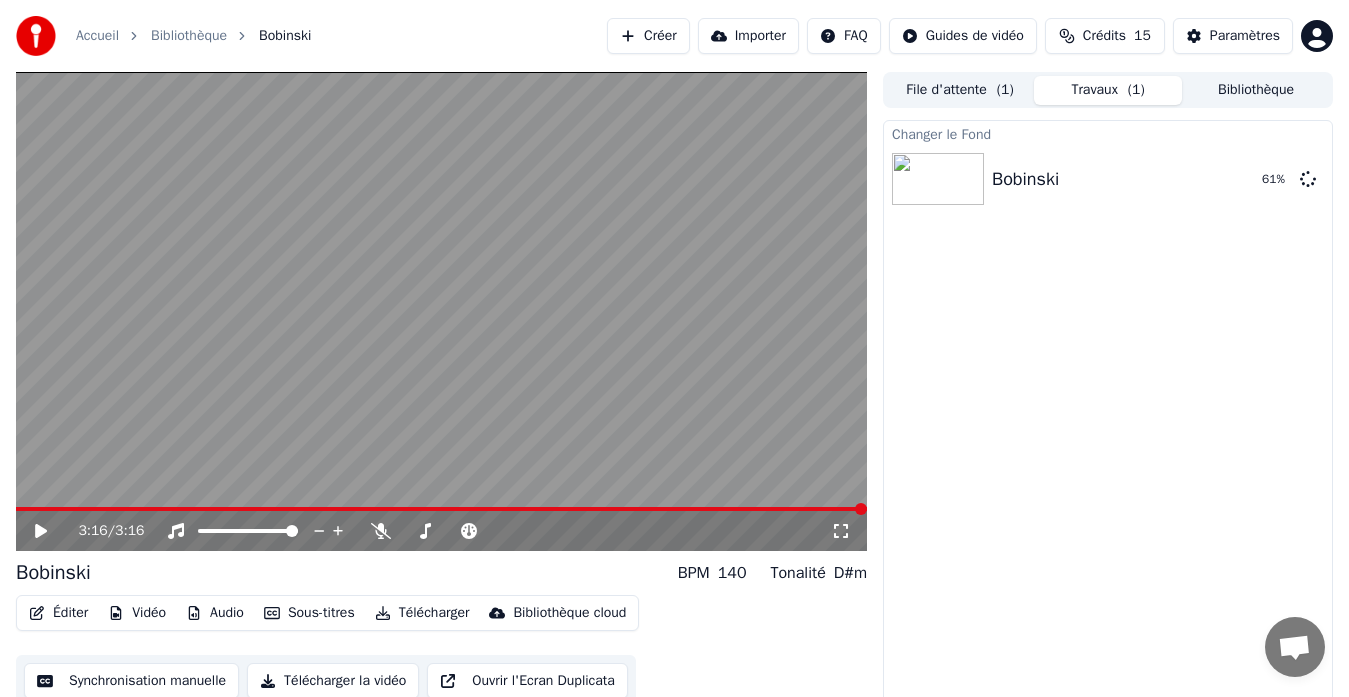 click on "Changer le Fond Bobinski 61 %" at bounding box center [1108, 416] 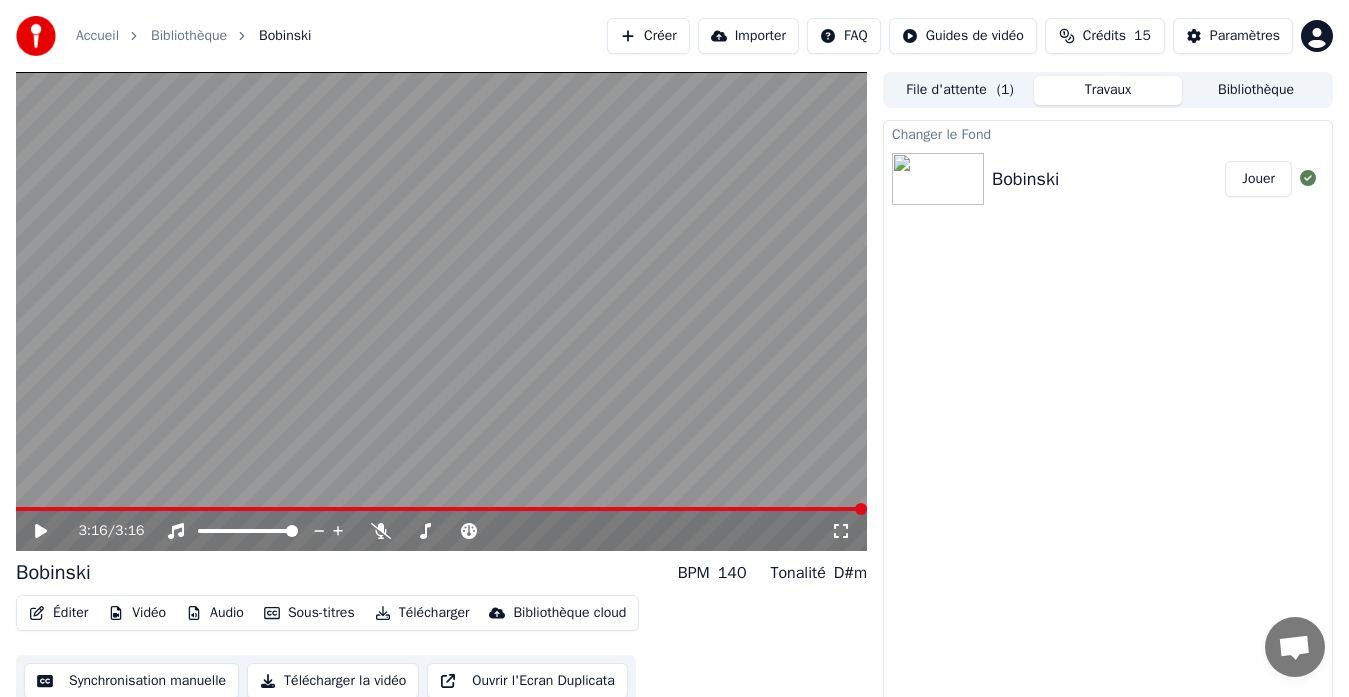 click on "Bobinski" at bounding box center (1025, 179) 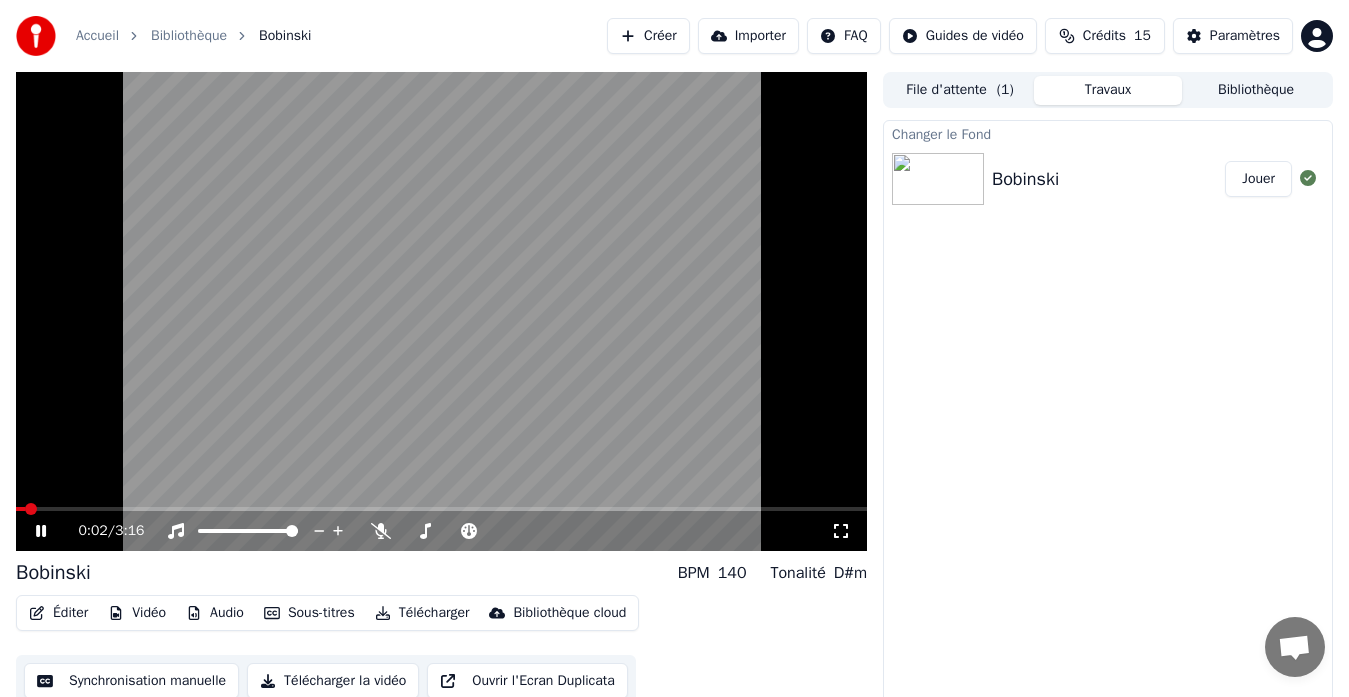 click at bounding box center (20, 509) 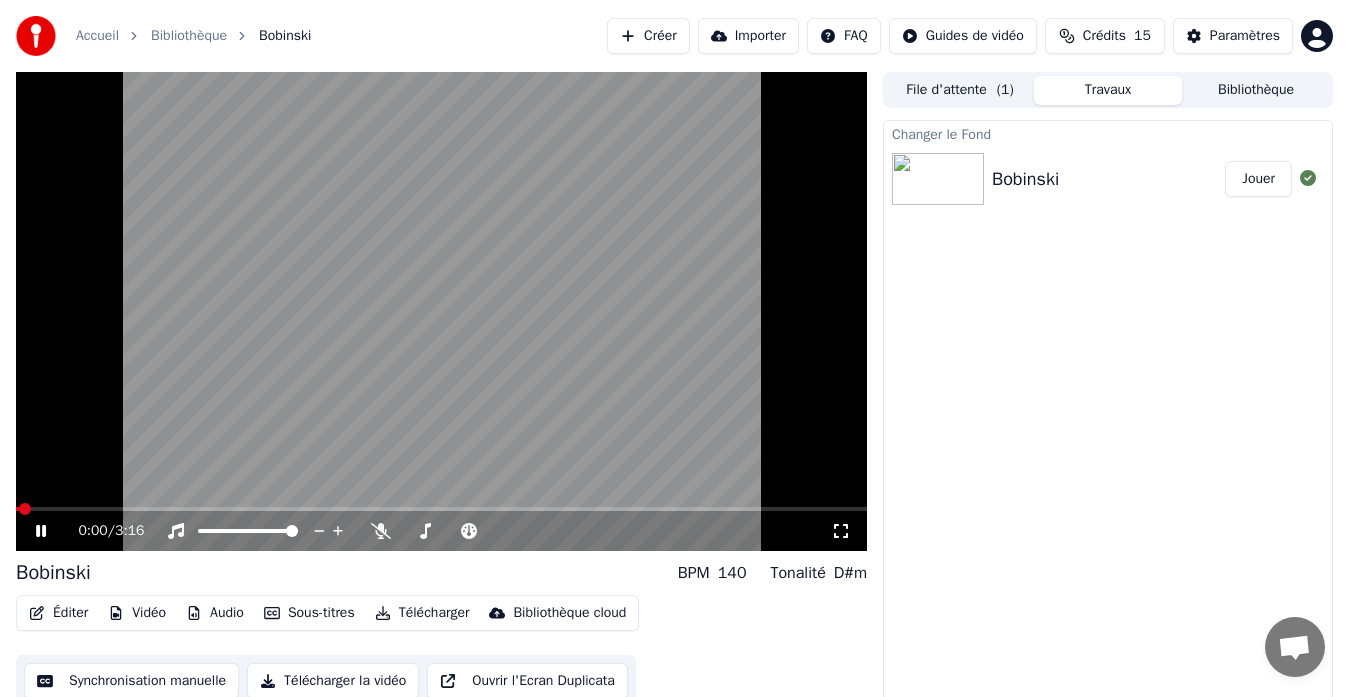 click 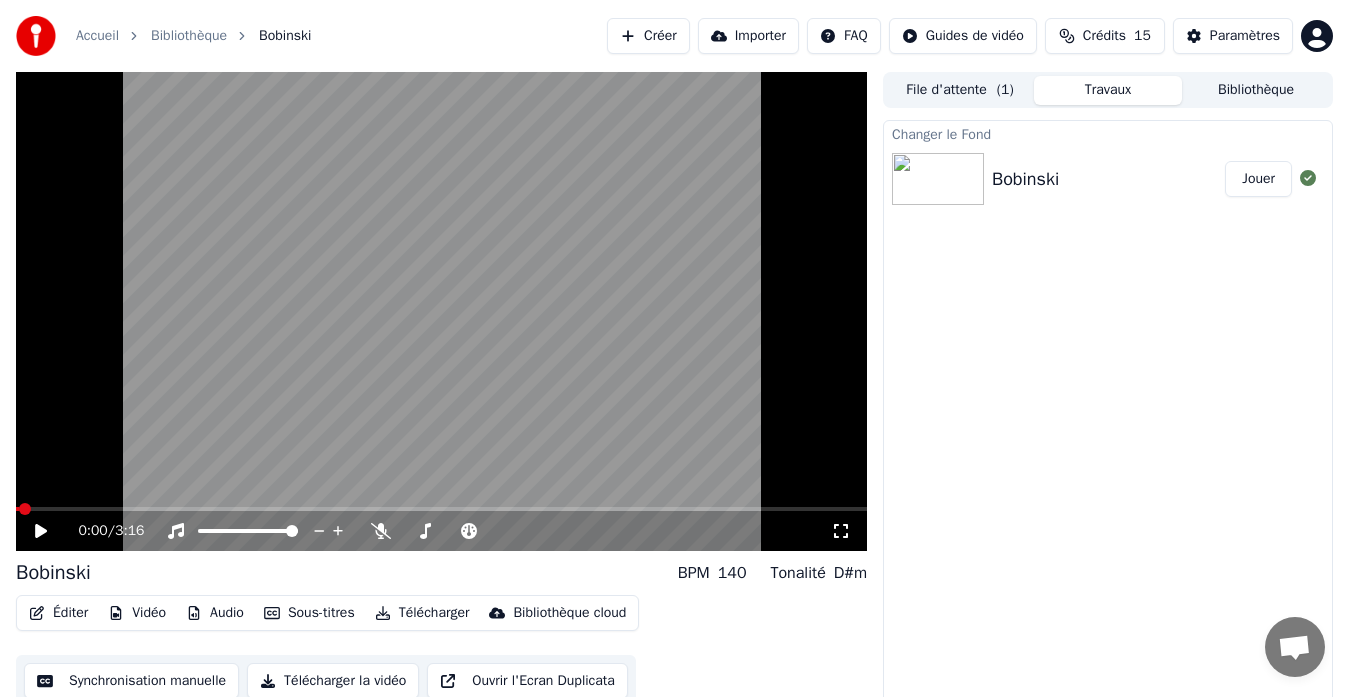 click 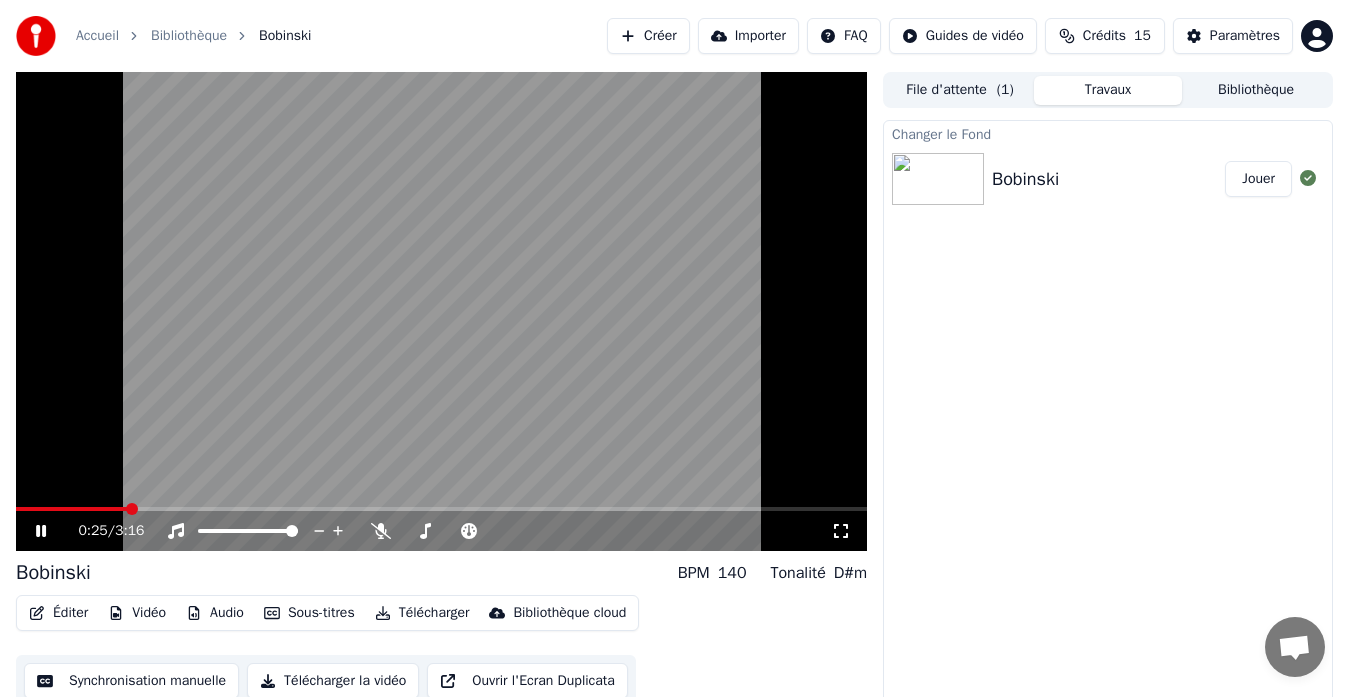 click 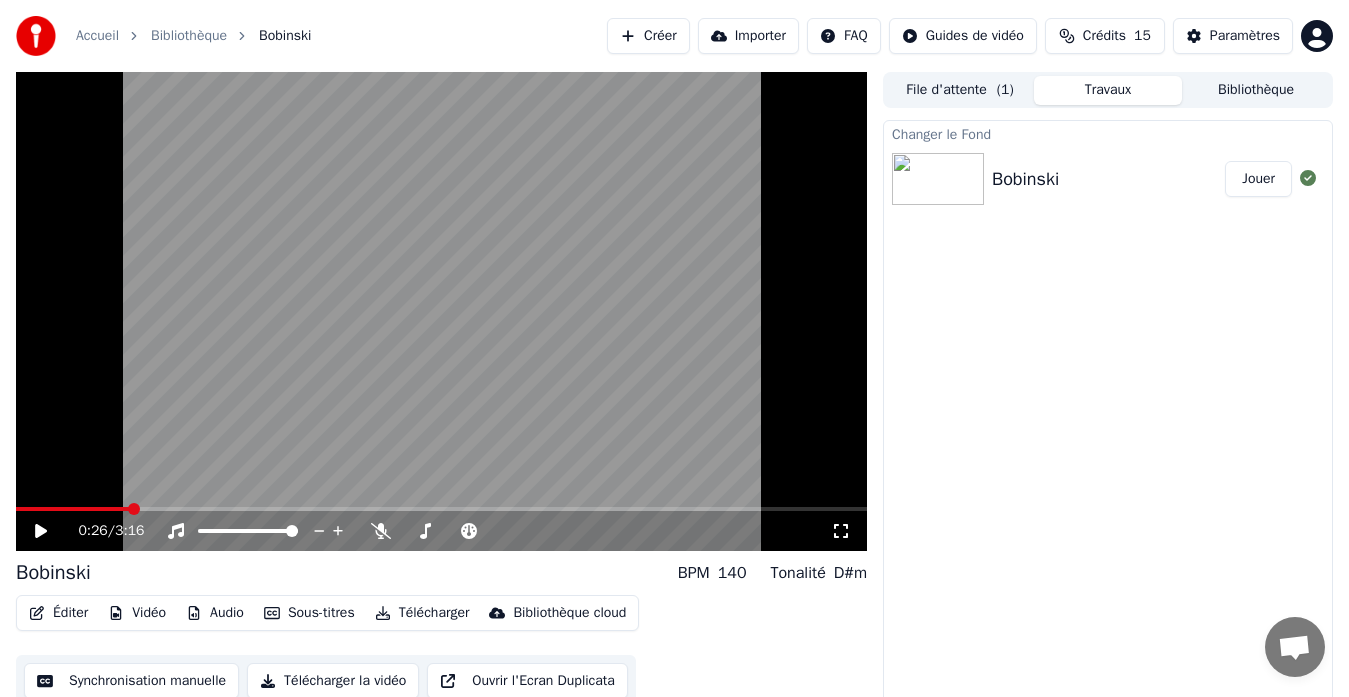 click at bounding box center (441, 311) 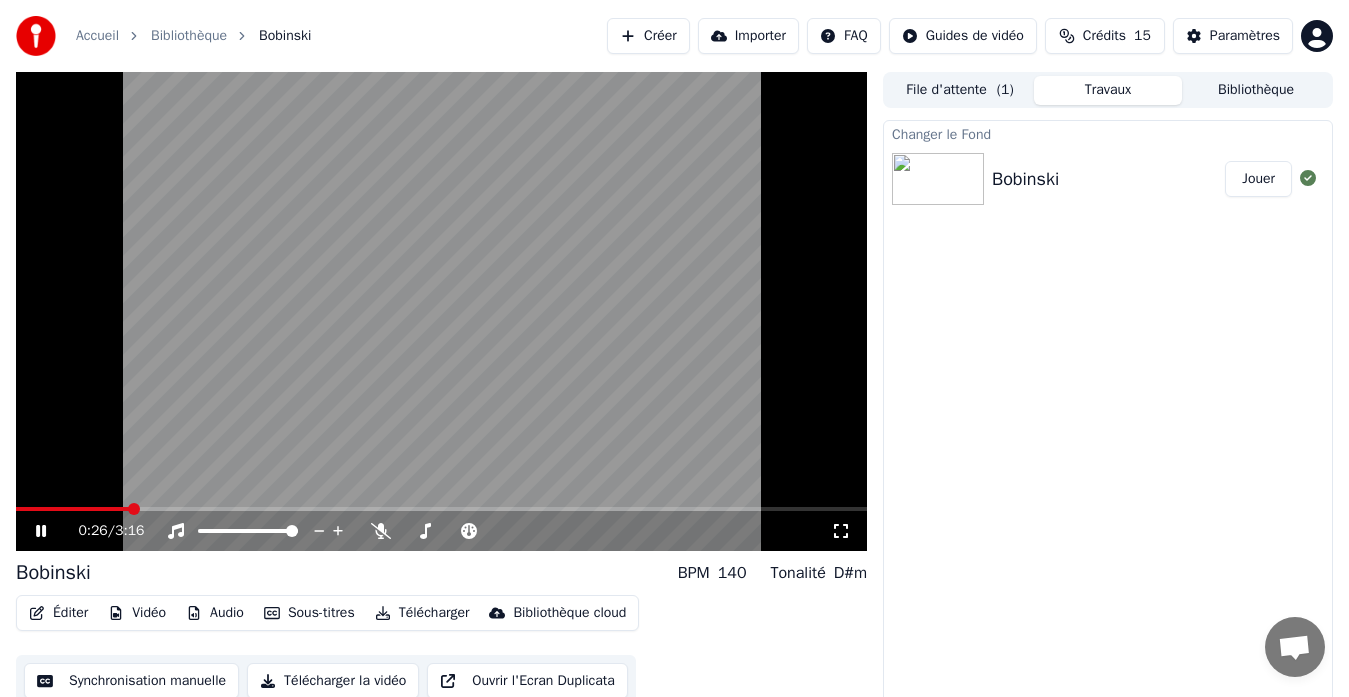 click on "0:26  /  3:16" at bounding box center [441, 531] 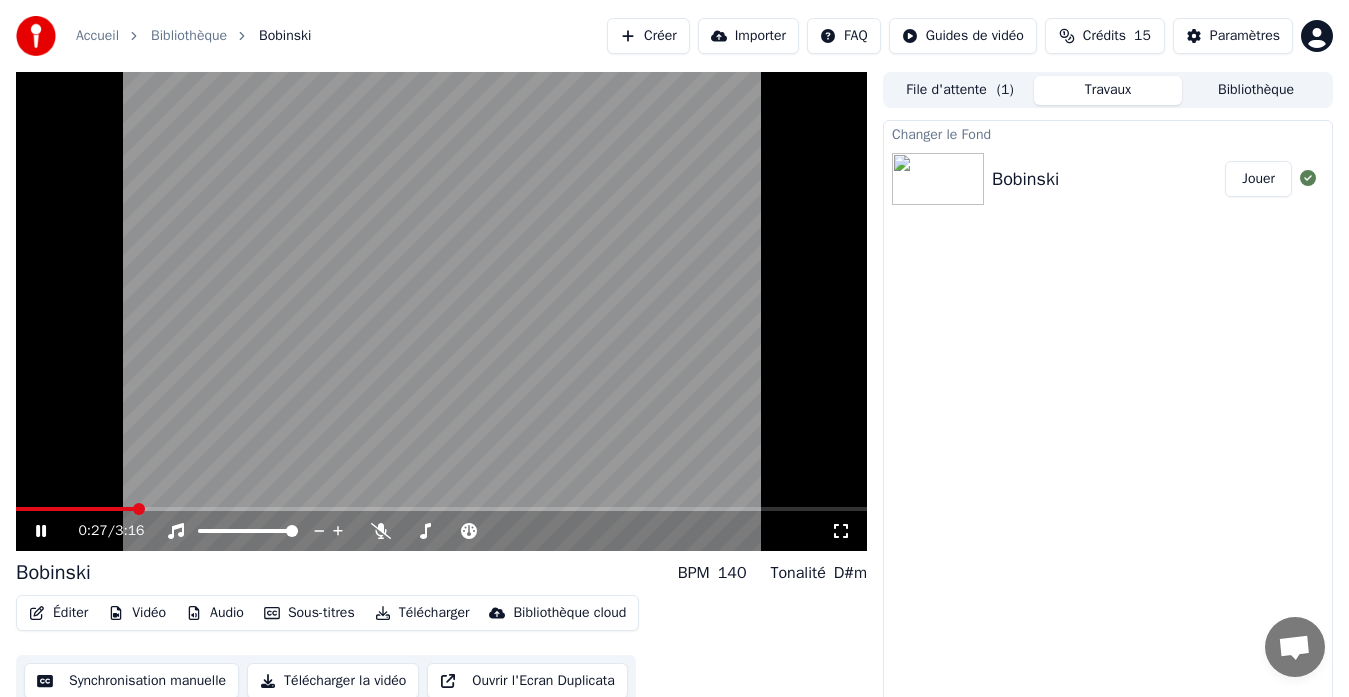 click at bounding box center [75, 509] 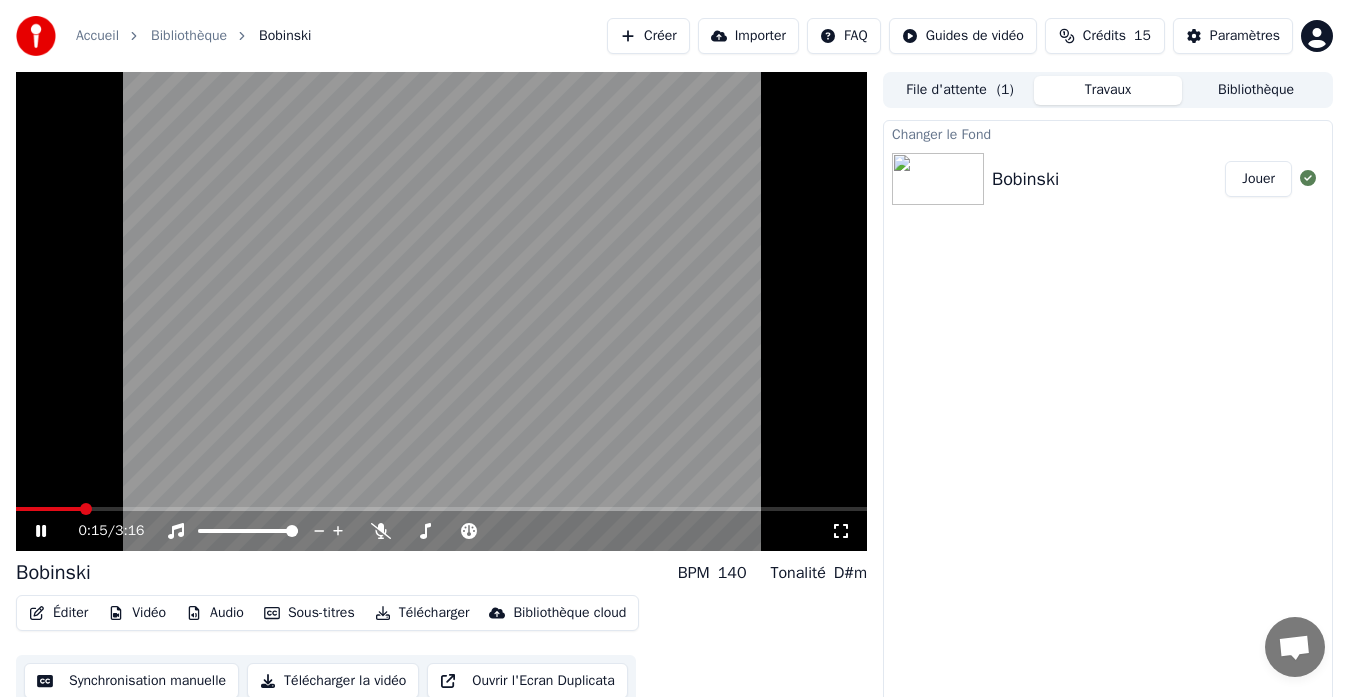 click on "0:15  /  3:16" at bounding box center (441, 531) 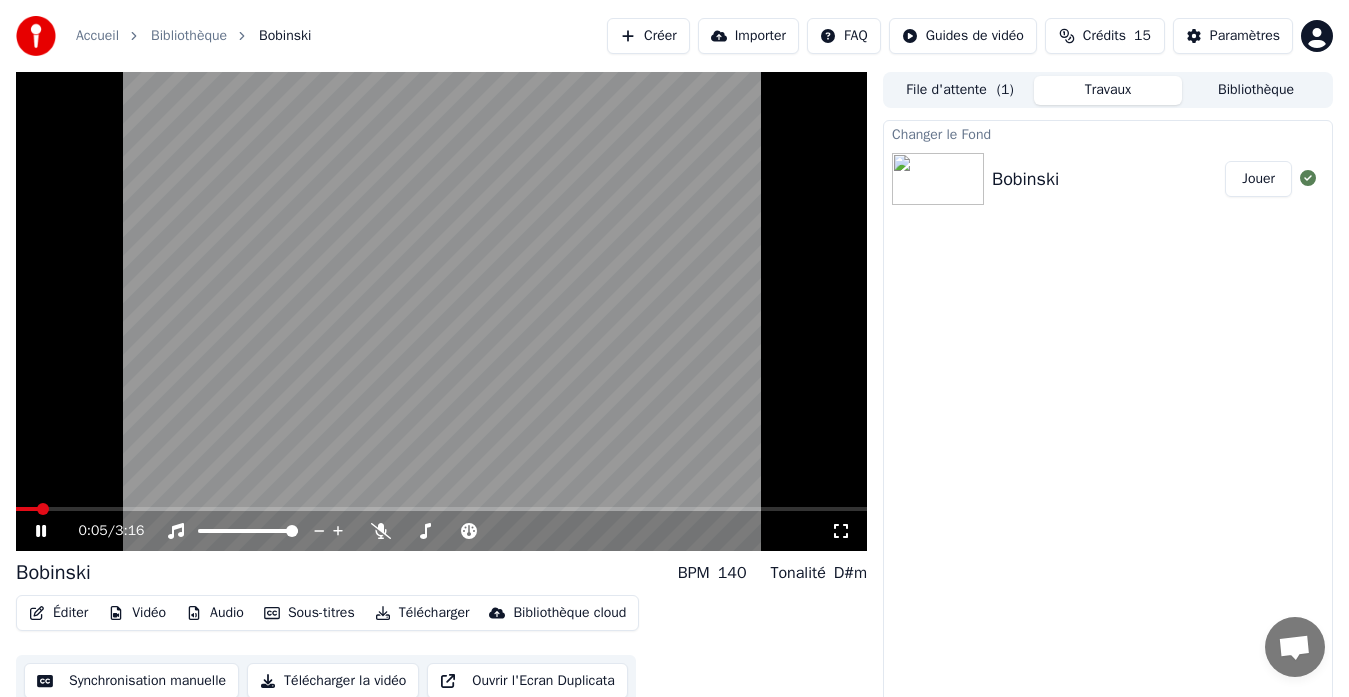 click at bounding box center [27, 509] 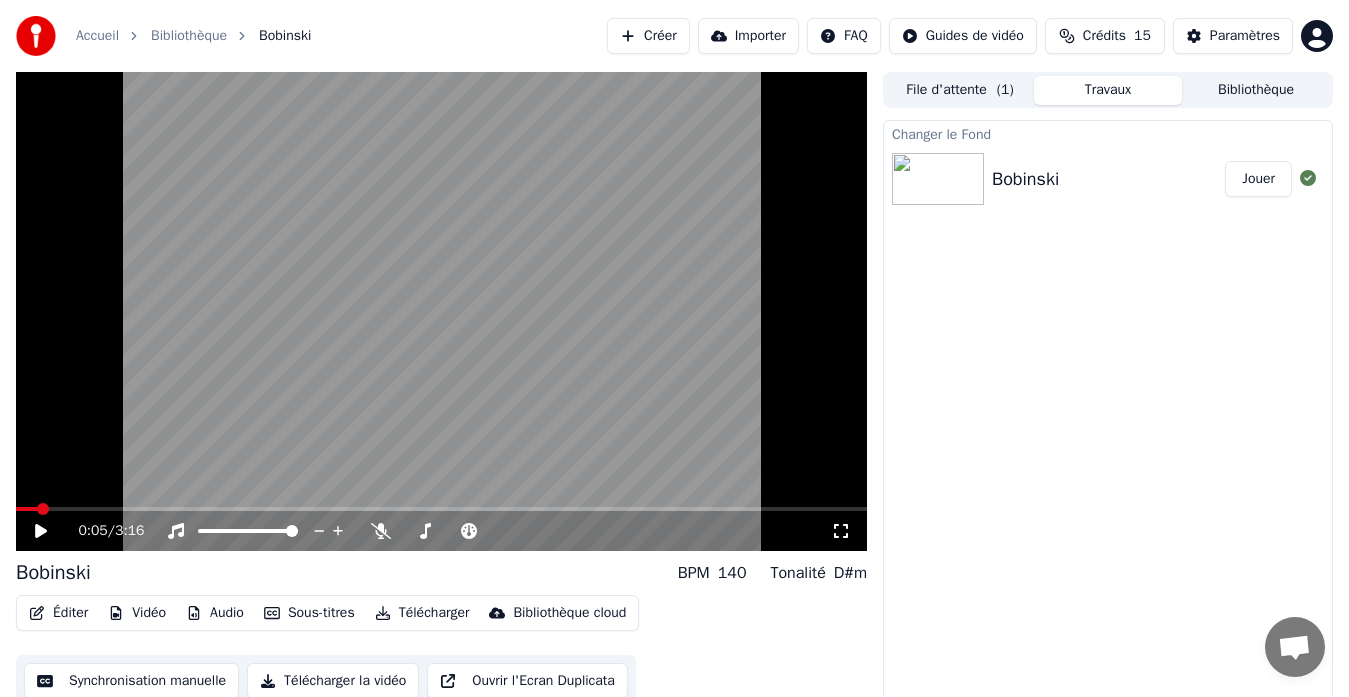 click 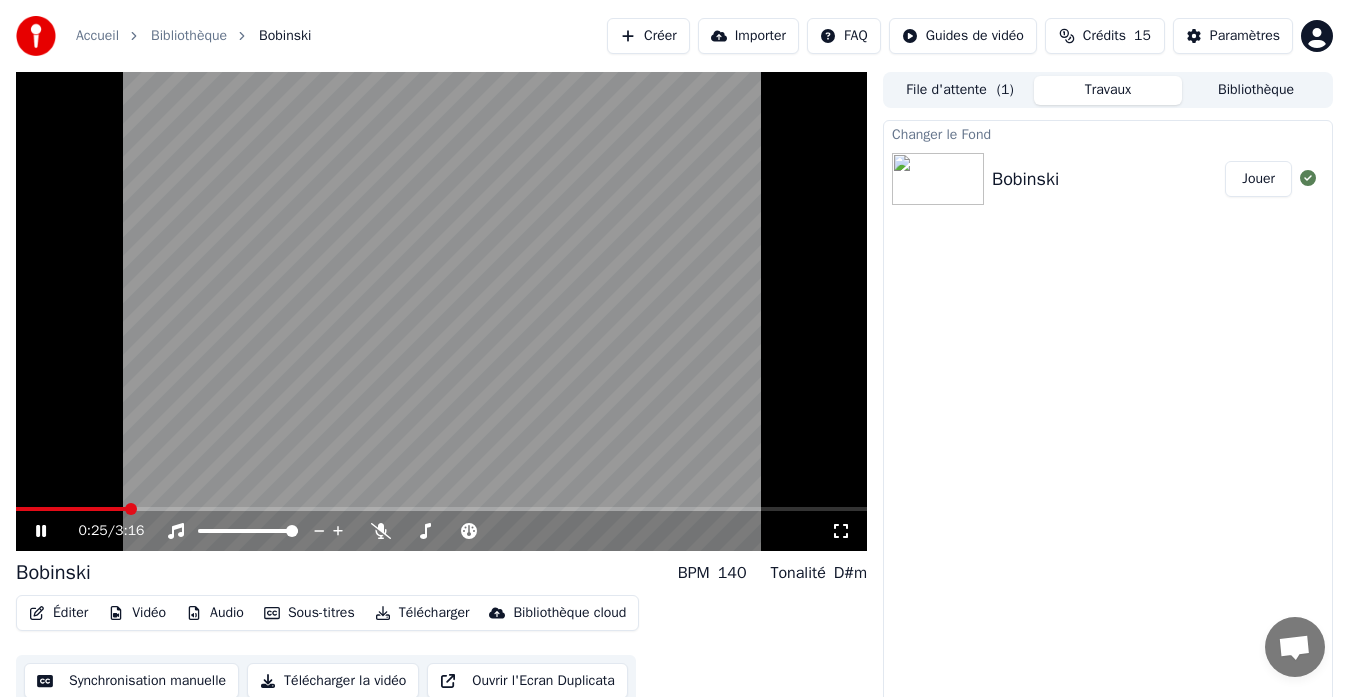 click 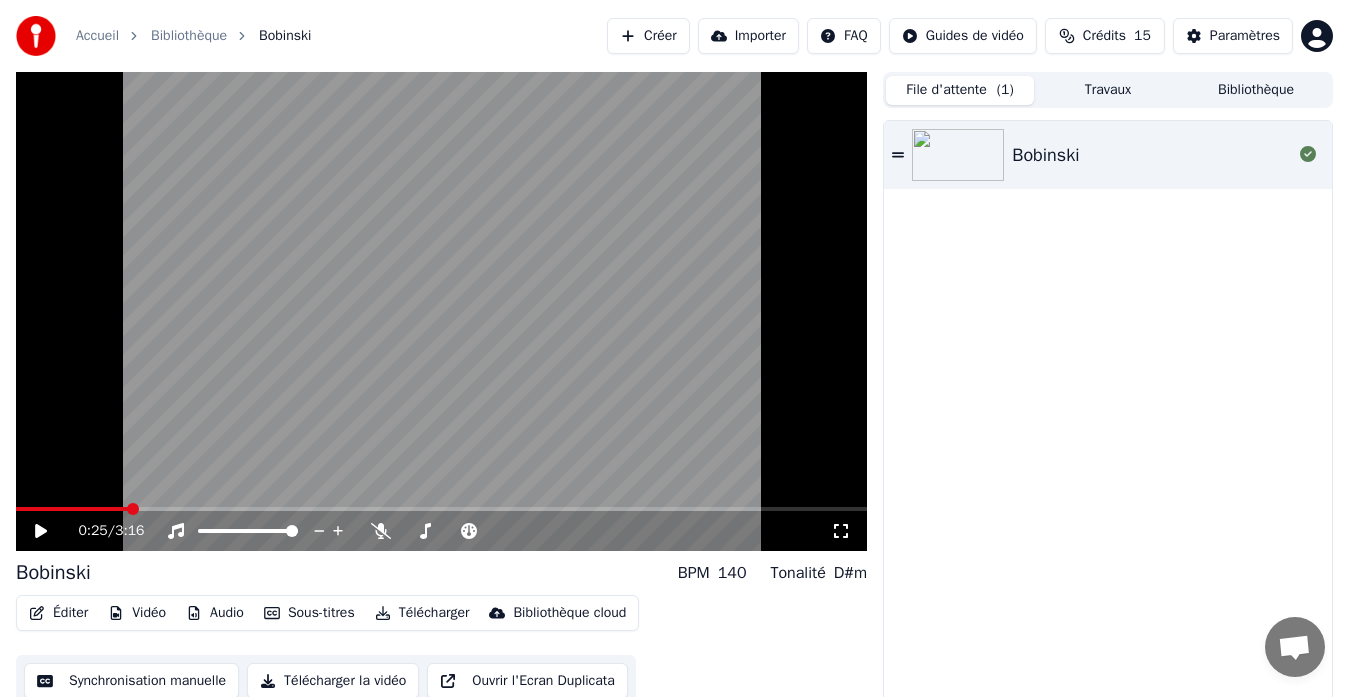 click on "File d'attente ( 1 )" at bounding box center [960, 90] 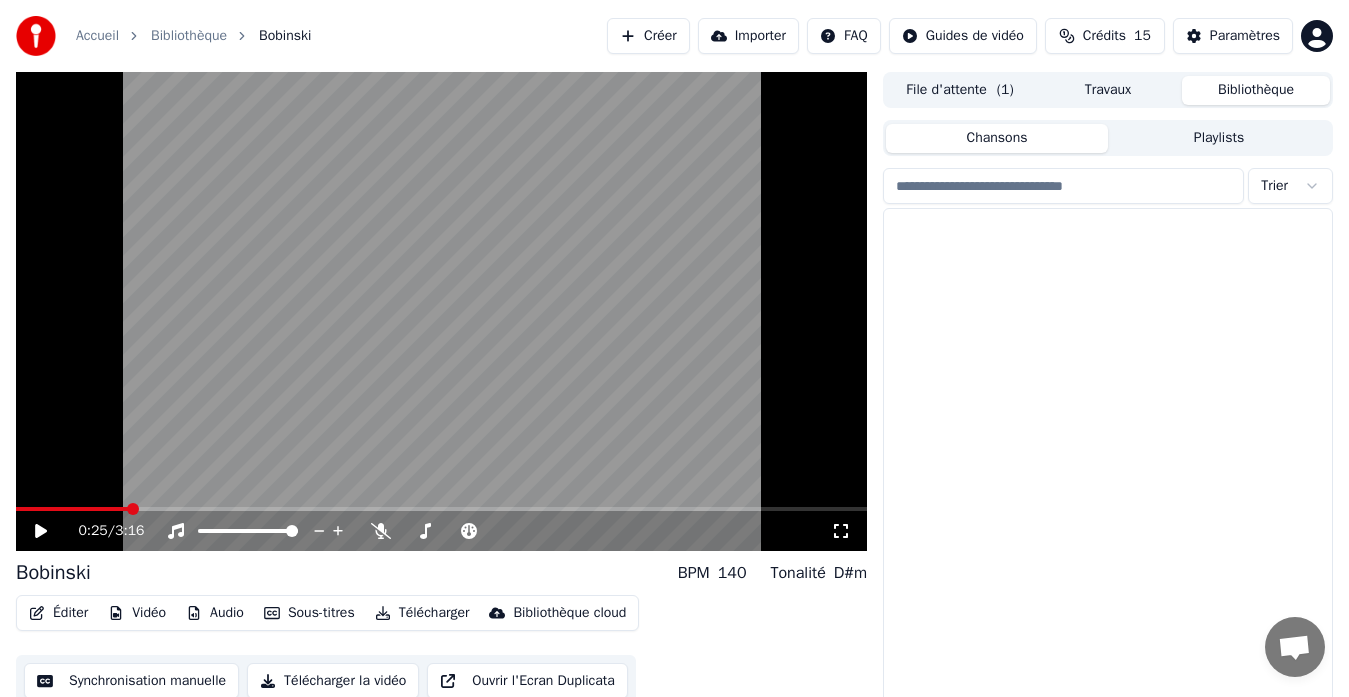 click on "Bibliothèque" at bounding box center [1256, 90] 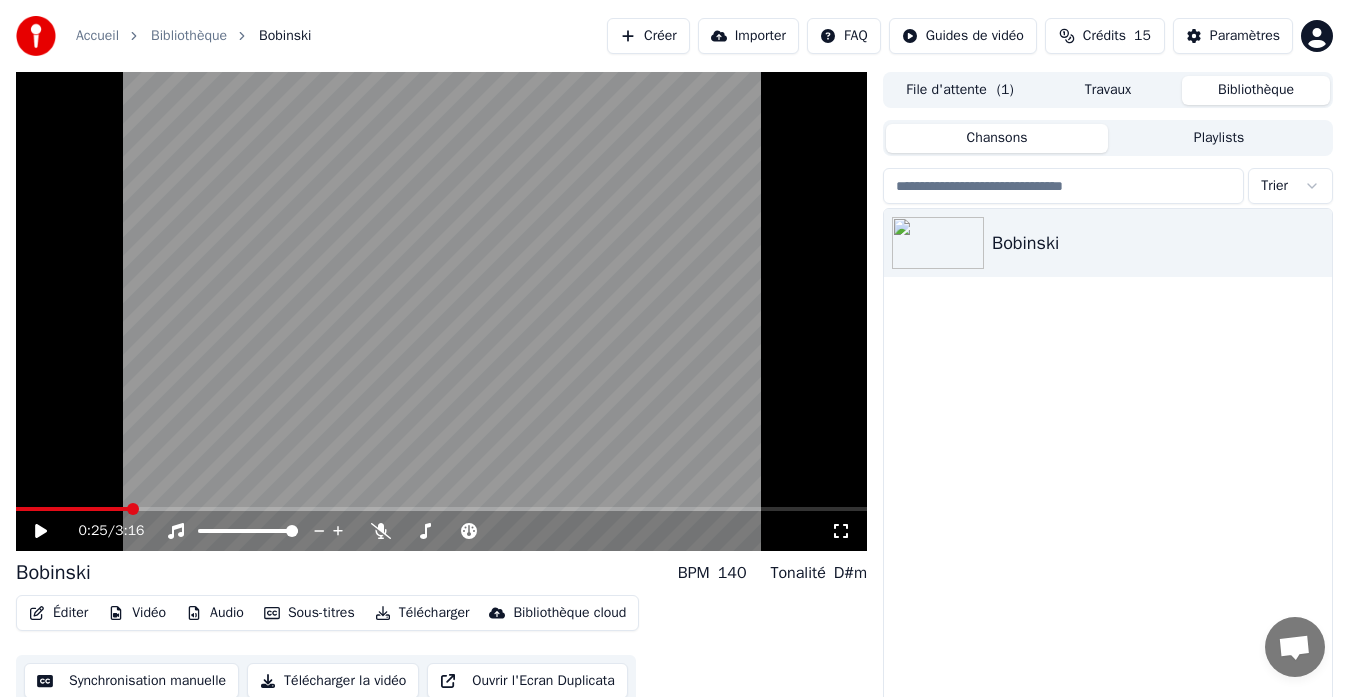click on "Playlists" at bounding box center [1219, 138] 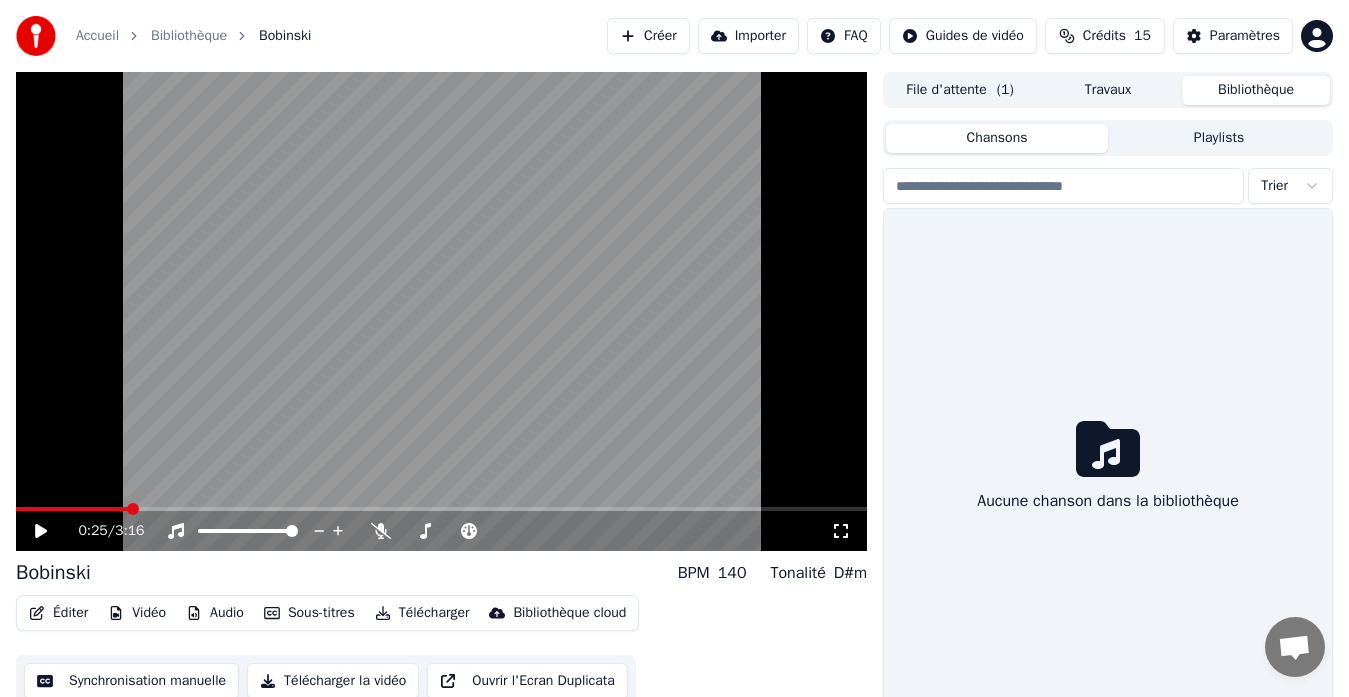 click on "Chansons" at bounding box center [997, 138] 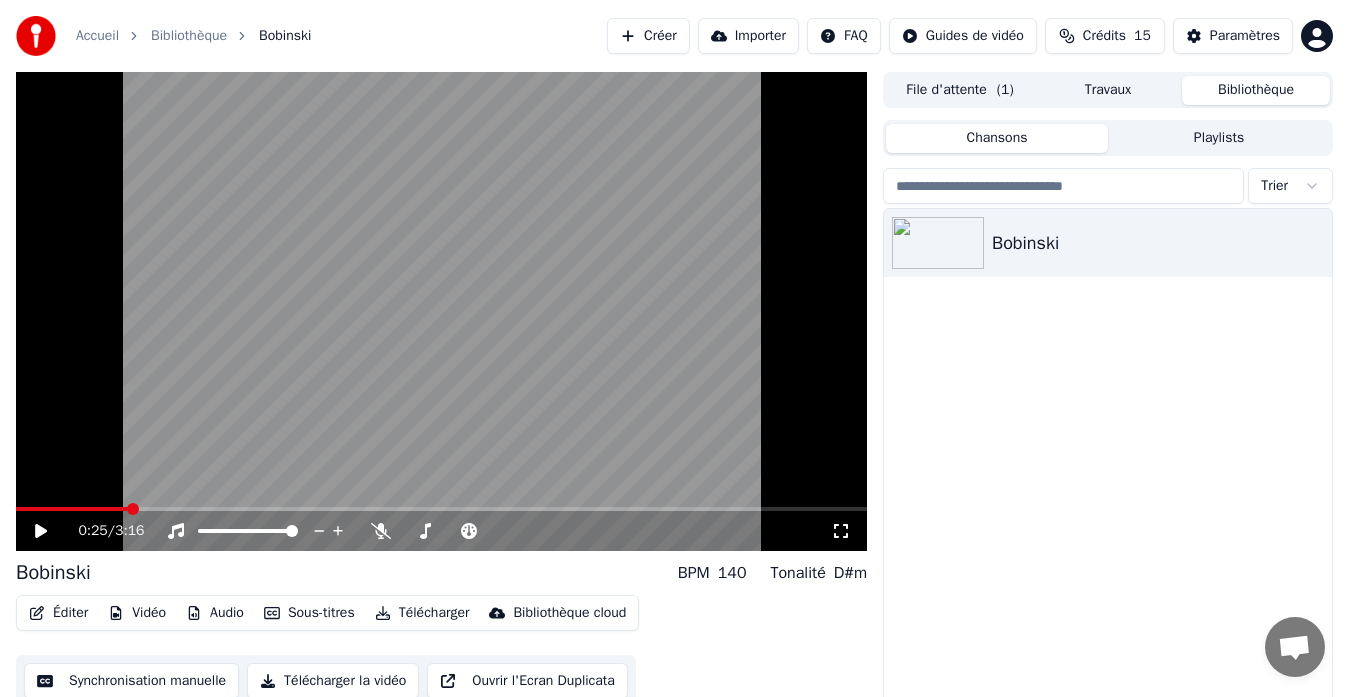 click on "File d'attente ( 1 )" at bounding box center (960, 90) 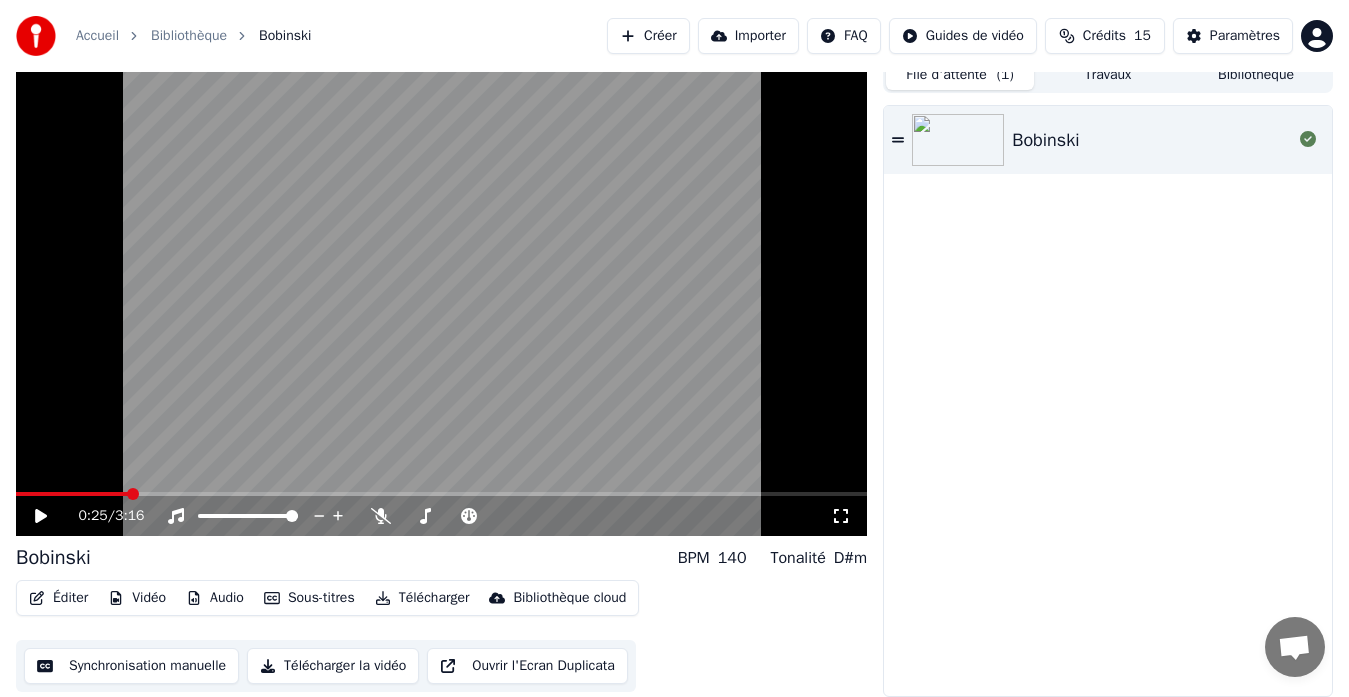 scroll, scrollTop: 0, scrollLeft: 0, axis: both 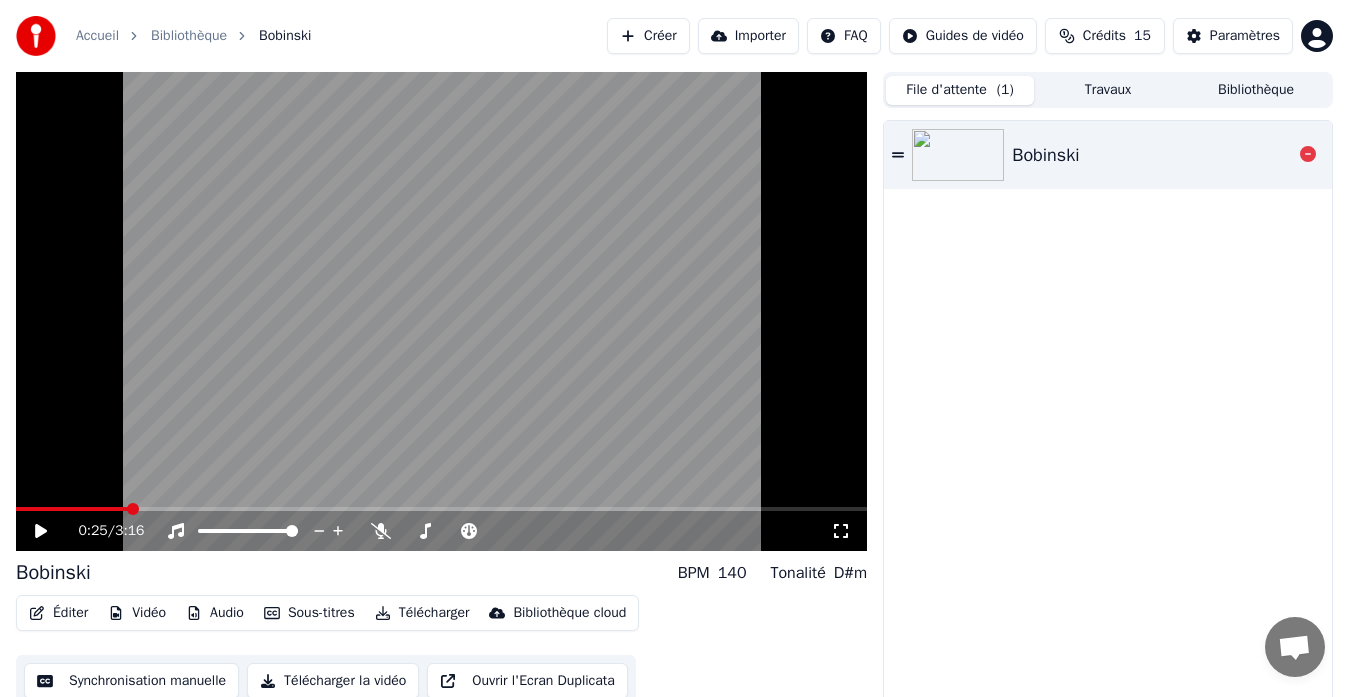 click 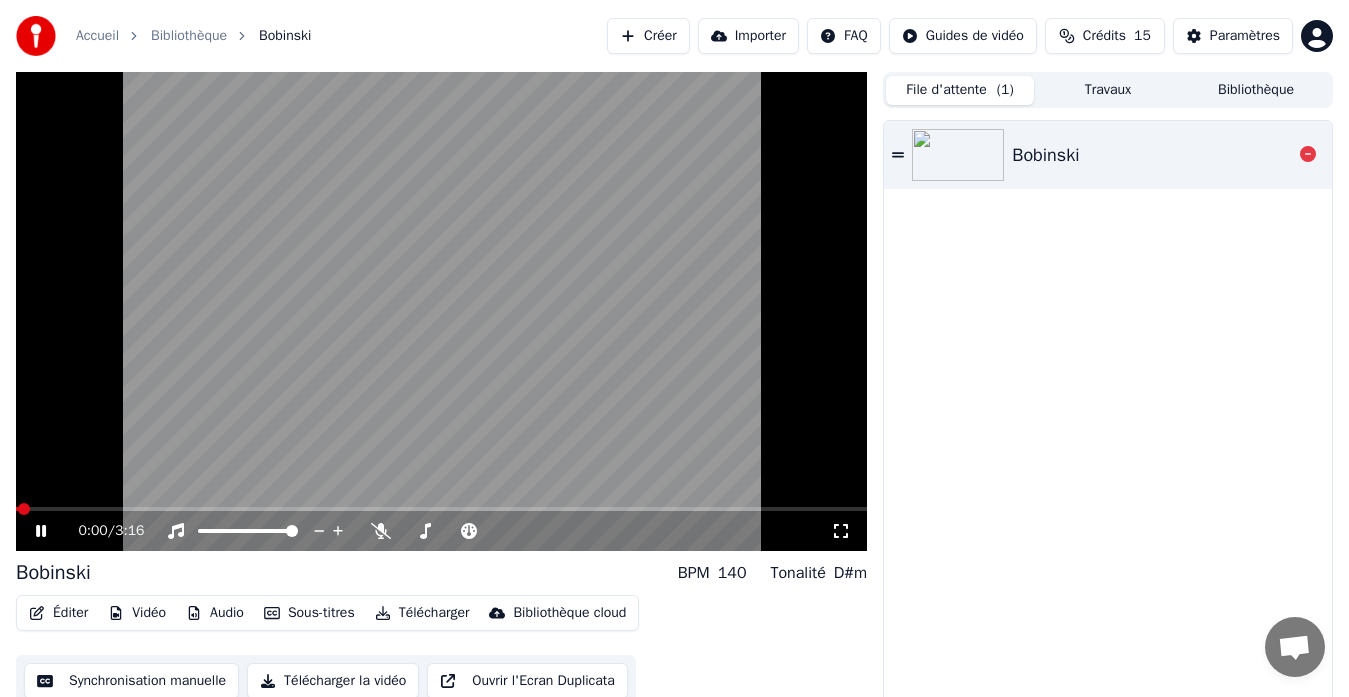click 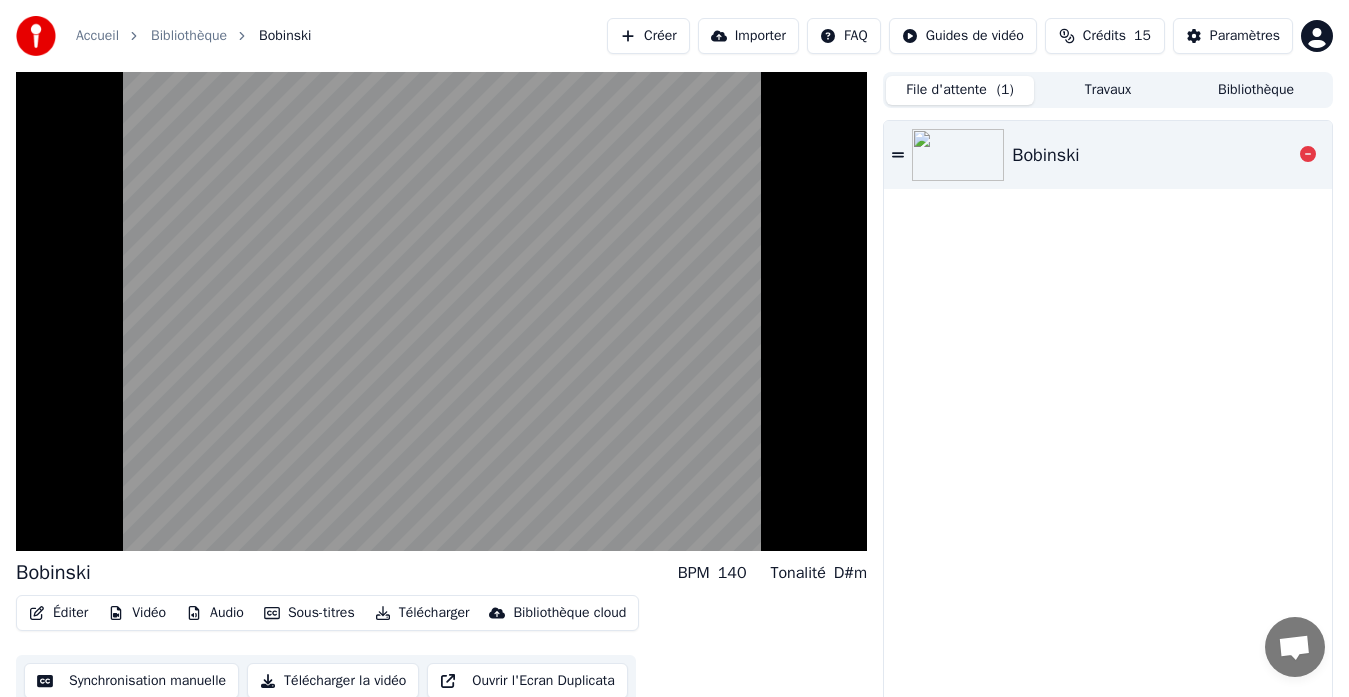 click 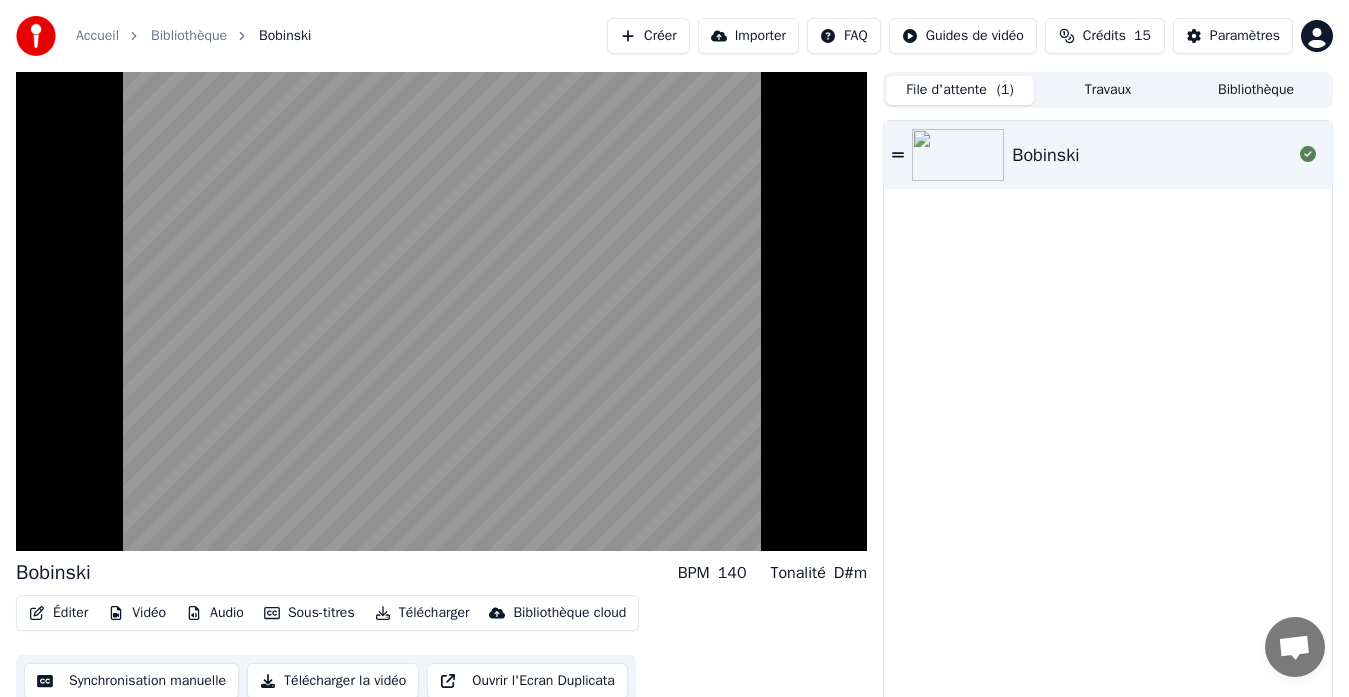 click on "Bobinski" at bounding box center (1108, 416) 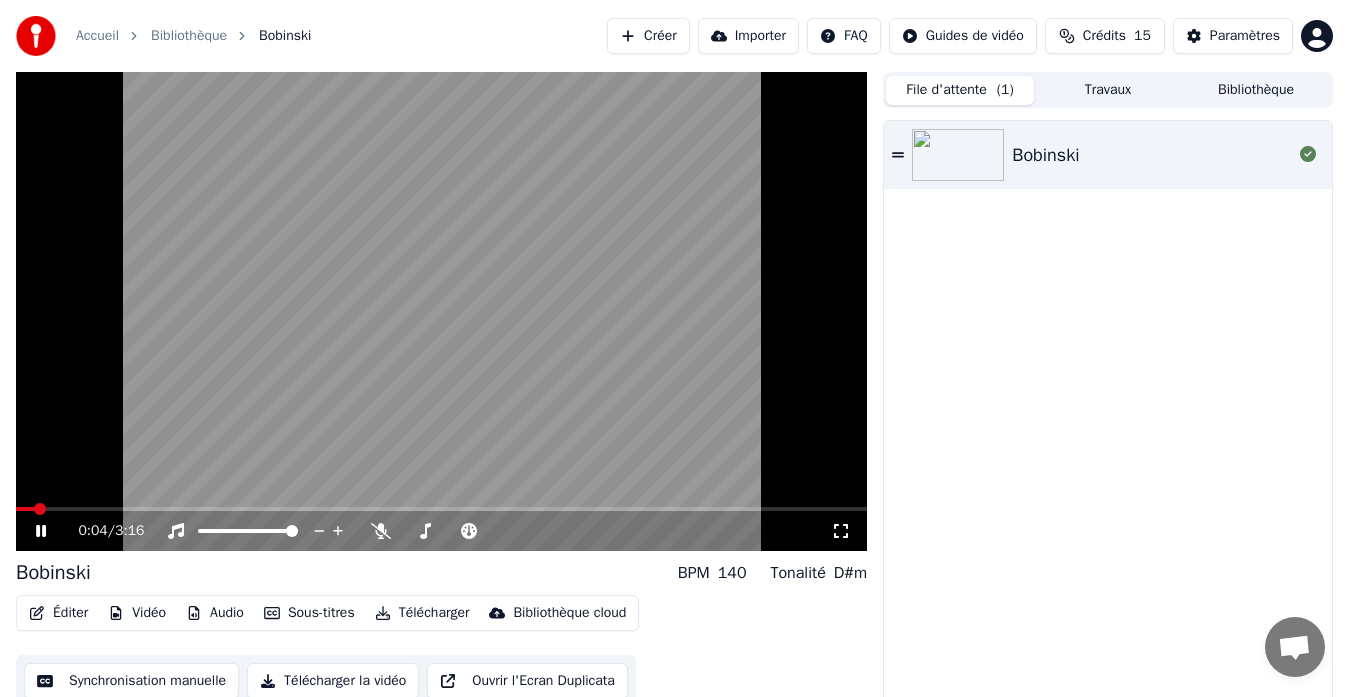 click on "Vidéo" at bounding box center [137, 613] 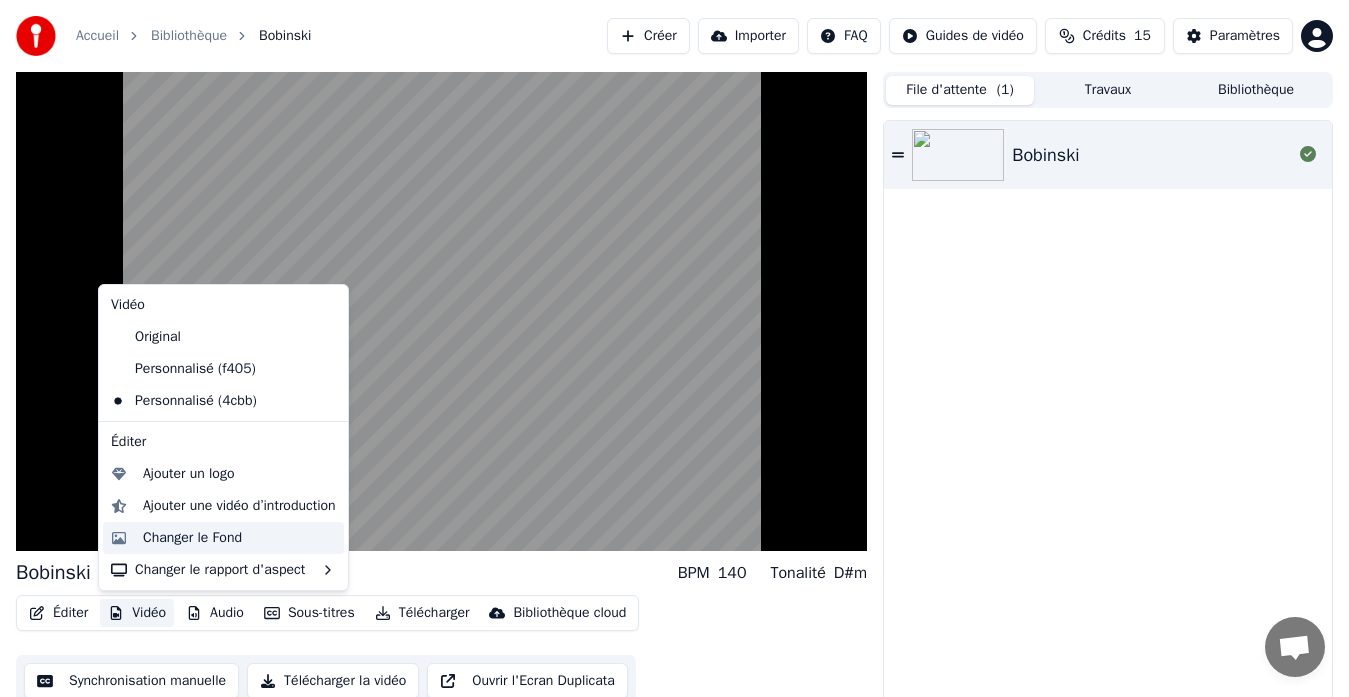 click on "Changer le Fond" at bounding box center (192, 538) 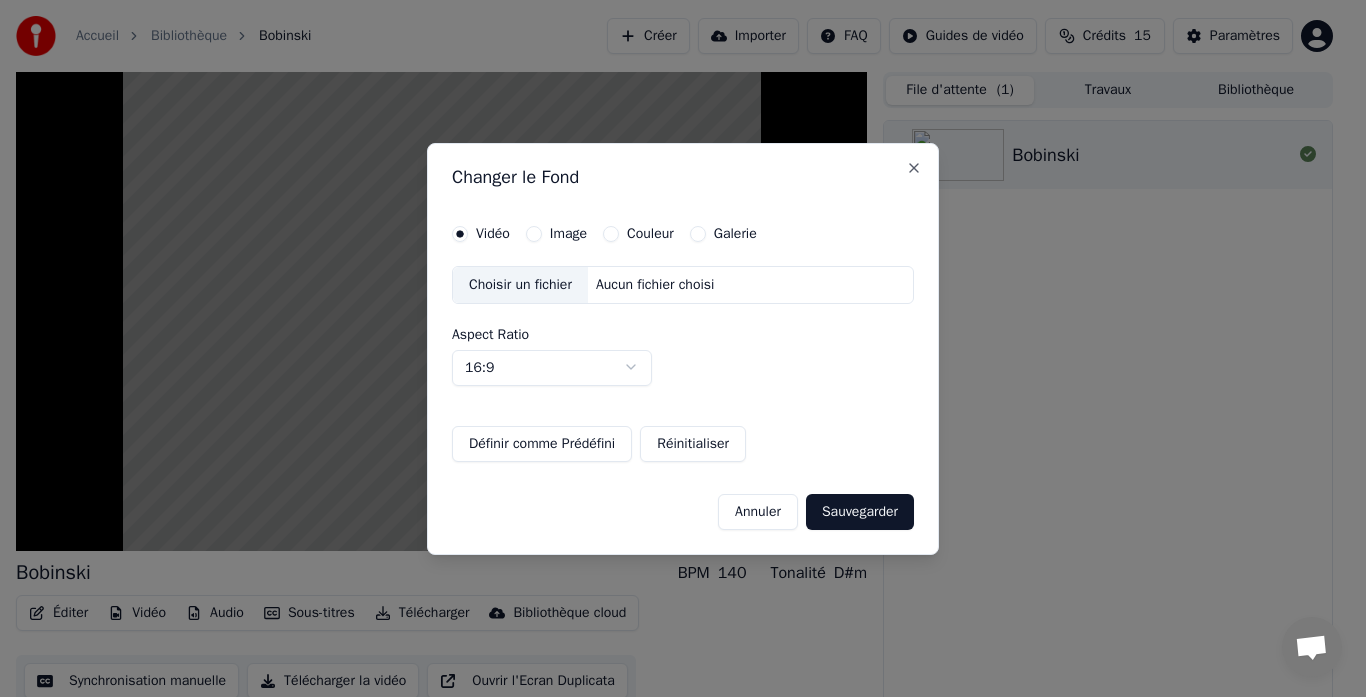 click on "Image" at bounding box center (534, 234) 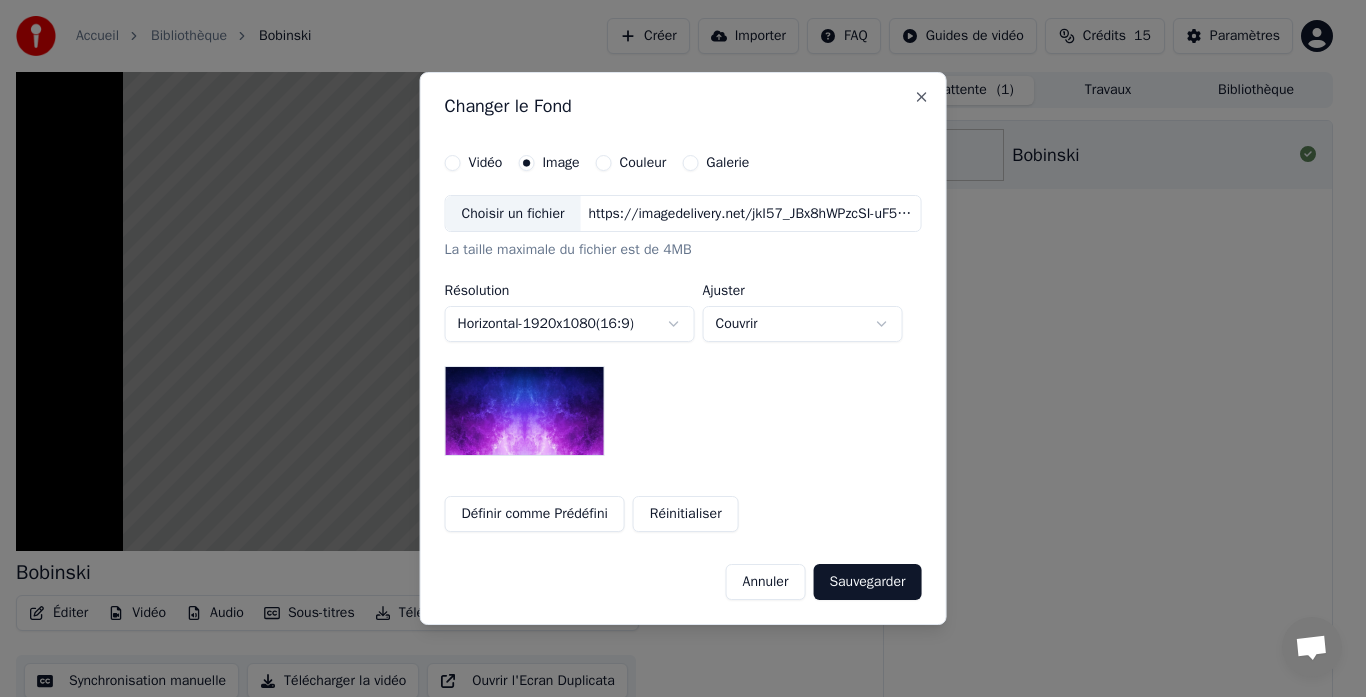 click on "Choisir un fichier" at bounding box center [513, 214] 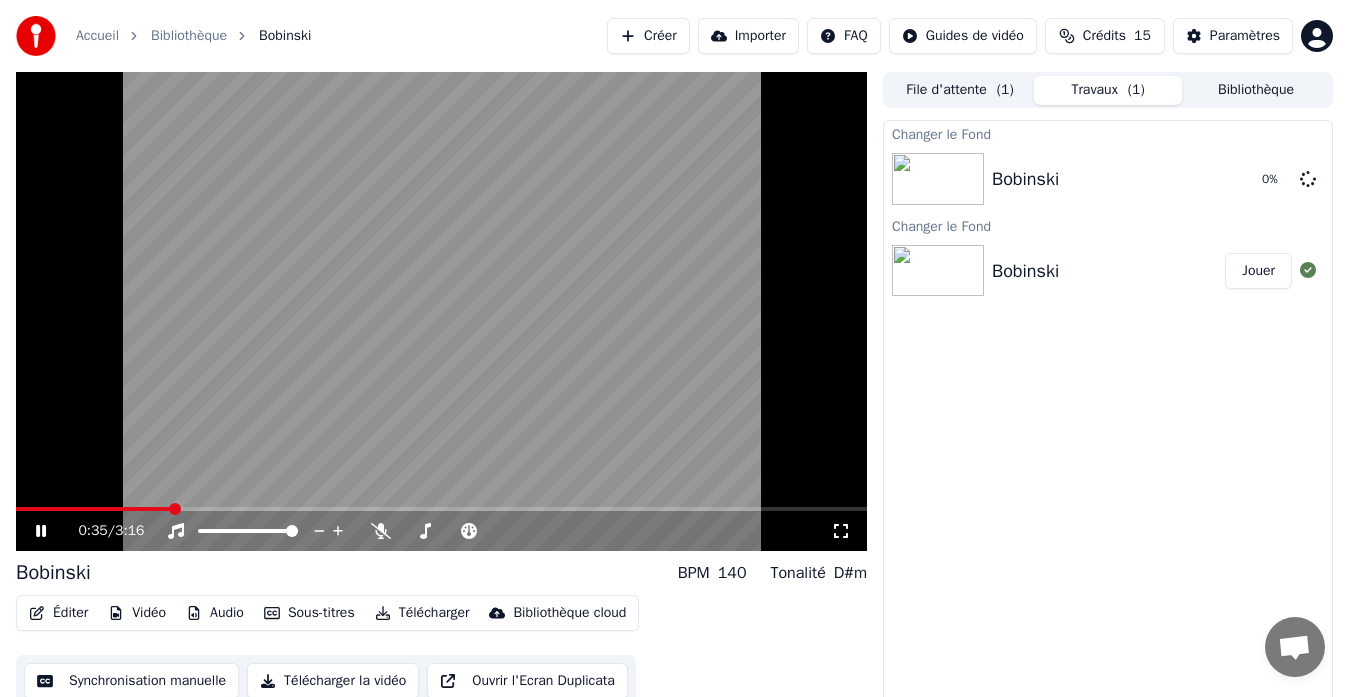 click 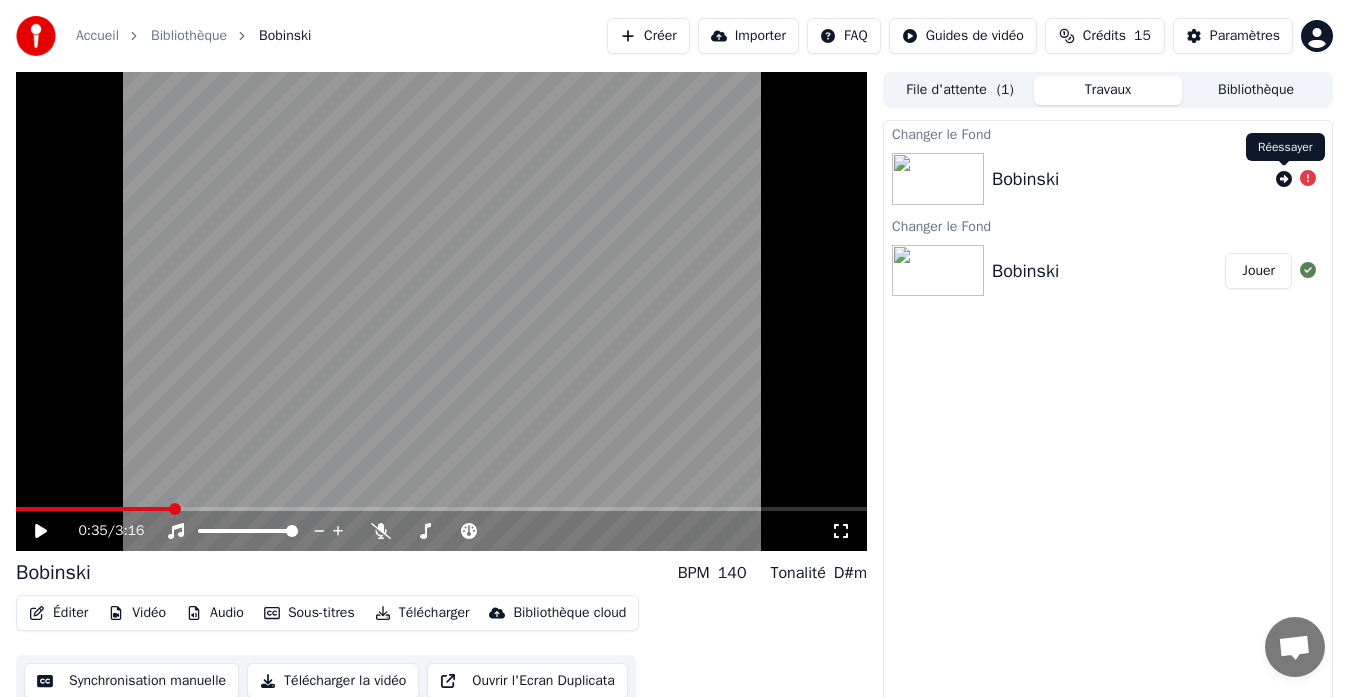 click 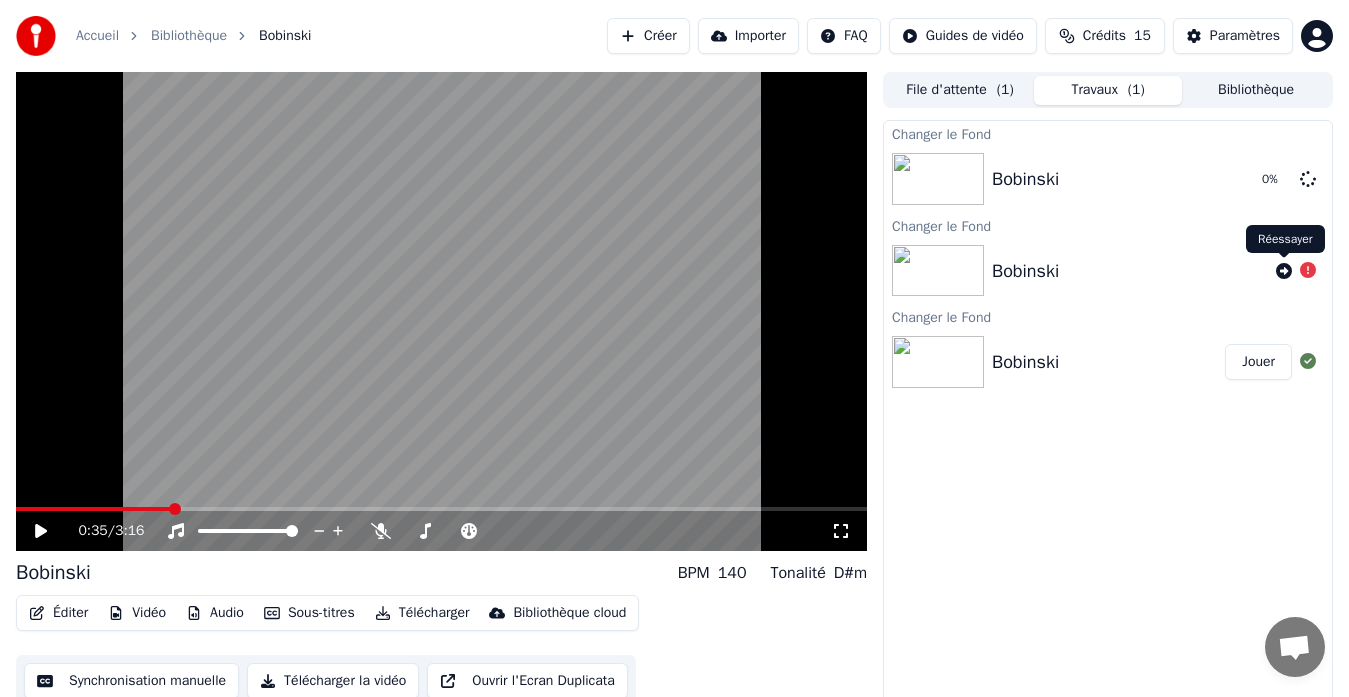 click 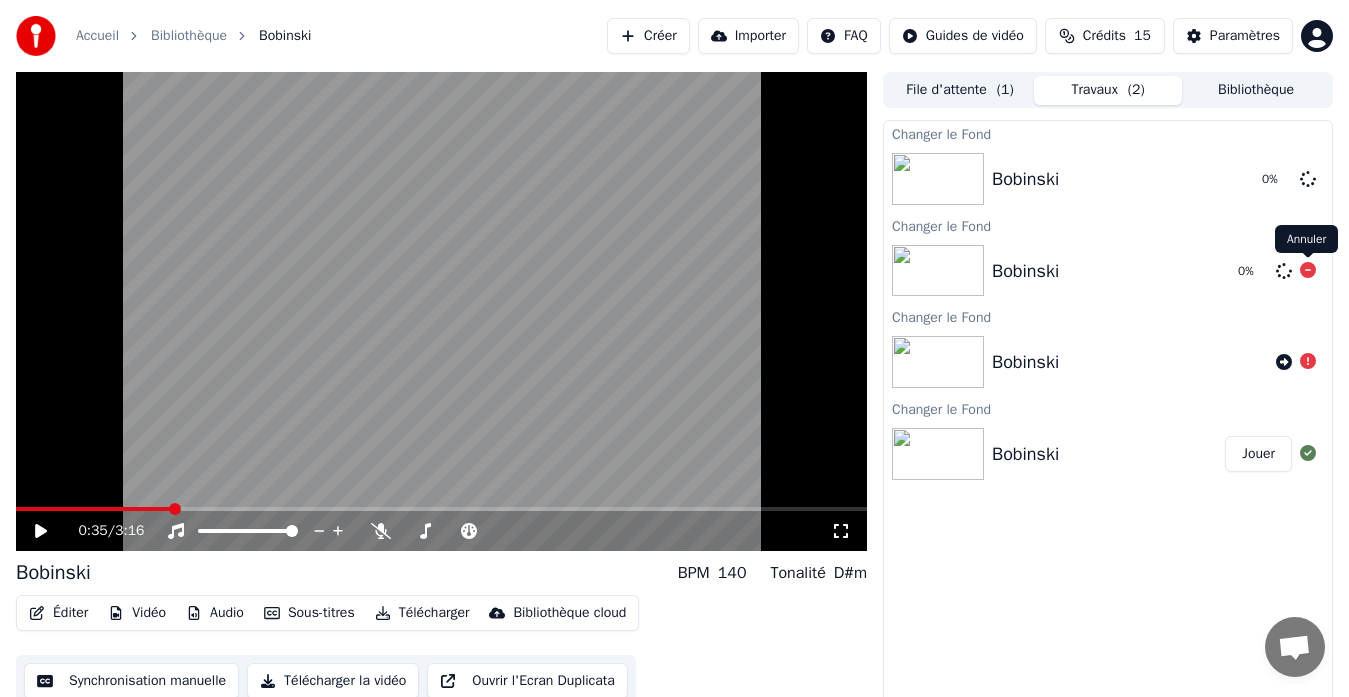 click 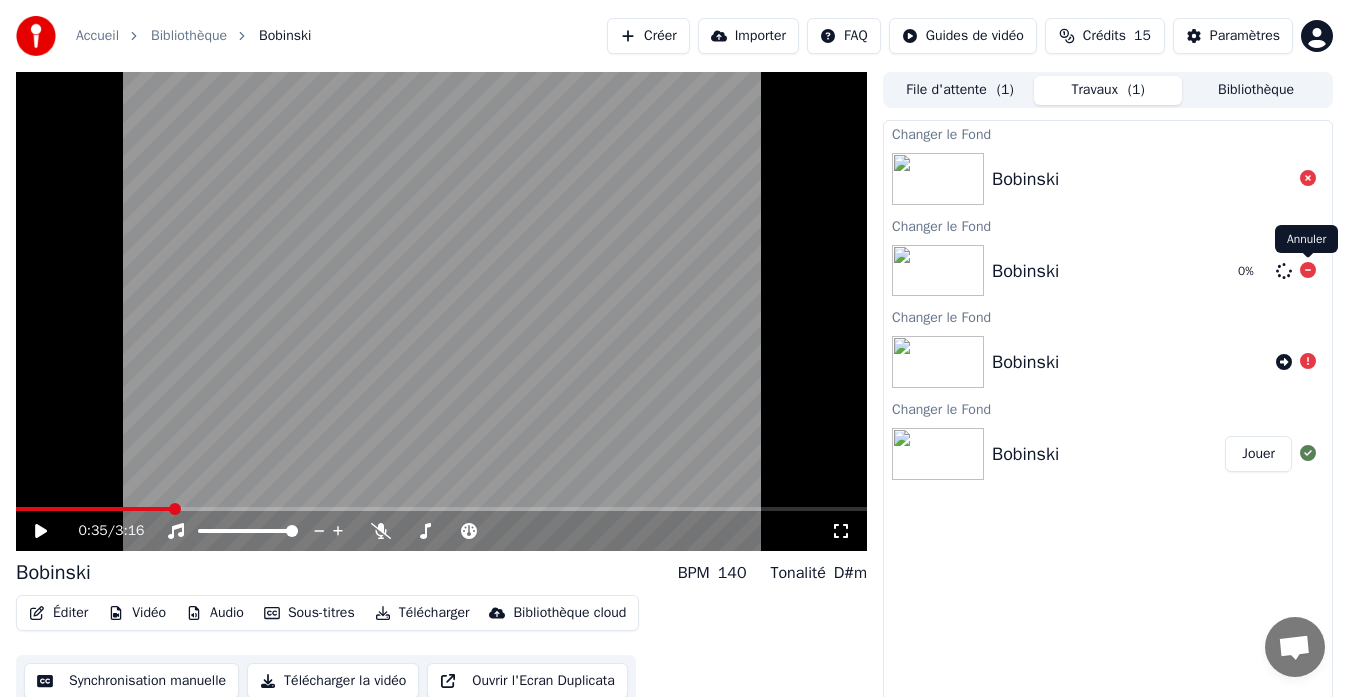 click 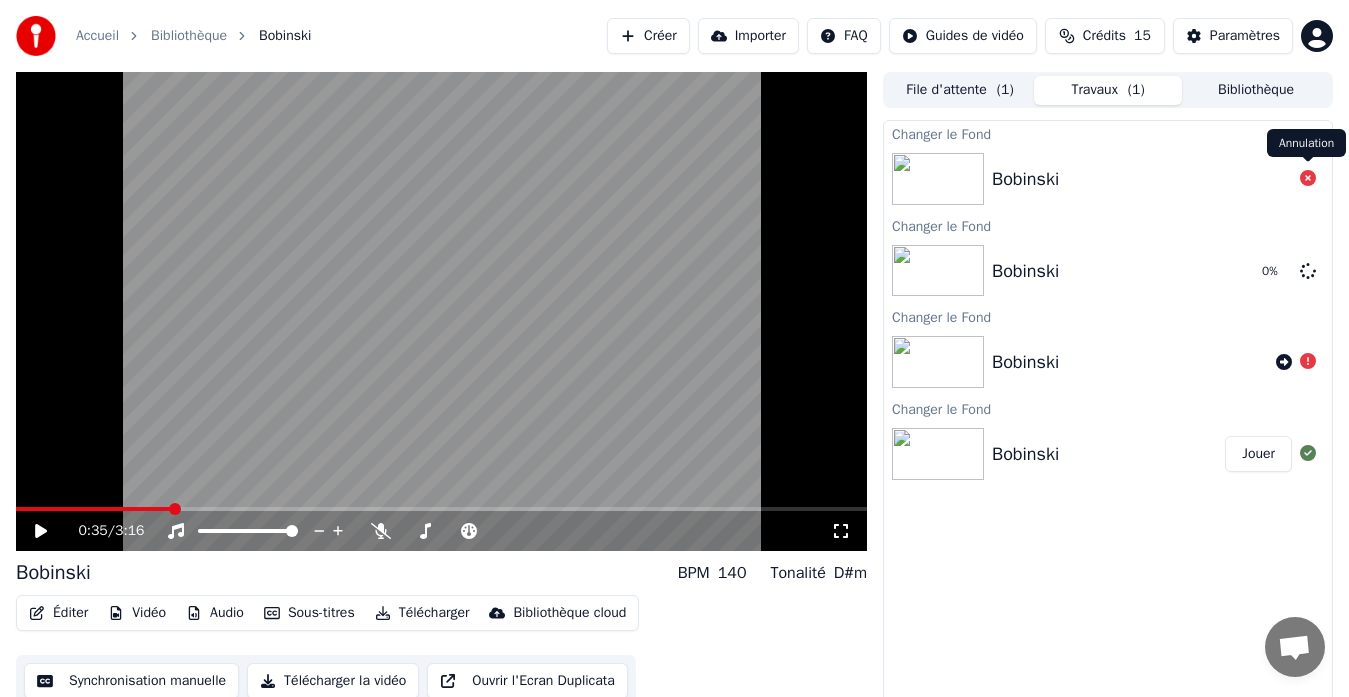 click 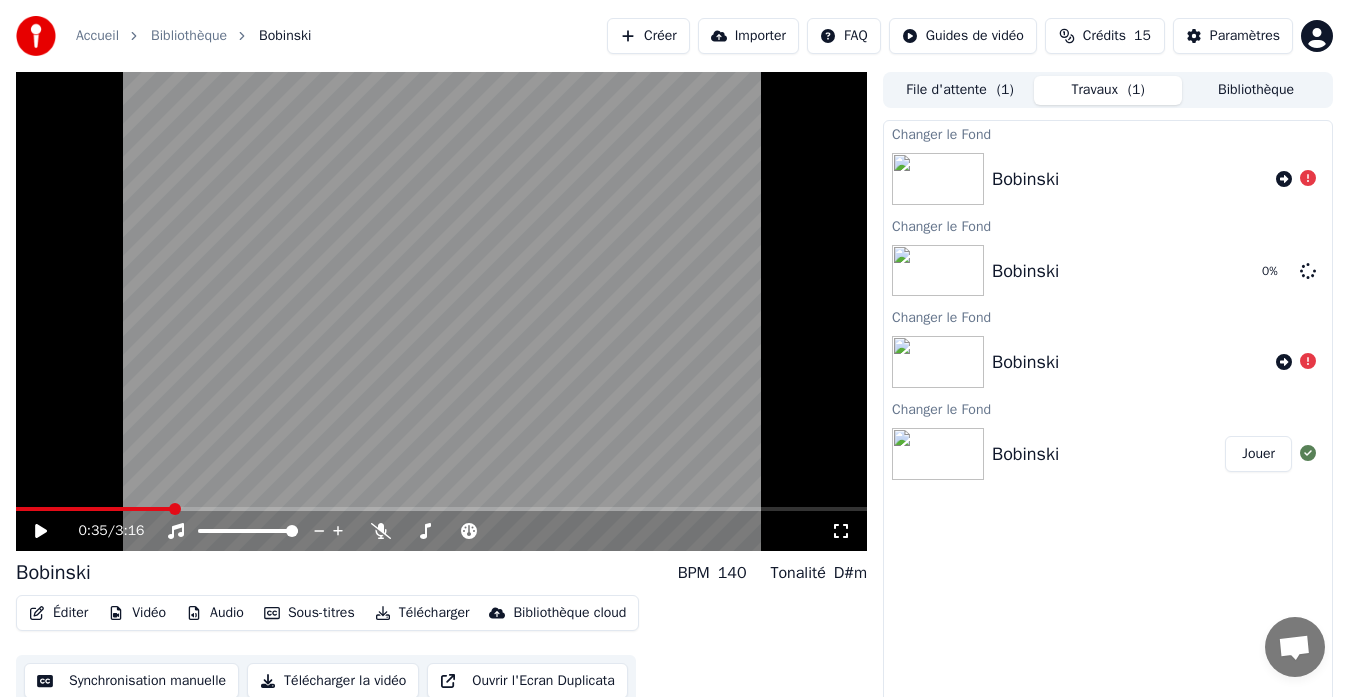 click on "0:35  /  3:16" at bounding box center (441, 531) 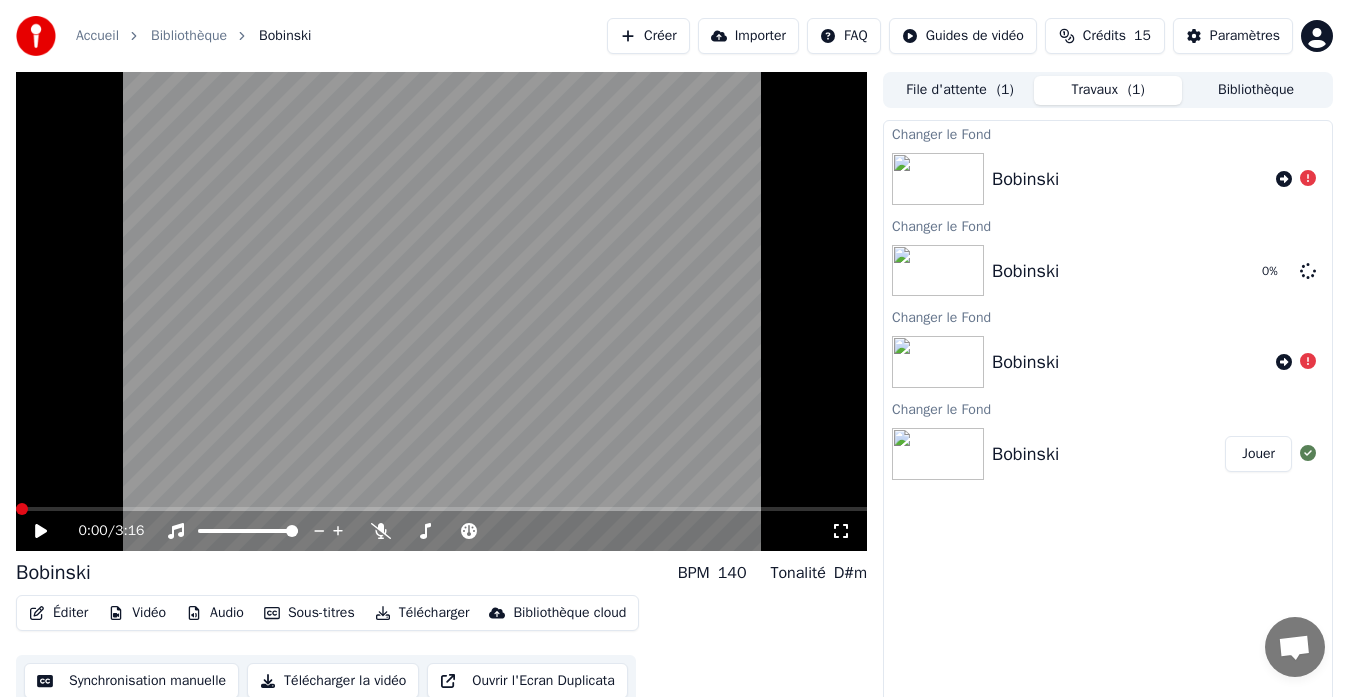 click at bounding box center [22, 509] 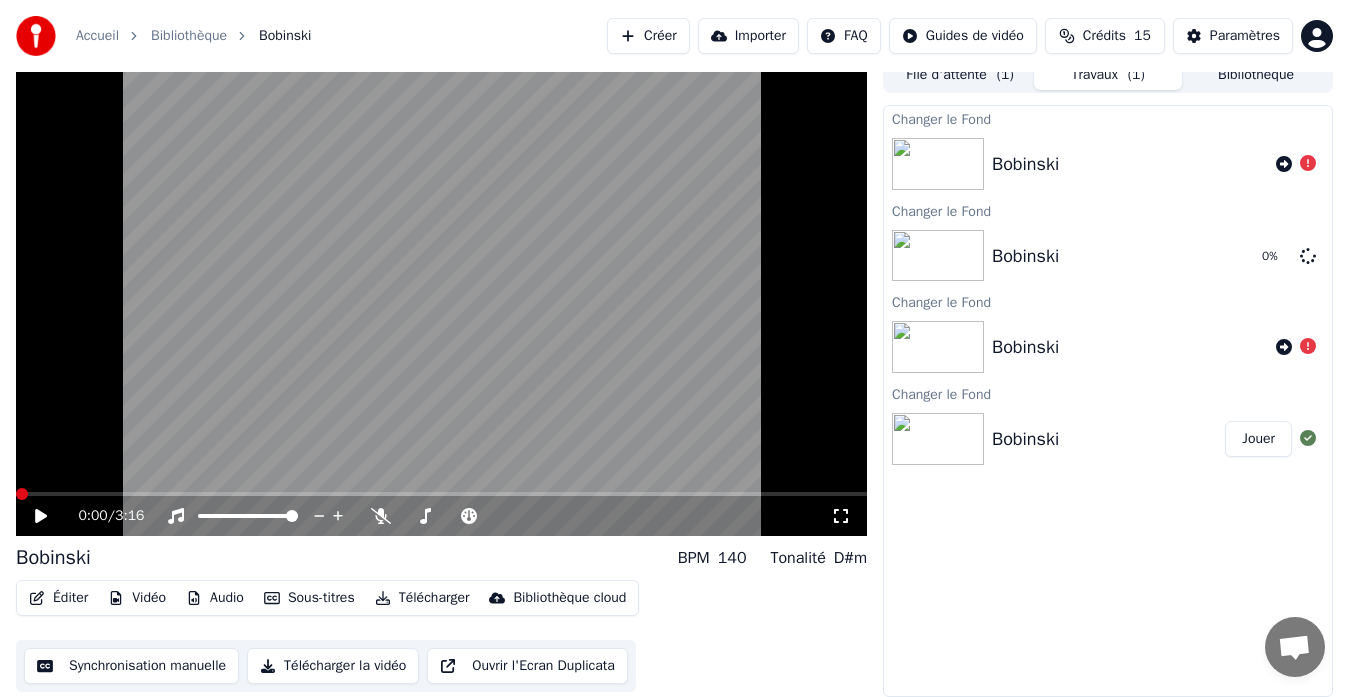 scroll, scrollTop: 0, scrollLeft: 0, axis: both 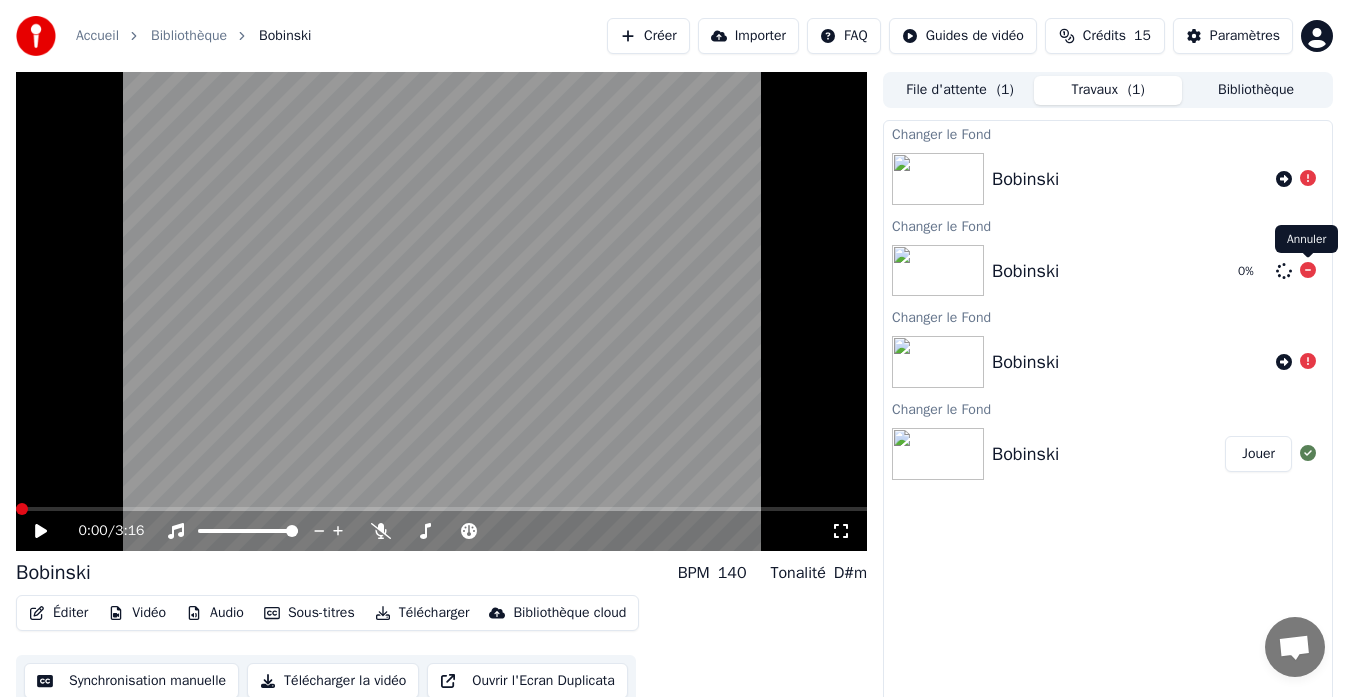 click 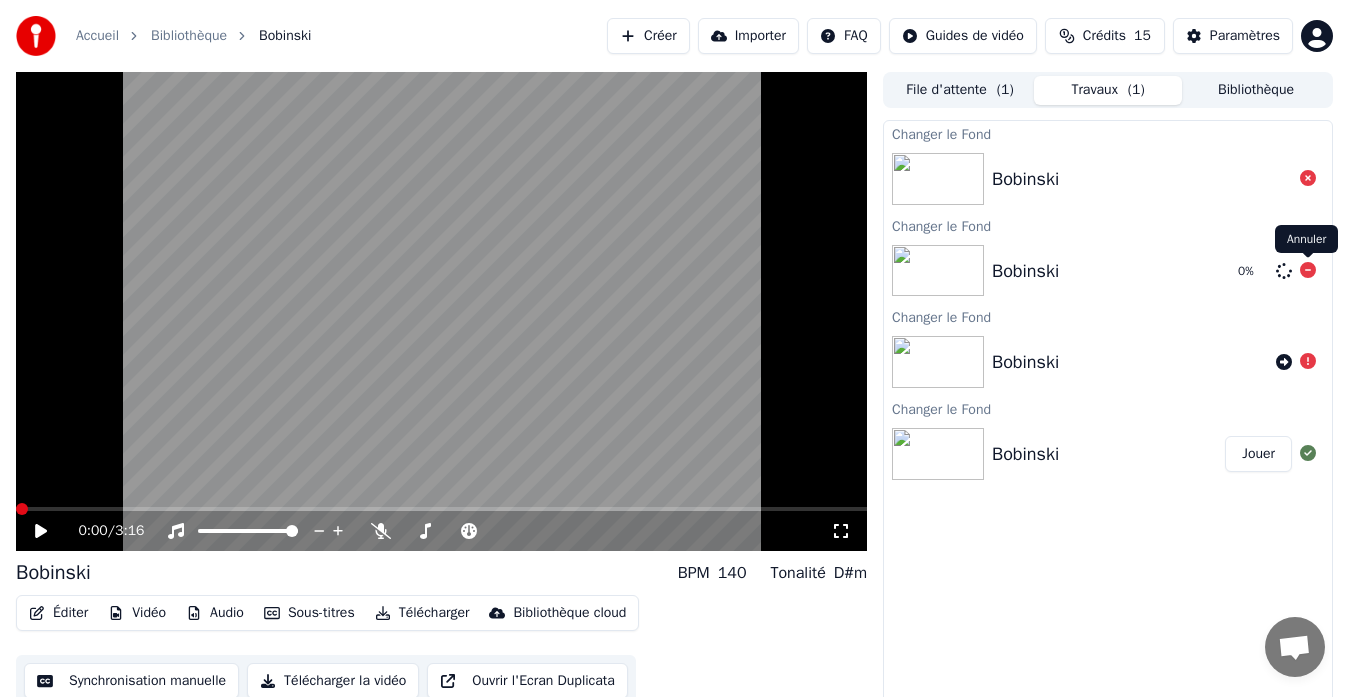 click 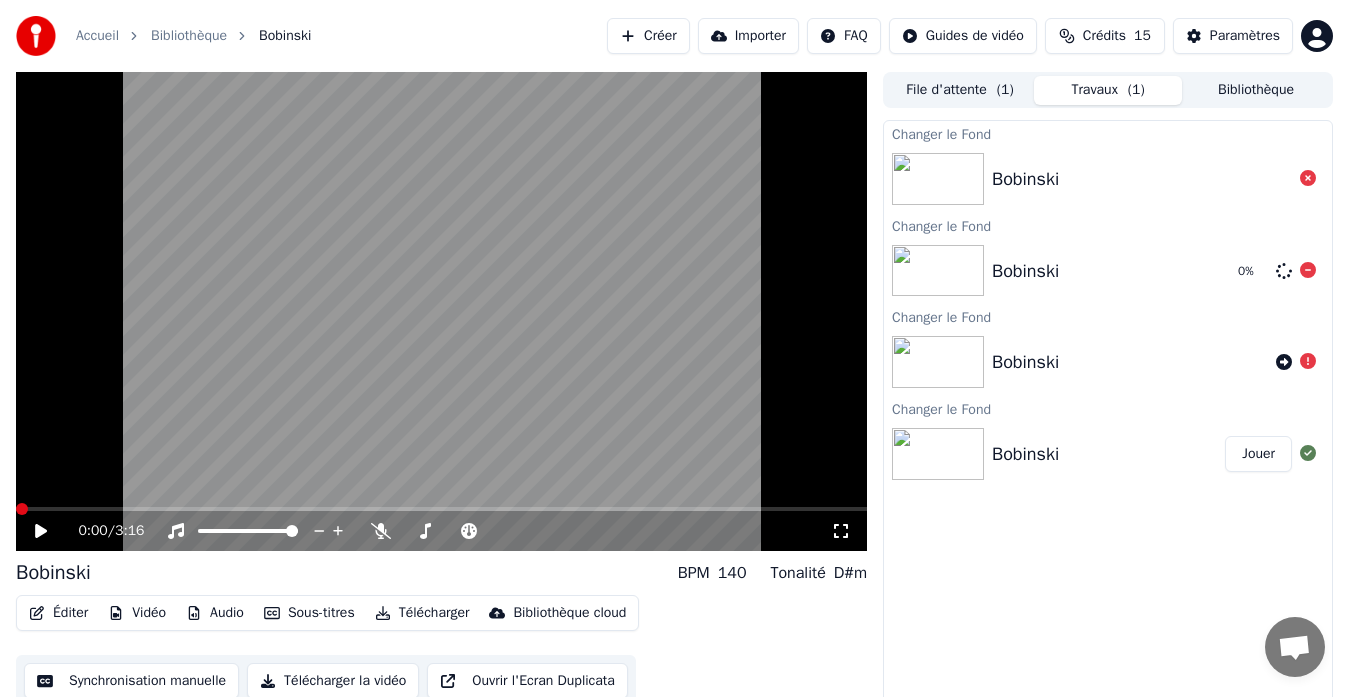 click 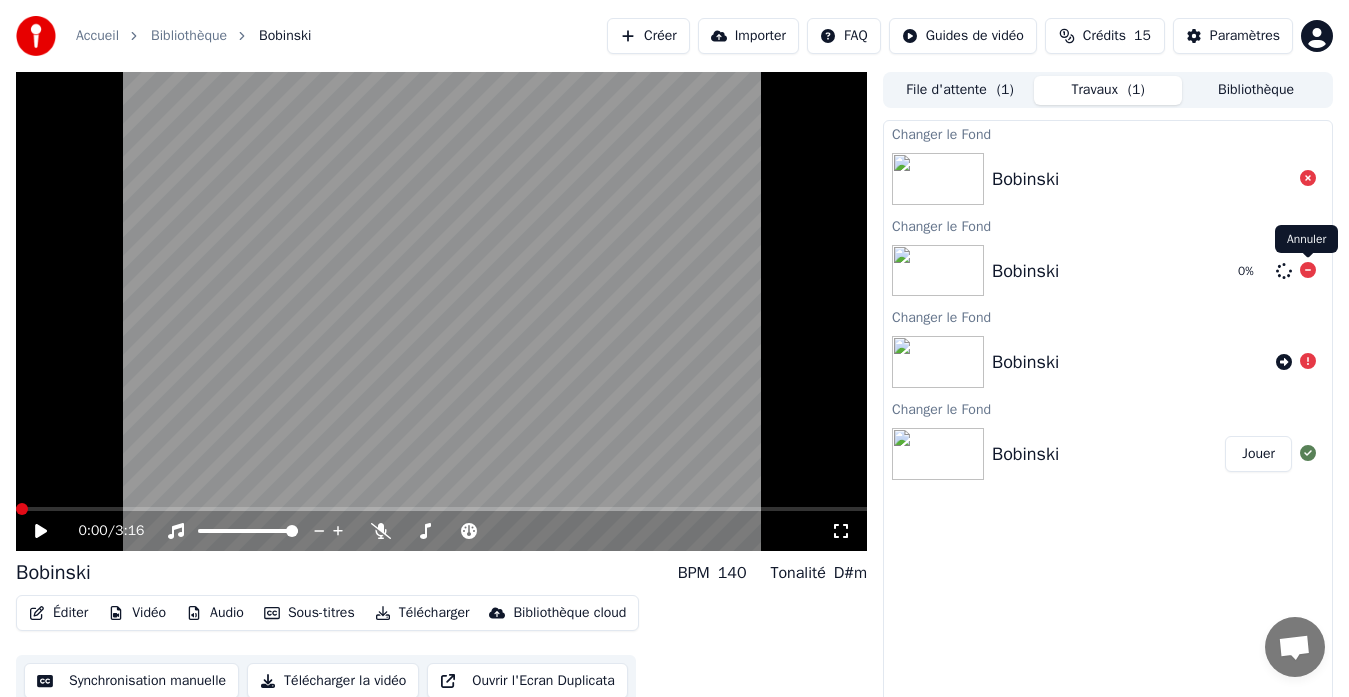 click 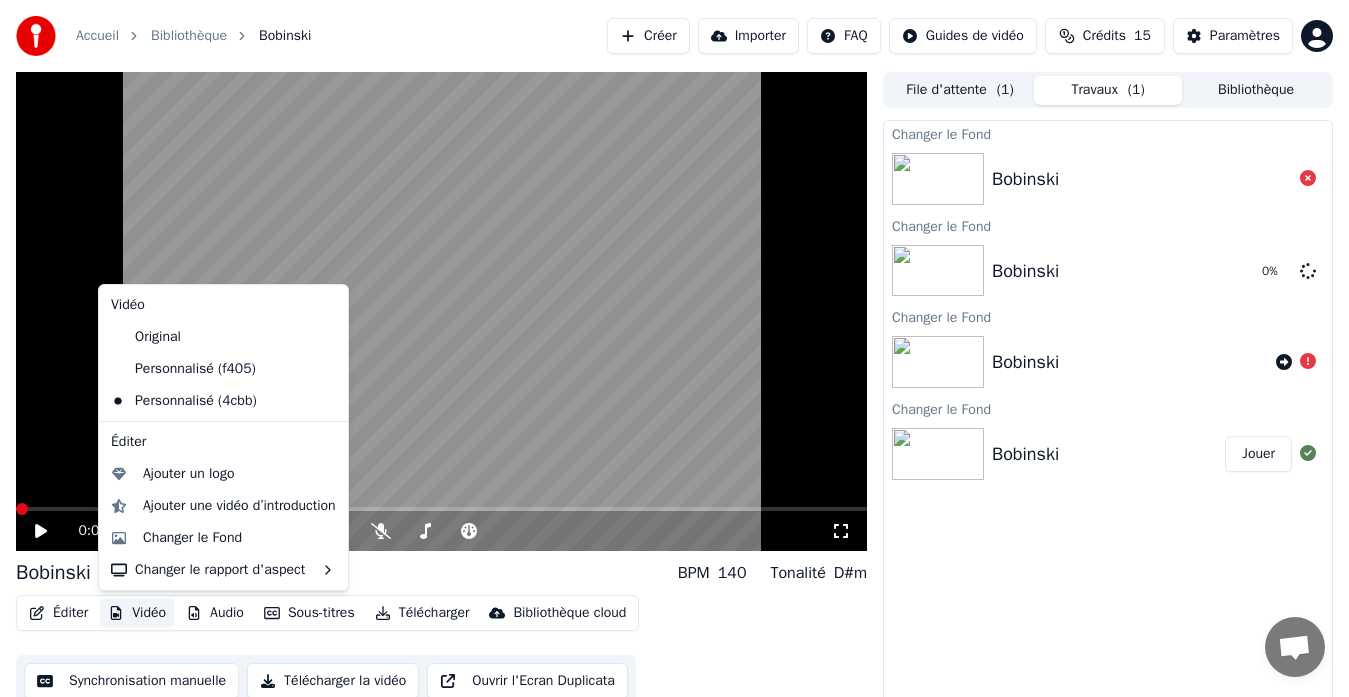 click on "Vidéo" at bounding box center [137, 613] 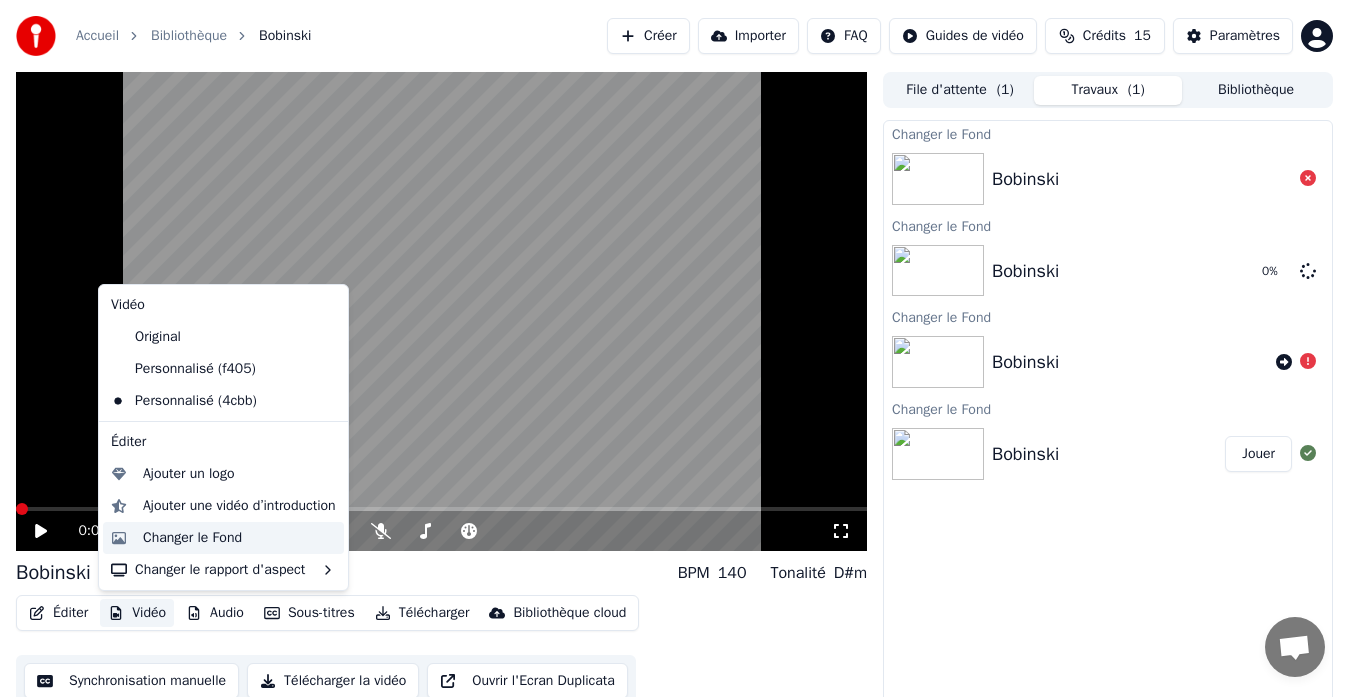 click on "Changer le Fond" at bounding box center [192, 538] 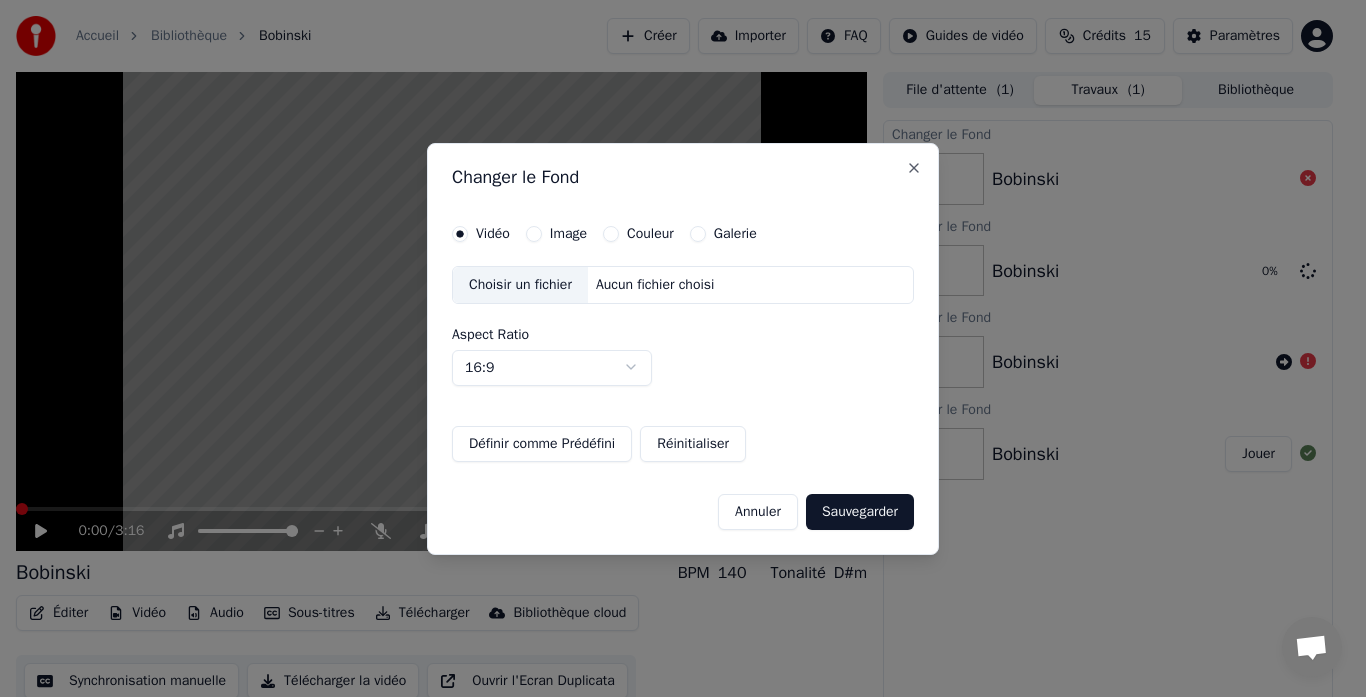 click on "Aucun fichier choisi" at bounding box center (655, 285) 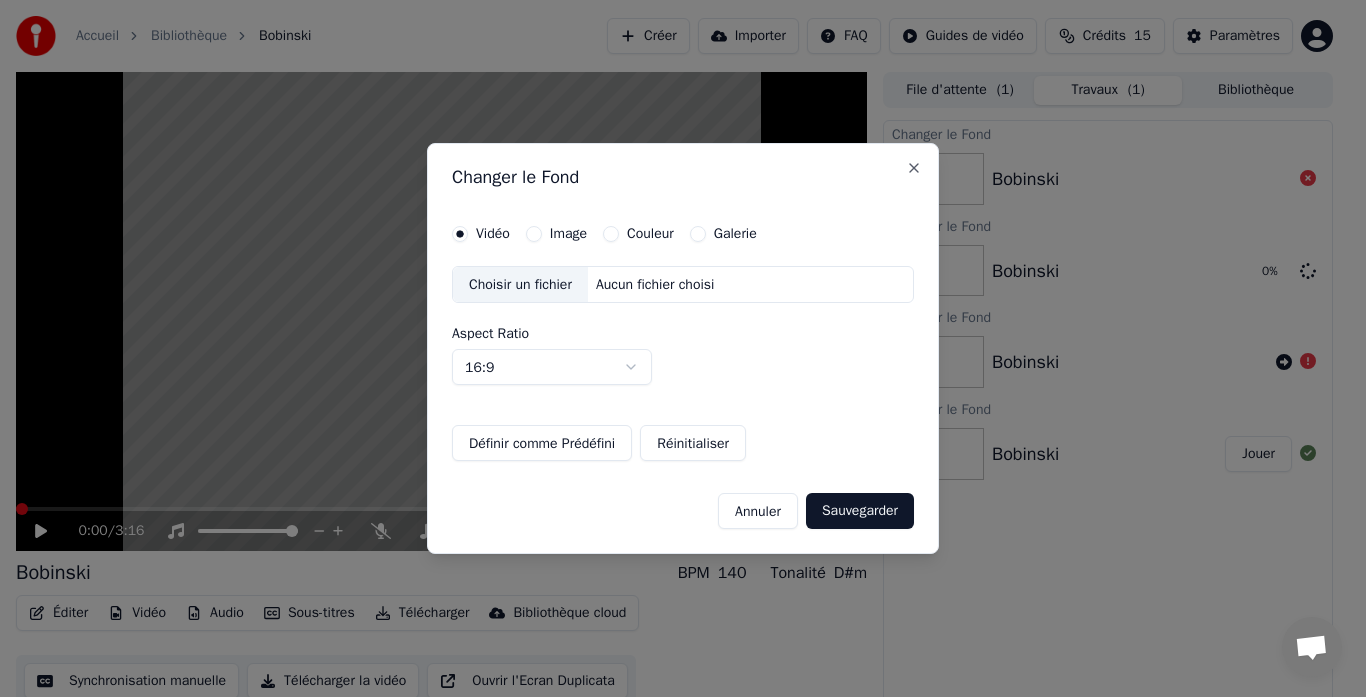 click on "Image" at bounding box center [534, 234] 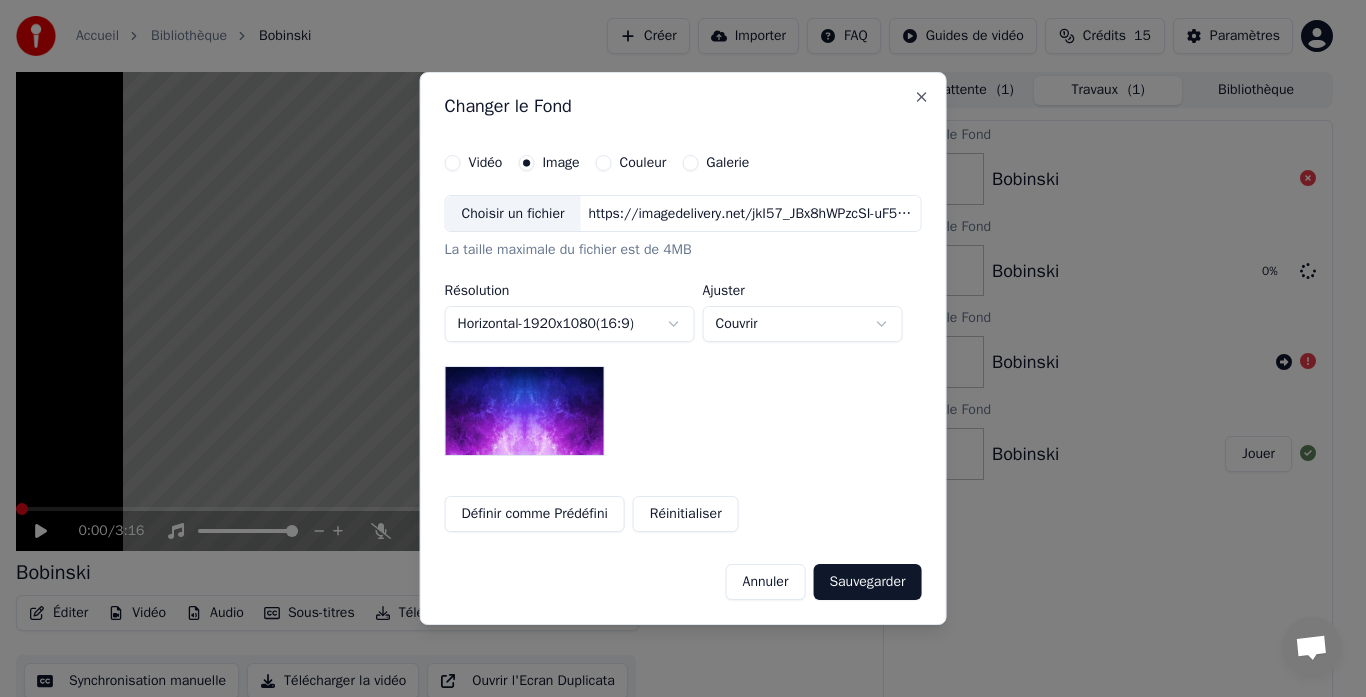 click on "Choisir un fichier" at bounding box center [513, 214] 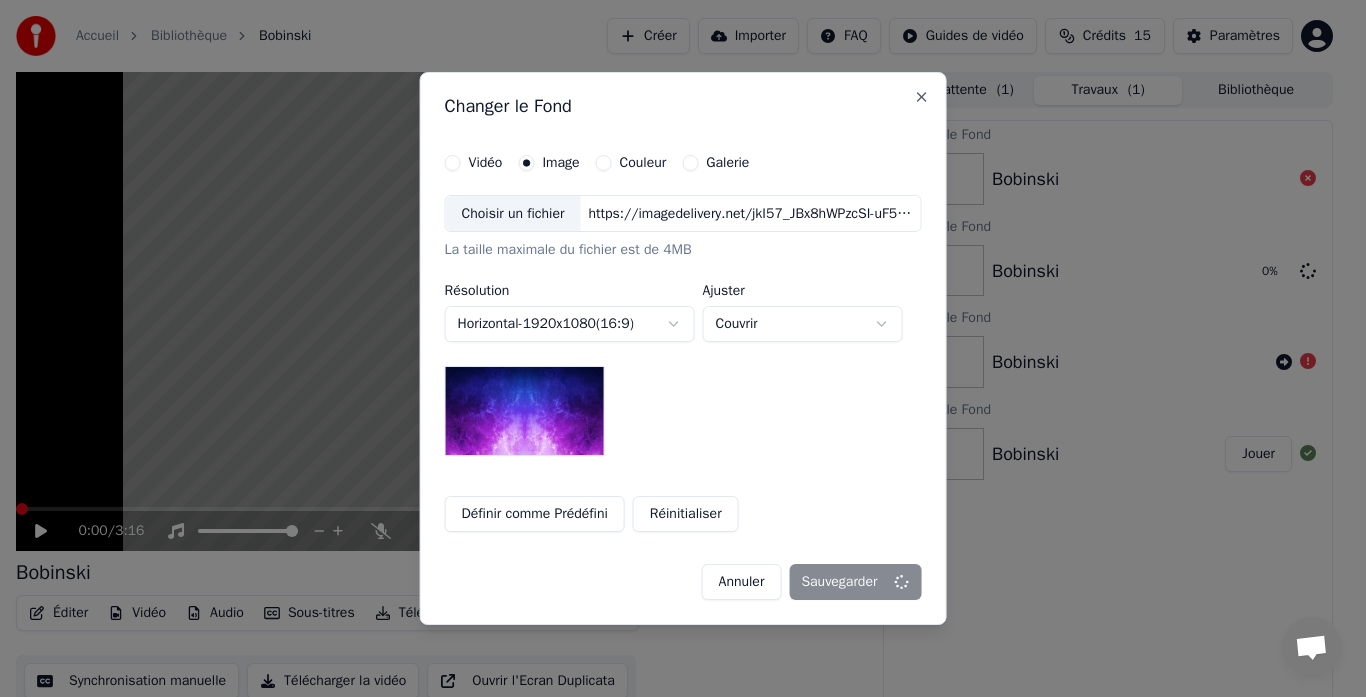 click on "Annuler Sauvegarder" at bounding box center (683, 574) 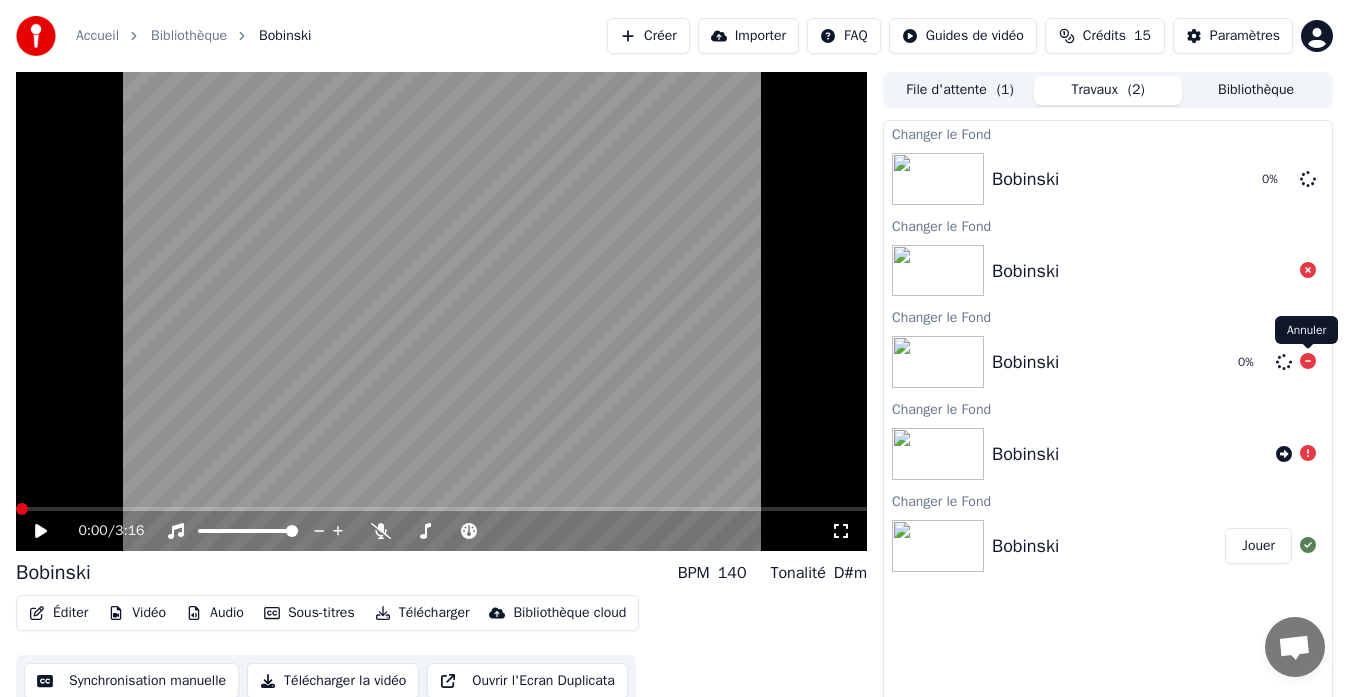 click 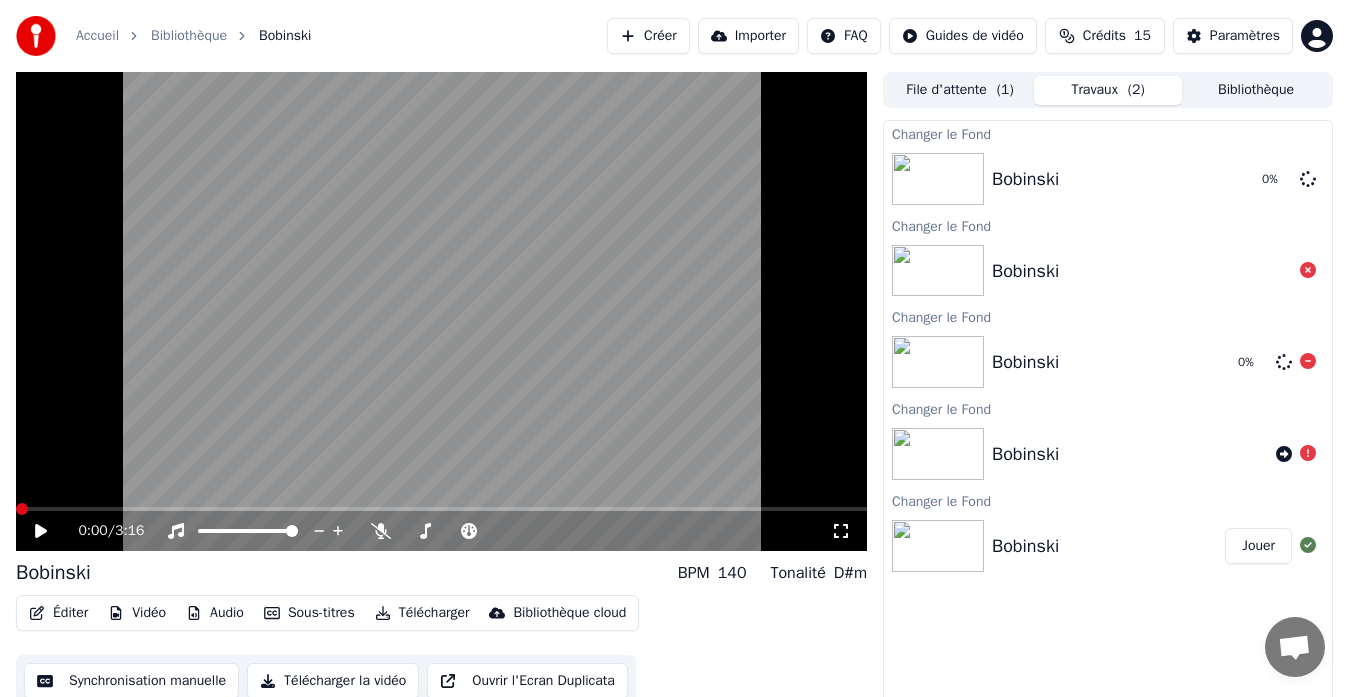 drag, startPoint x: 1108, startPoint y: 358, endPoint x: 1051, endPoint y: 339, distance: 60.083275 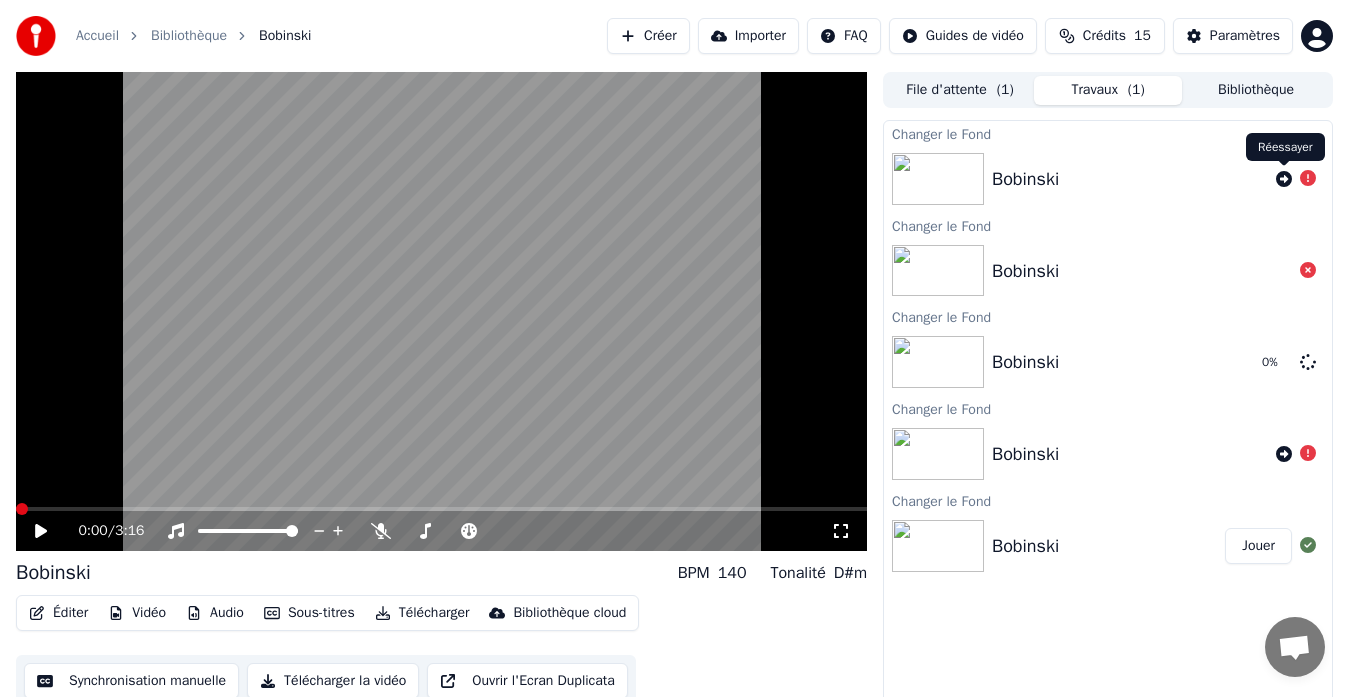click 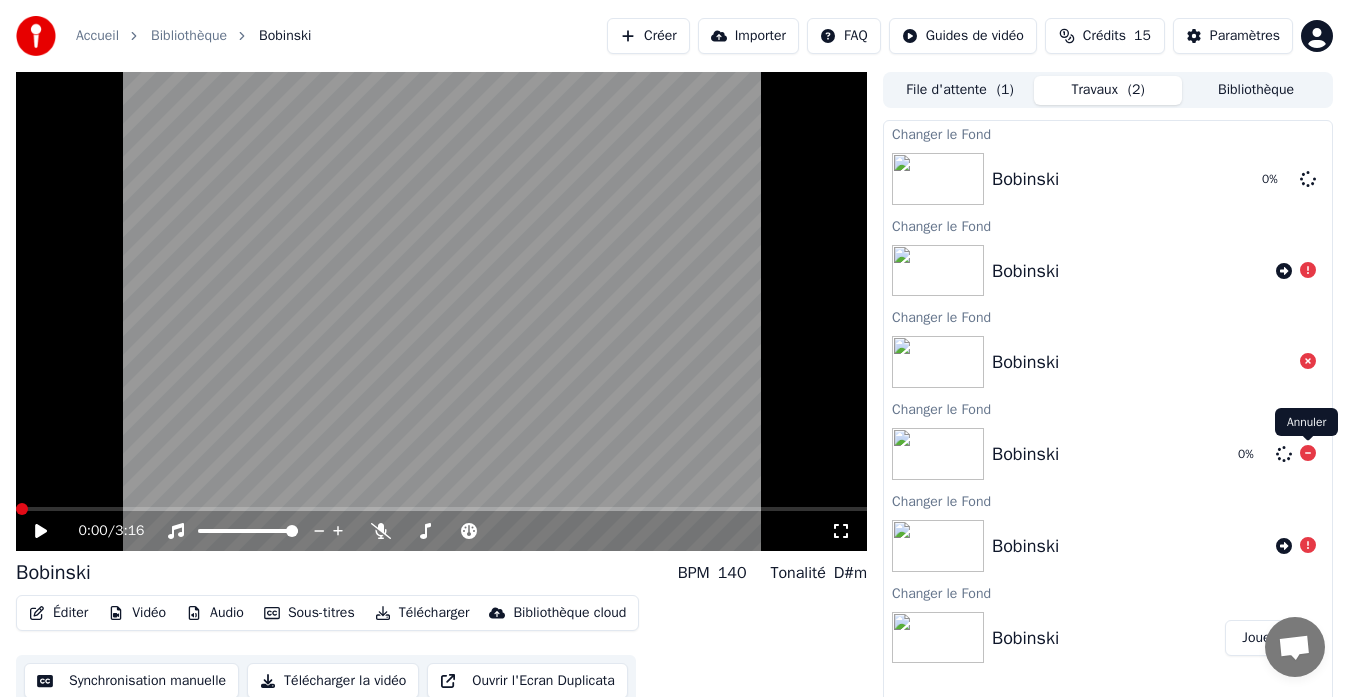 click 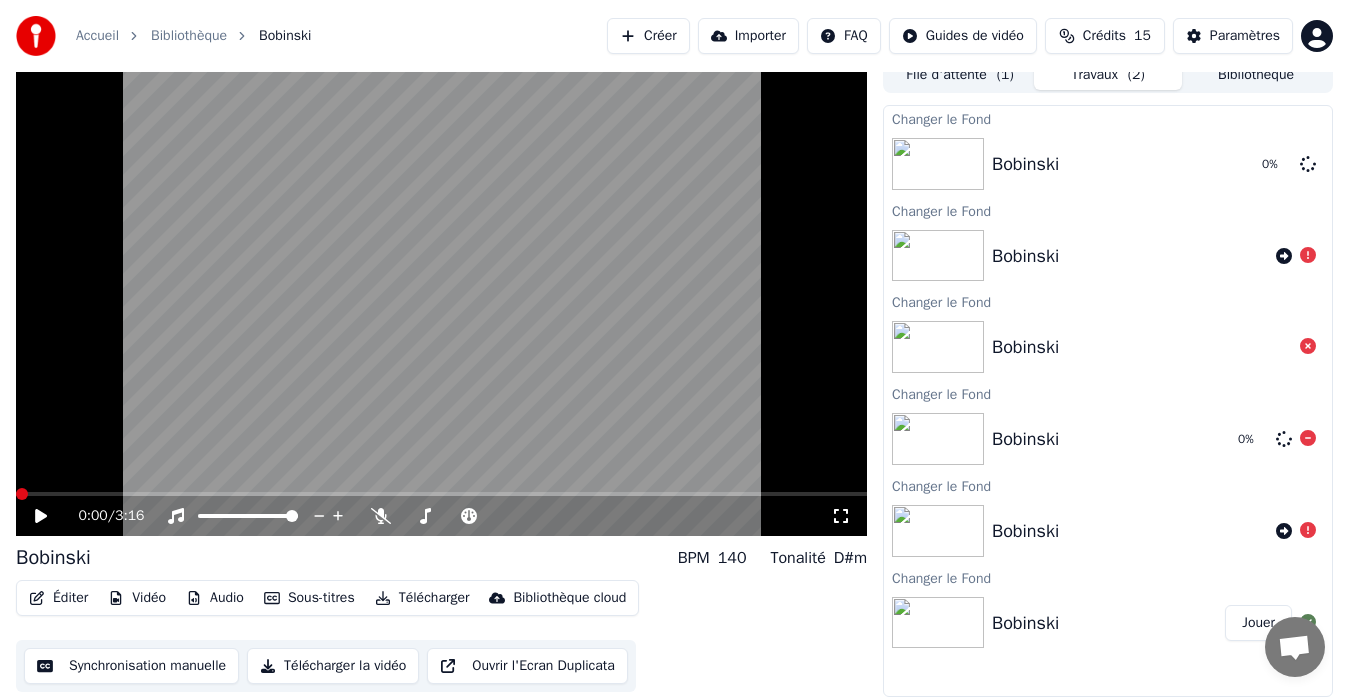 scroll, scrollTop: 0, scrollLeft: 0, axis: both 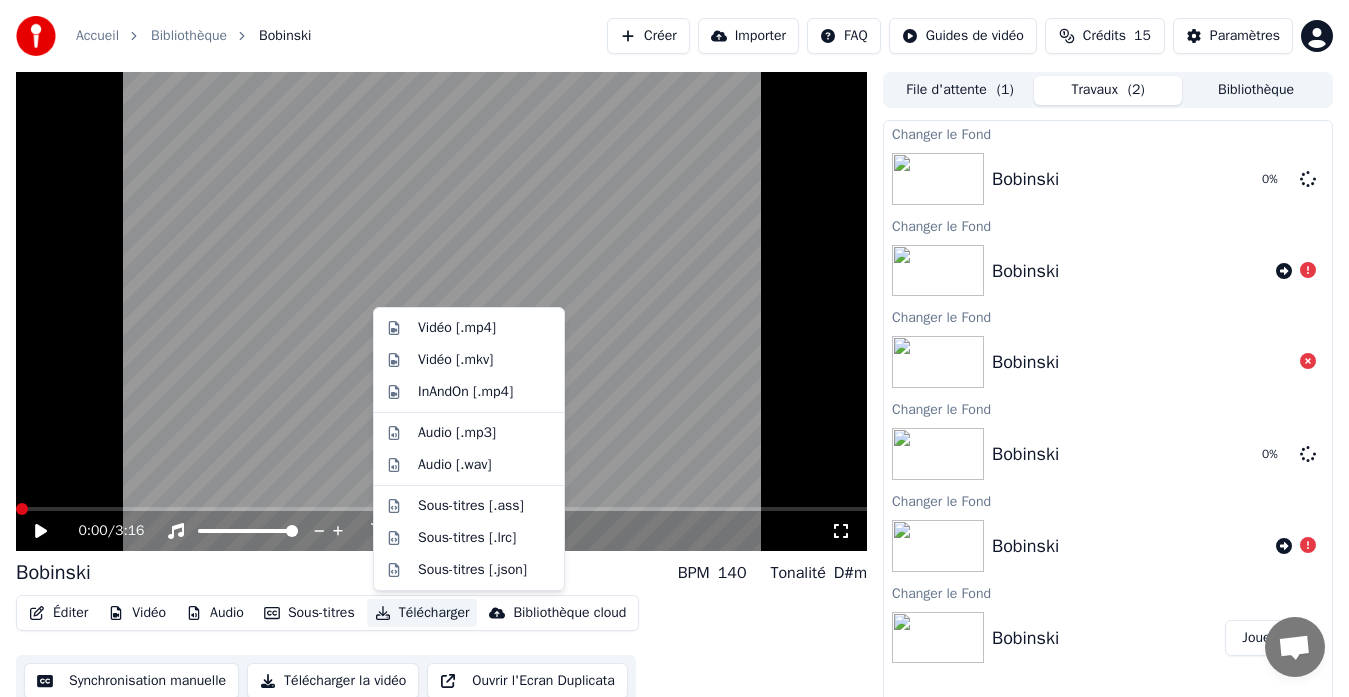 click on "Télécharger" at bounding box center (422, 613) 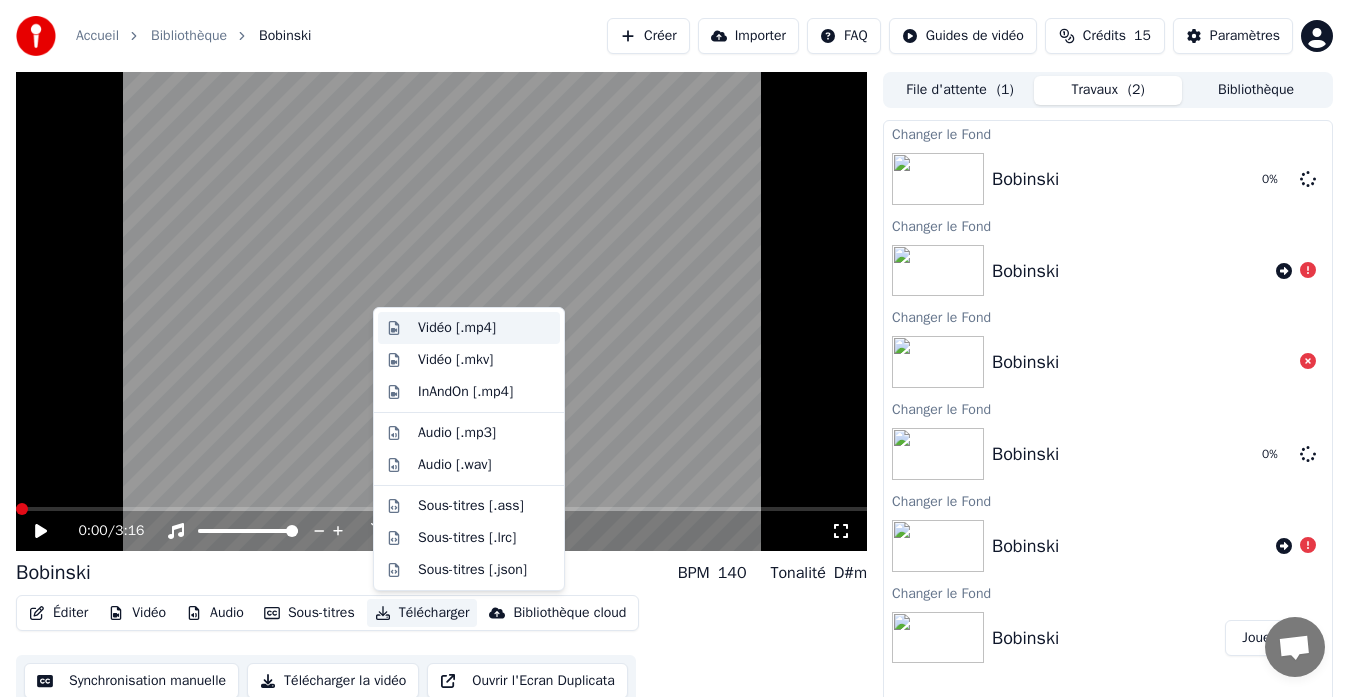 click on "Vidéo [.mp4]" at bounding box center (457, 328) 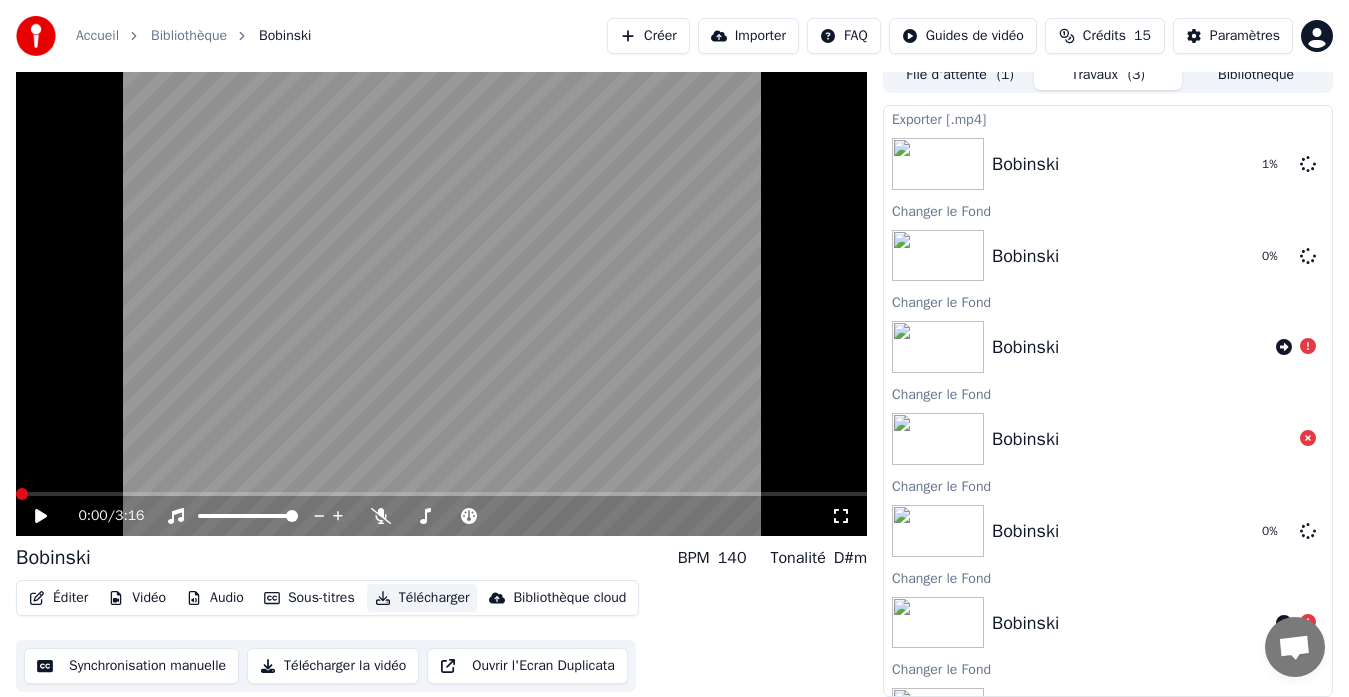 scroll, scrollTop: 0, scrollLeft: 0, axis: both 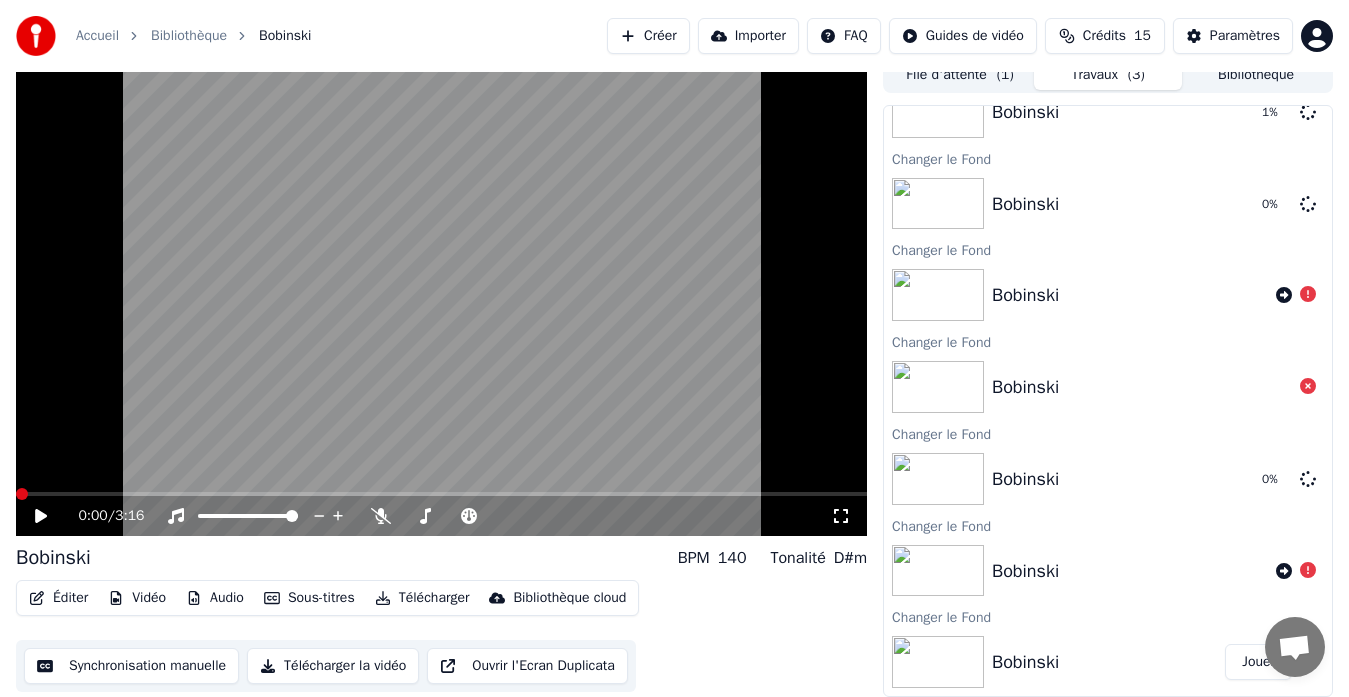 click on "Bibliothèque" at bounding box center [1256, 75] 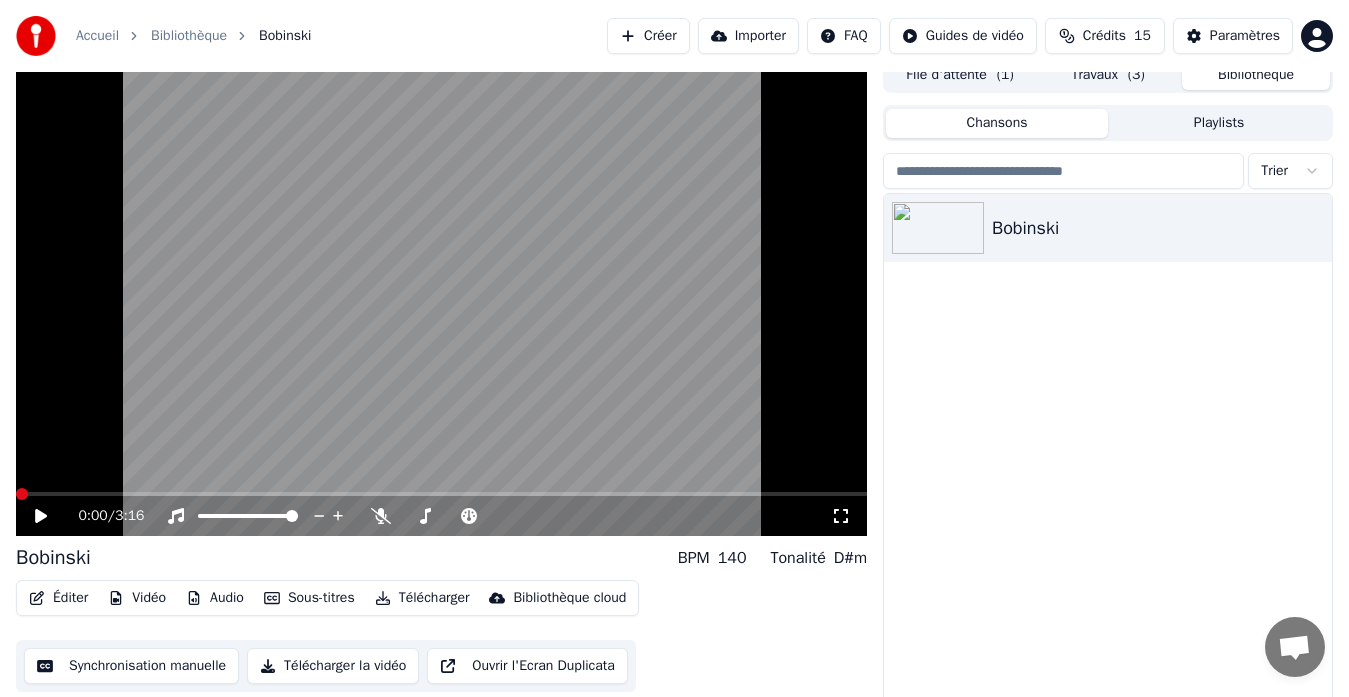 click on "Playlists" at bounding box center [1219, 123] 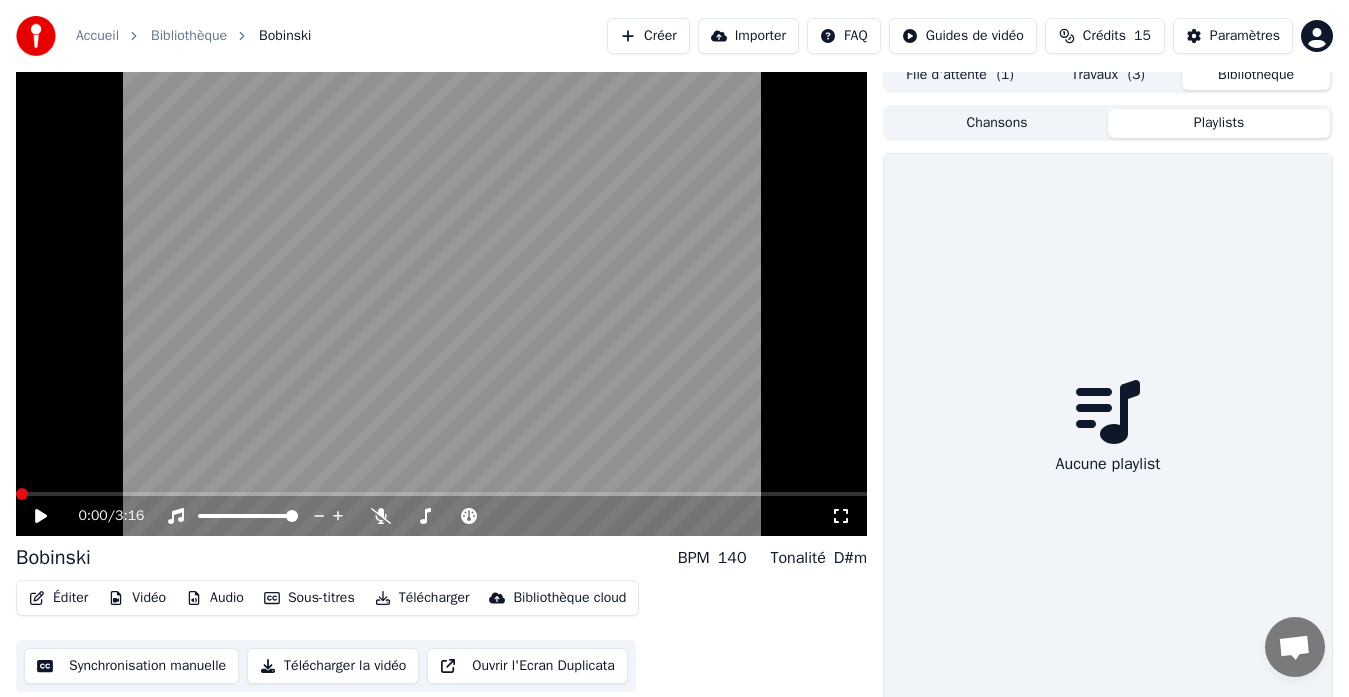 click on "Chansons Playlists" at bounding box center [1108, 123] 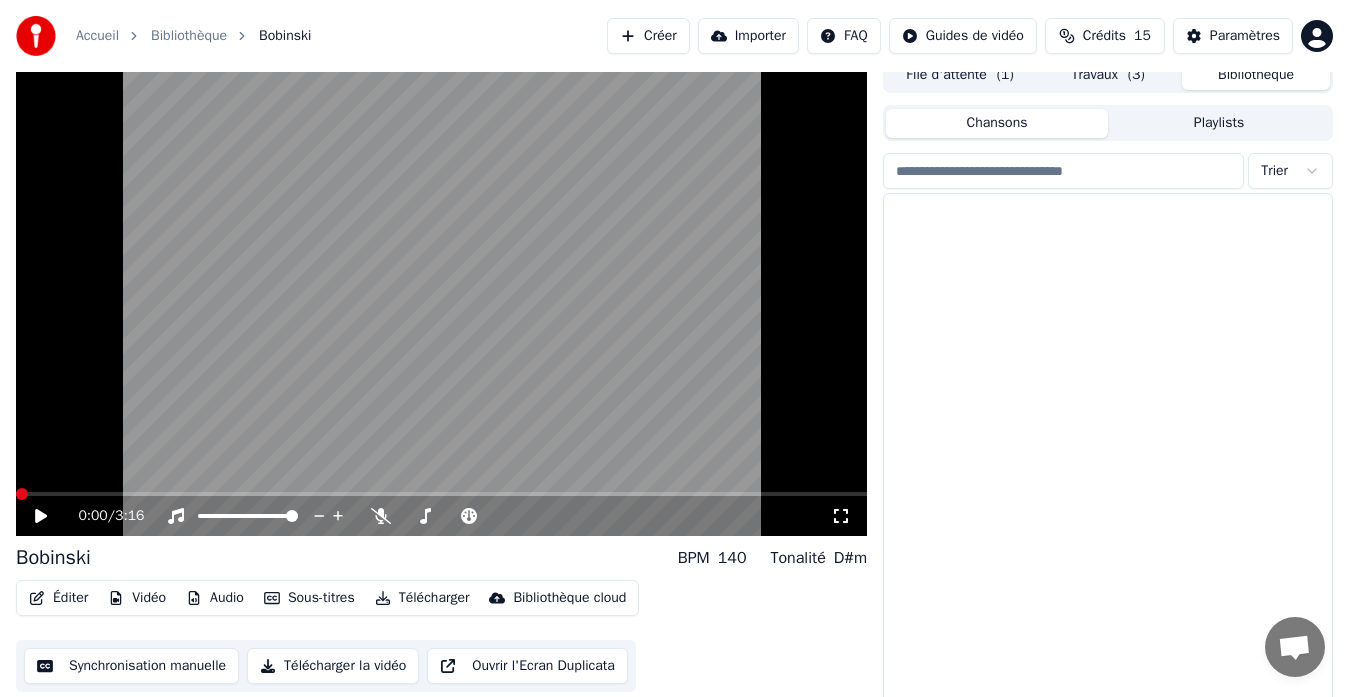 click on "Chansons" at bounding box center [997, 123] 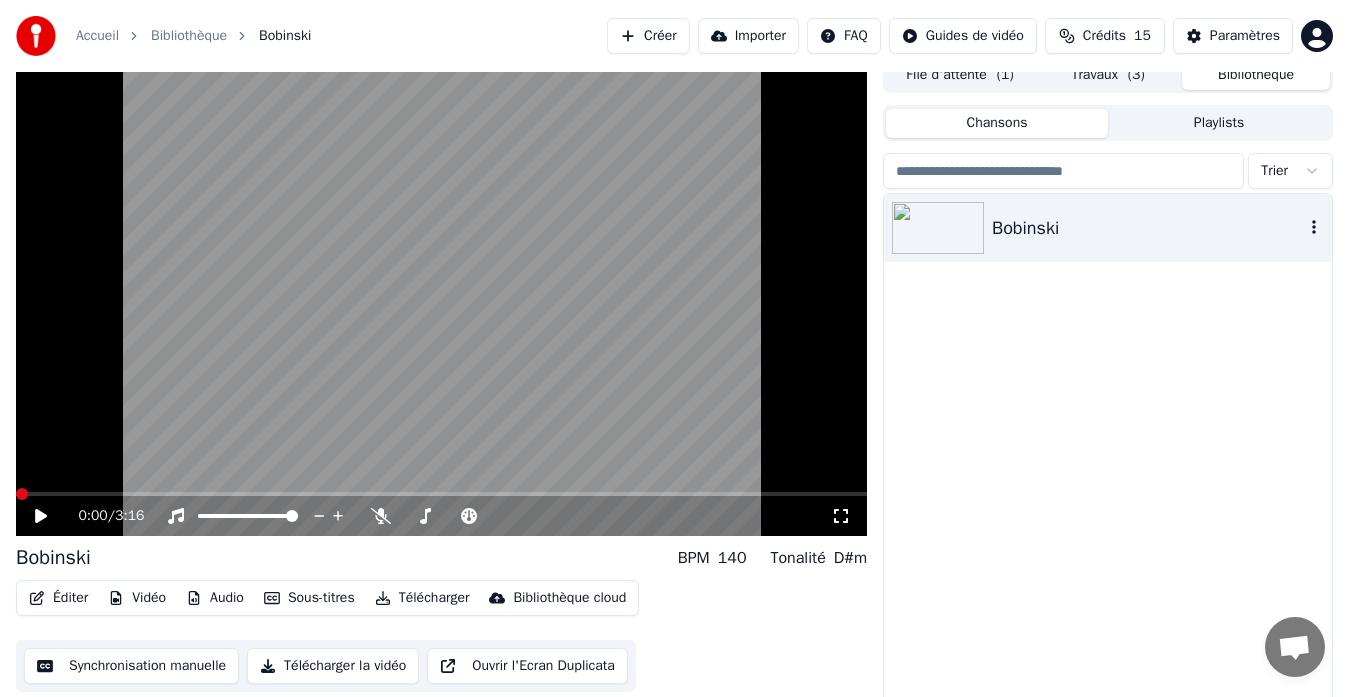 click on "Bobinski" at bounding box center [1148, 228] 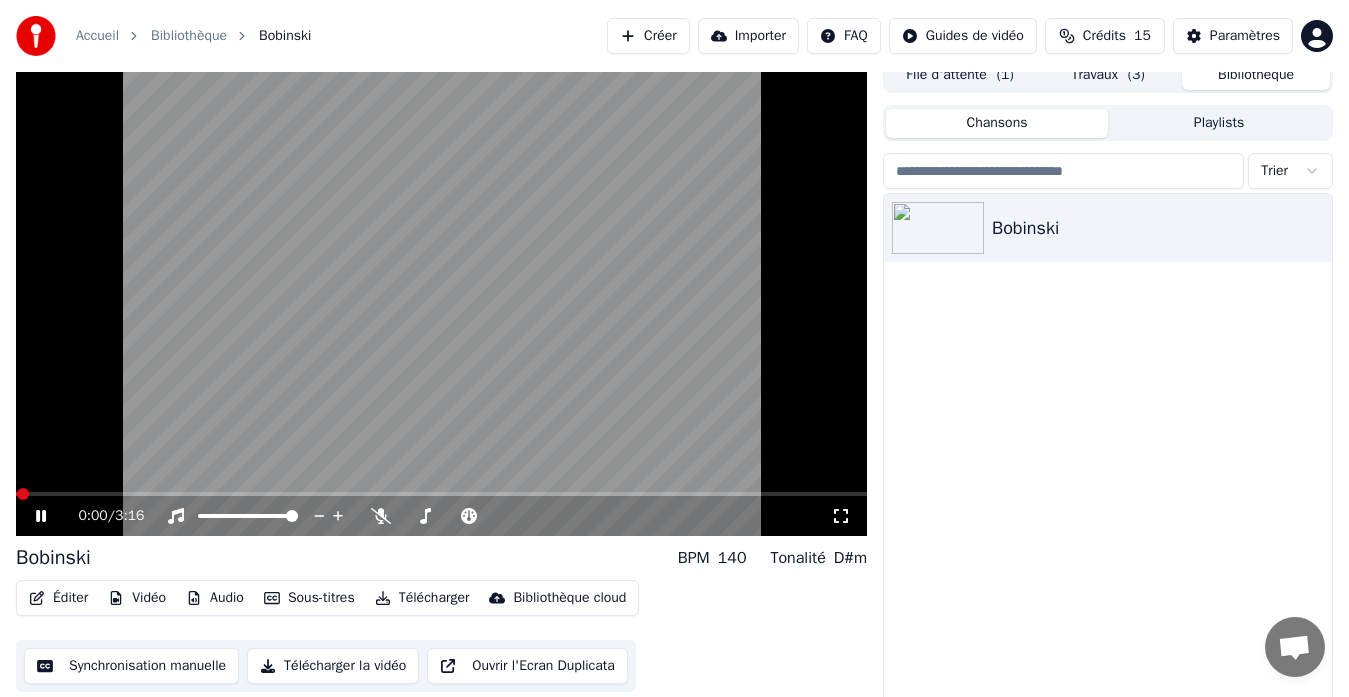 click 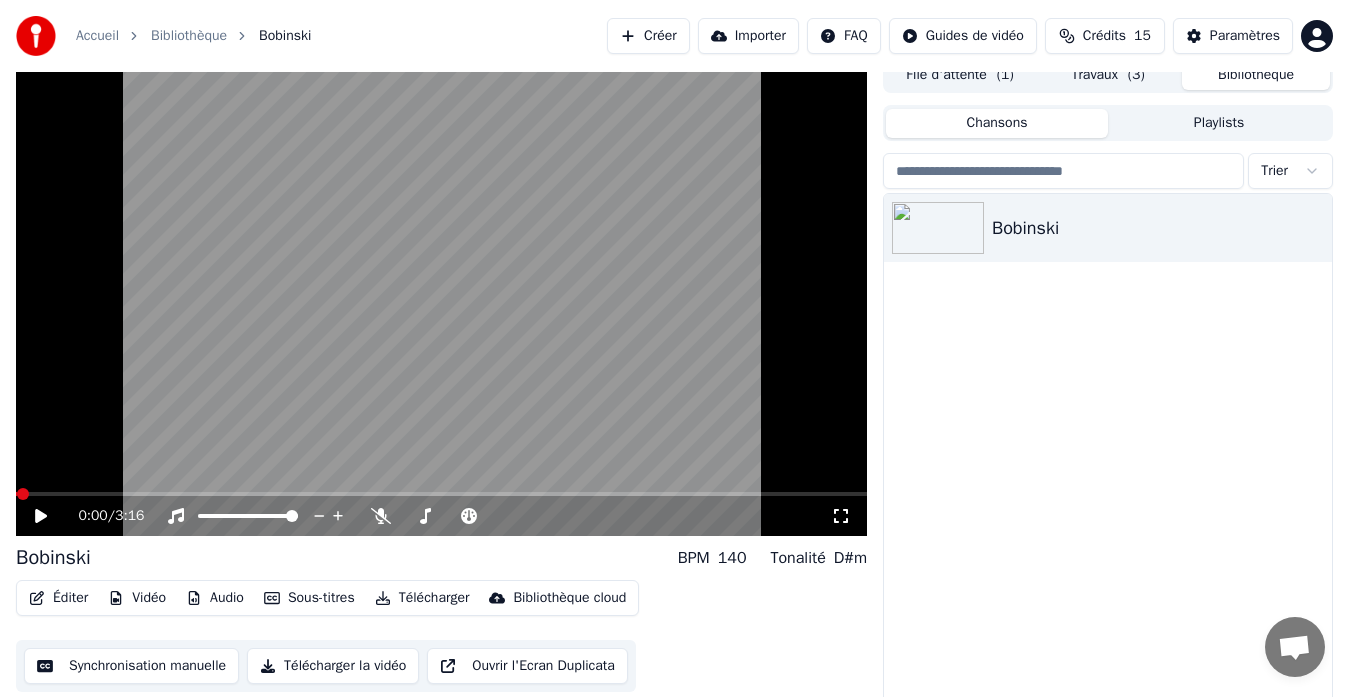 scroll, scrollTop: 0, scrollLeft: 0, axis: both 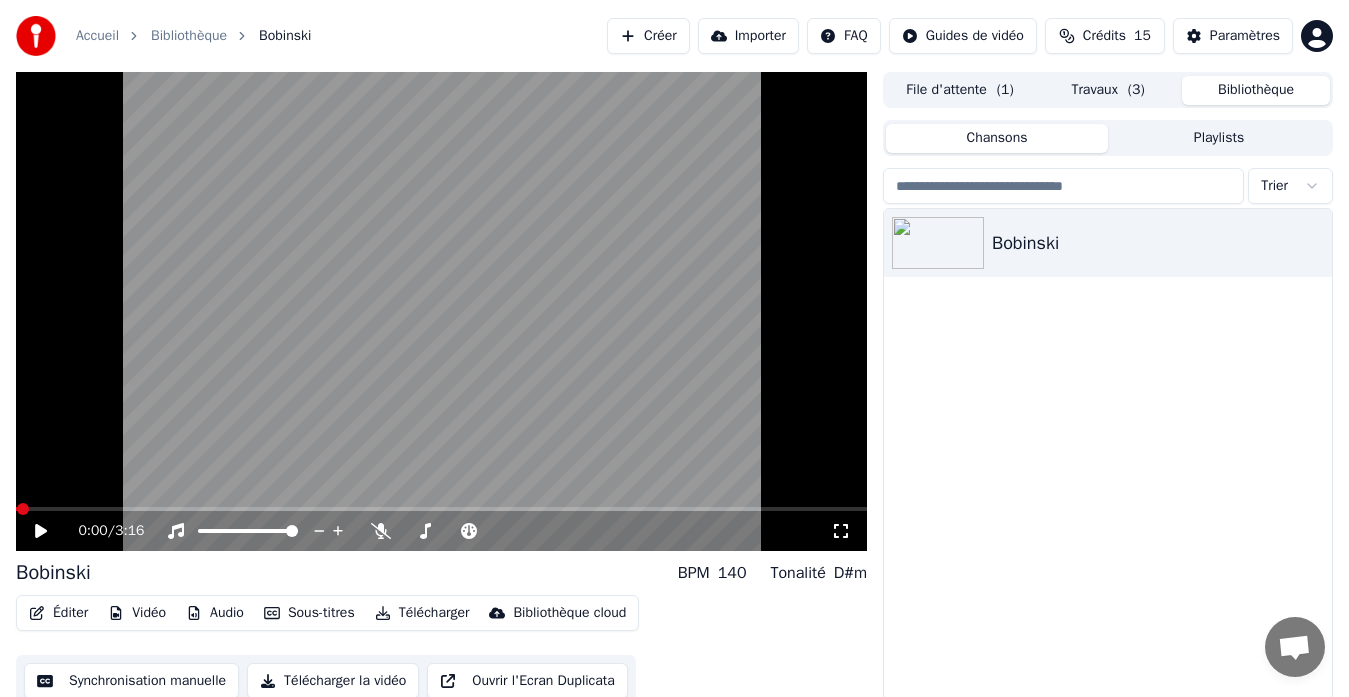 click on "Travaux ( 3 )" at bounding box center (1108, 90) 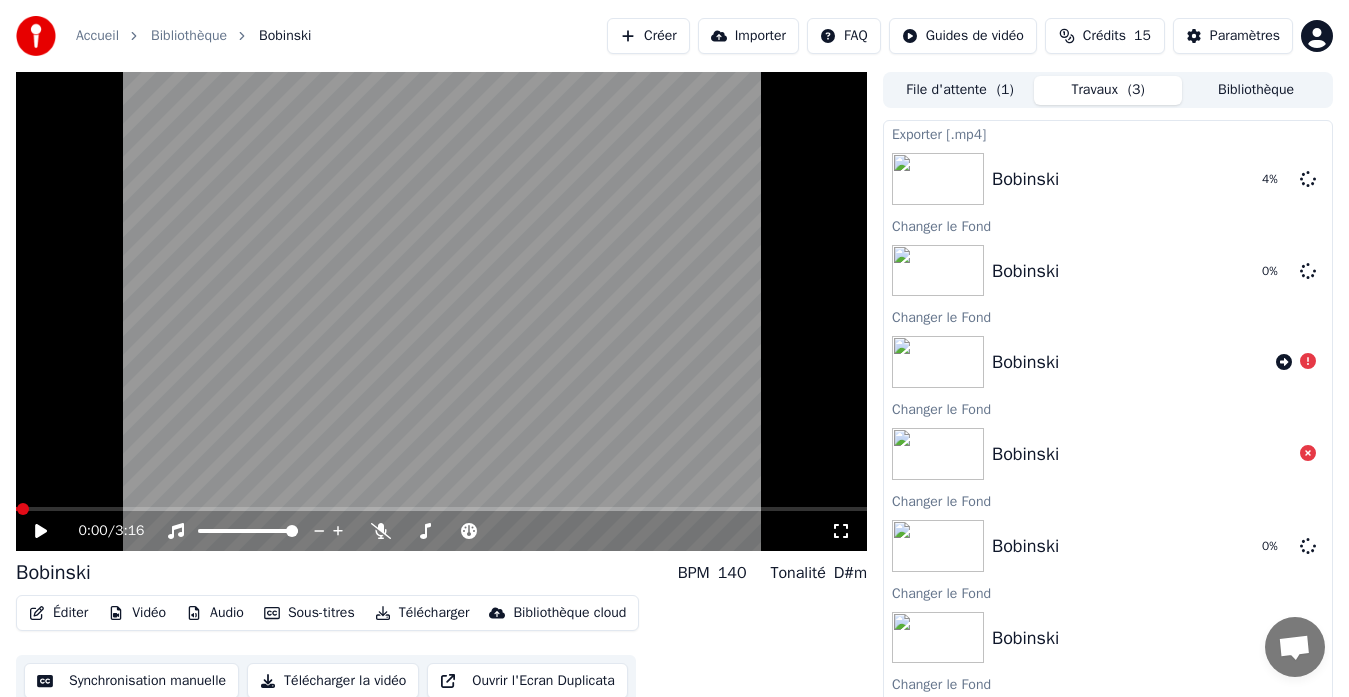 click on "File d'attente ( 1 )" at bounding box center (960, 90) 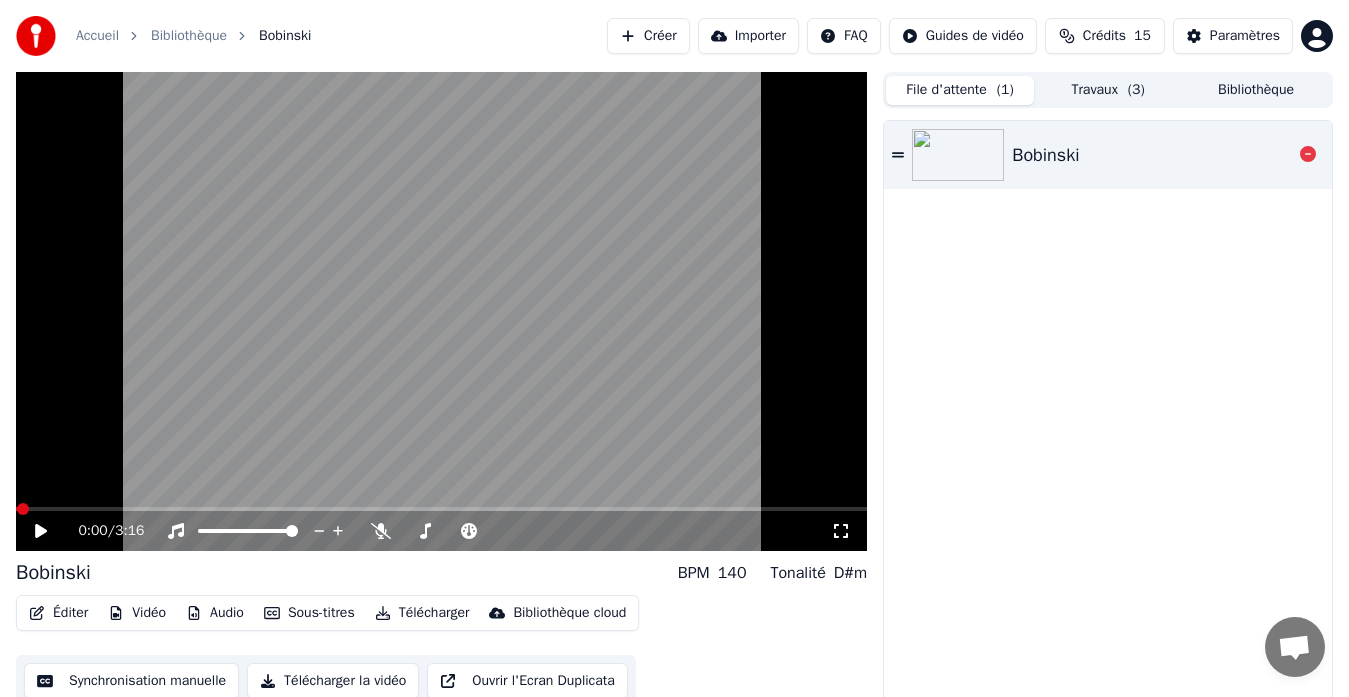 click on "Bobinski" at bounding box center [1045, 155] 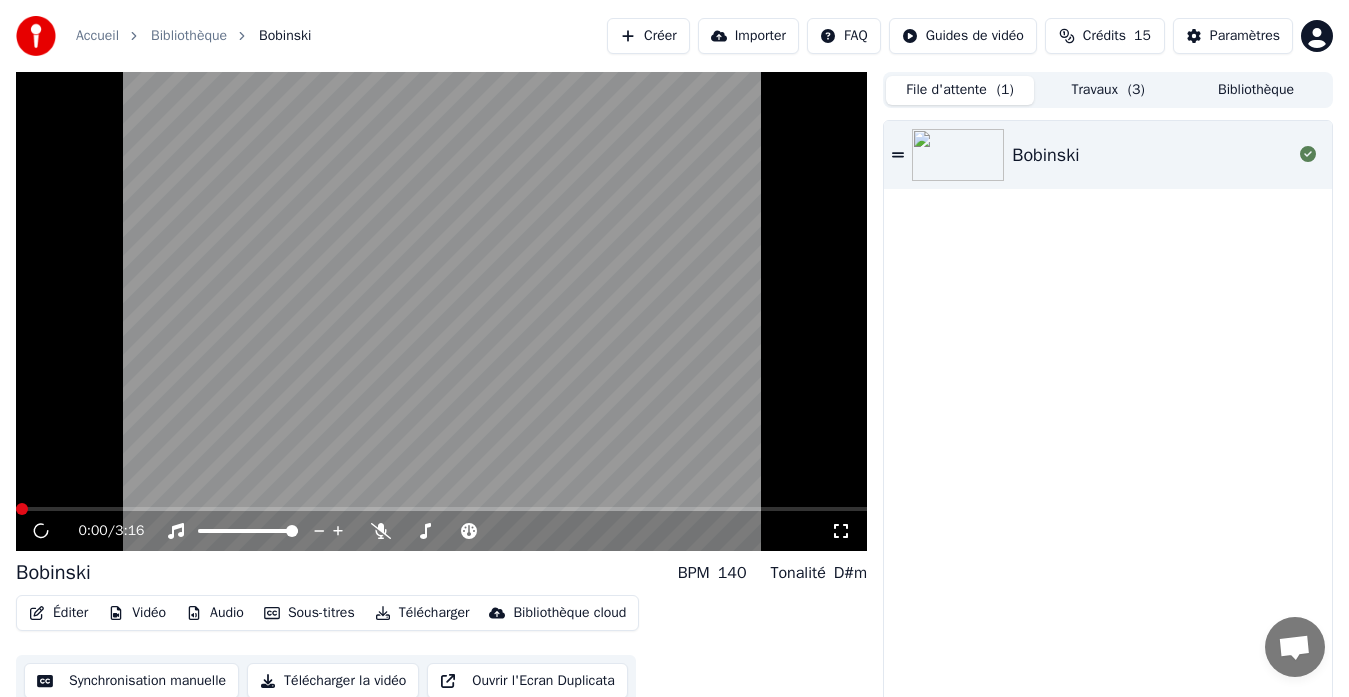 click on "Bibliothèque" at bounding box center [1256, 90] 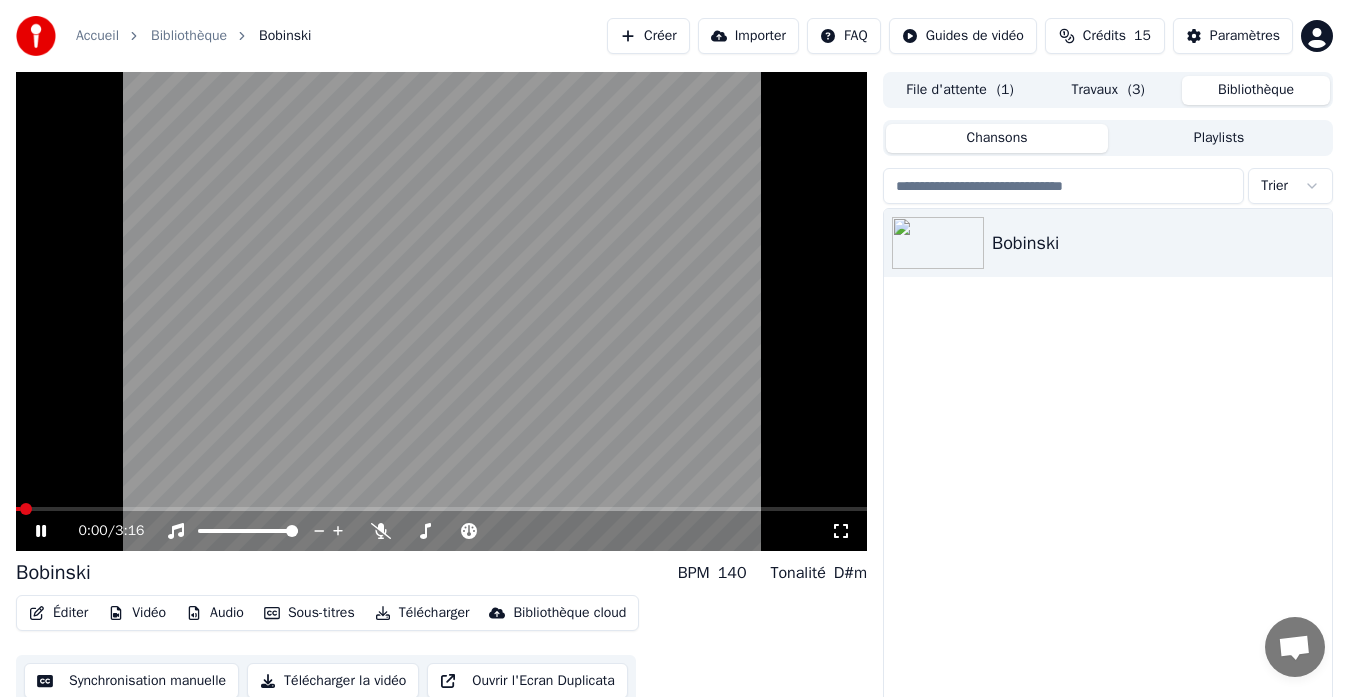 click on "File d'attente ( 1 )" at bounding box center [960, 90] 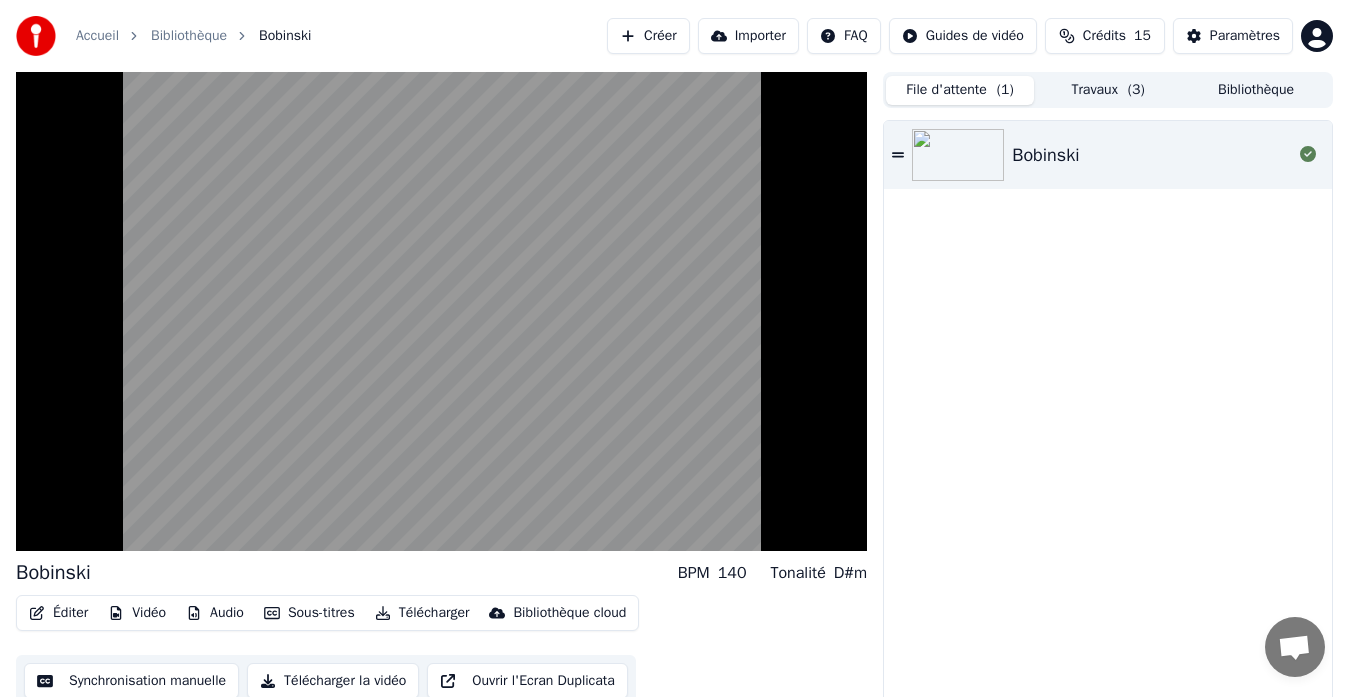 click on "Travaux ( 3 )" at bounding box center [1108, 90] 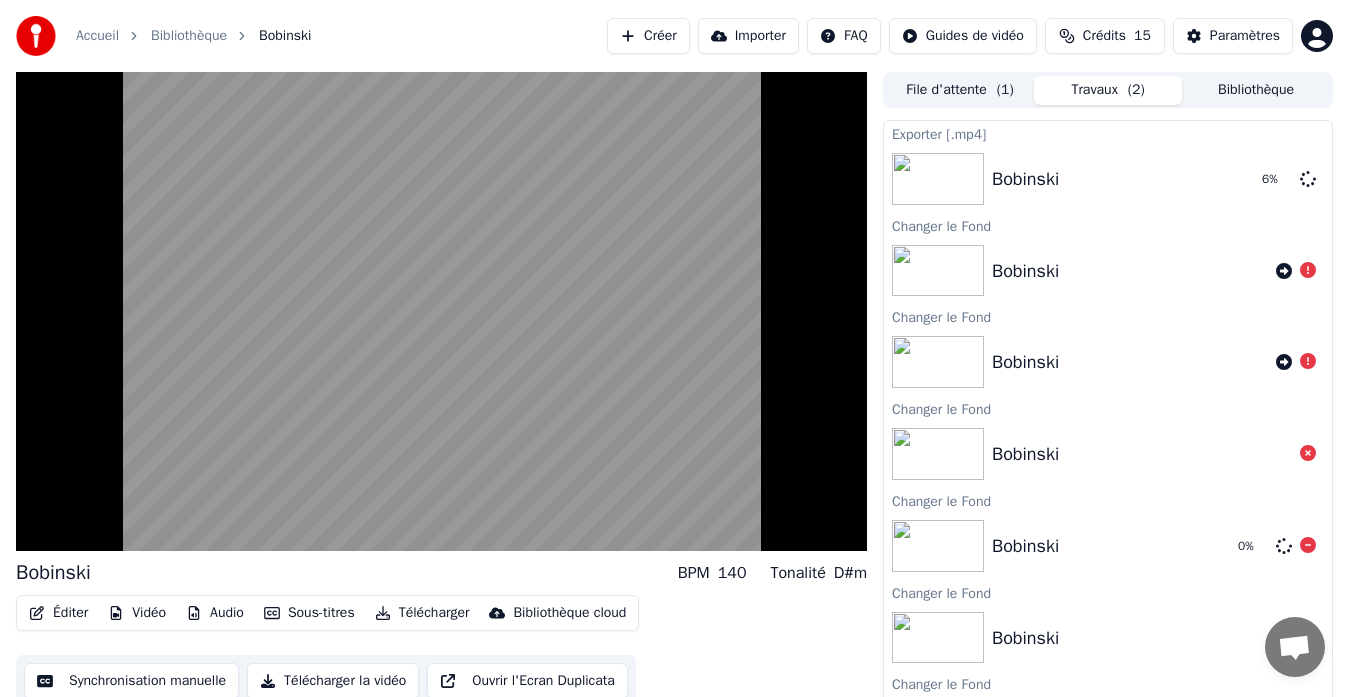 click 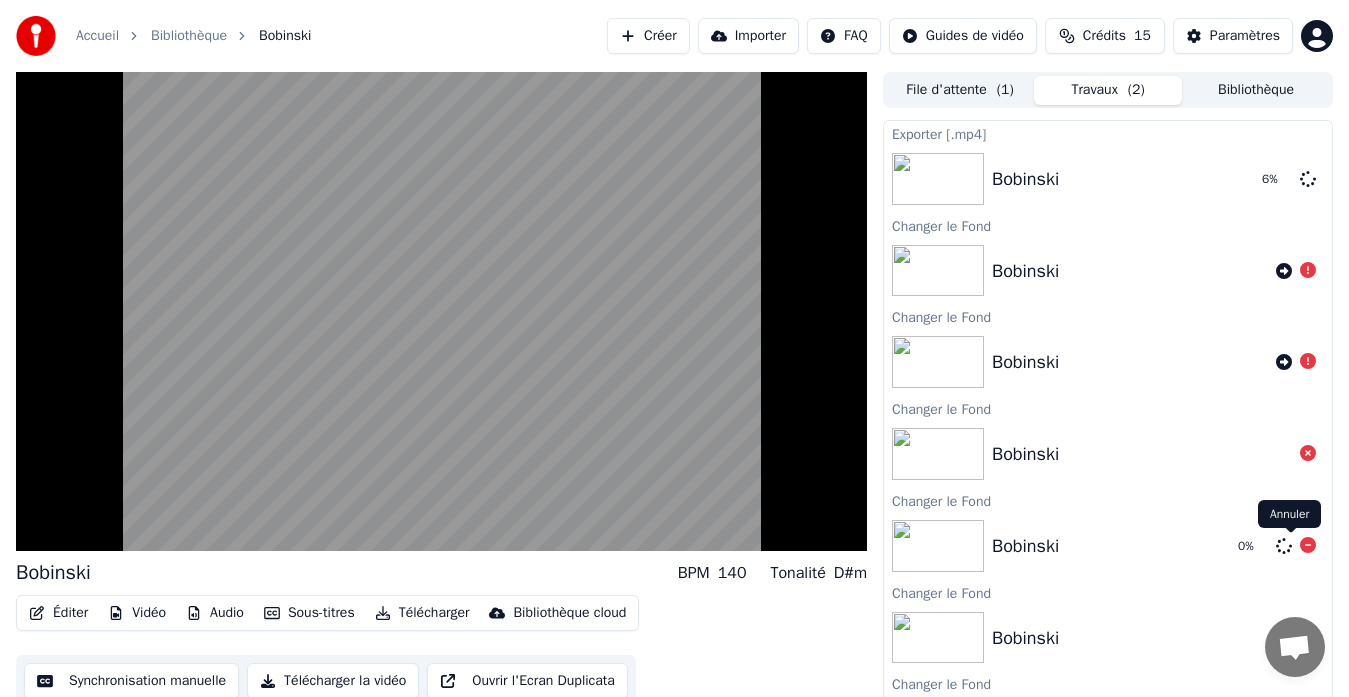 click 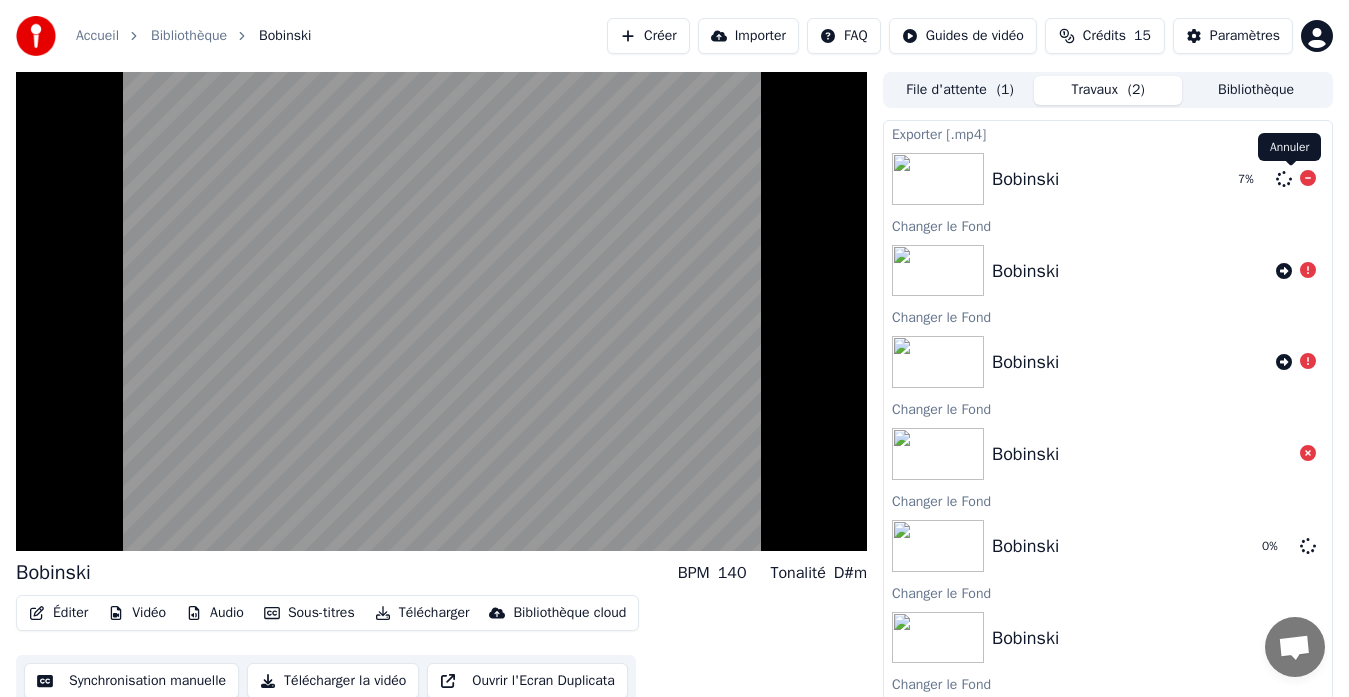 click 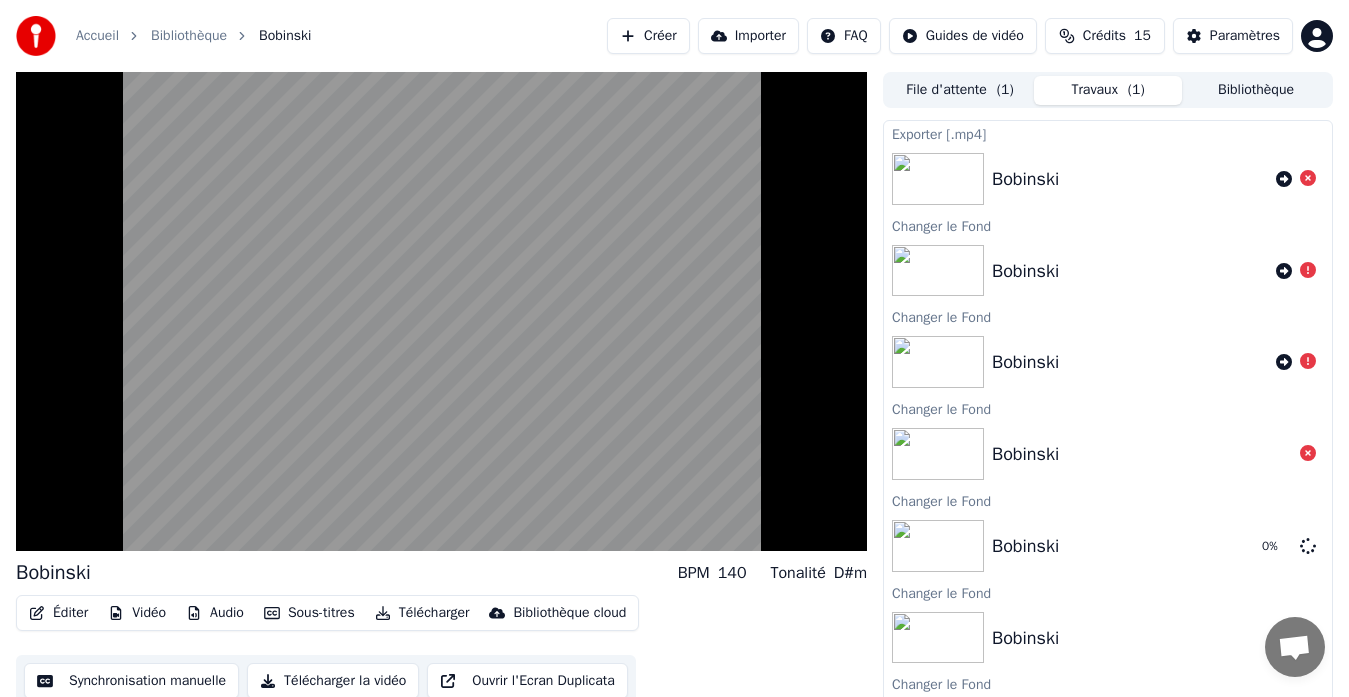 scroll, scrollTop: 52, scrollLeft: 0, axis: vertical 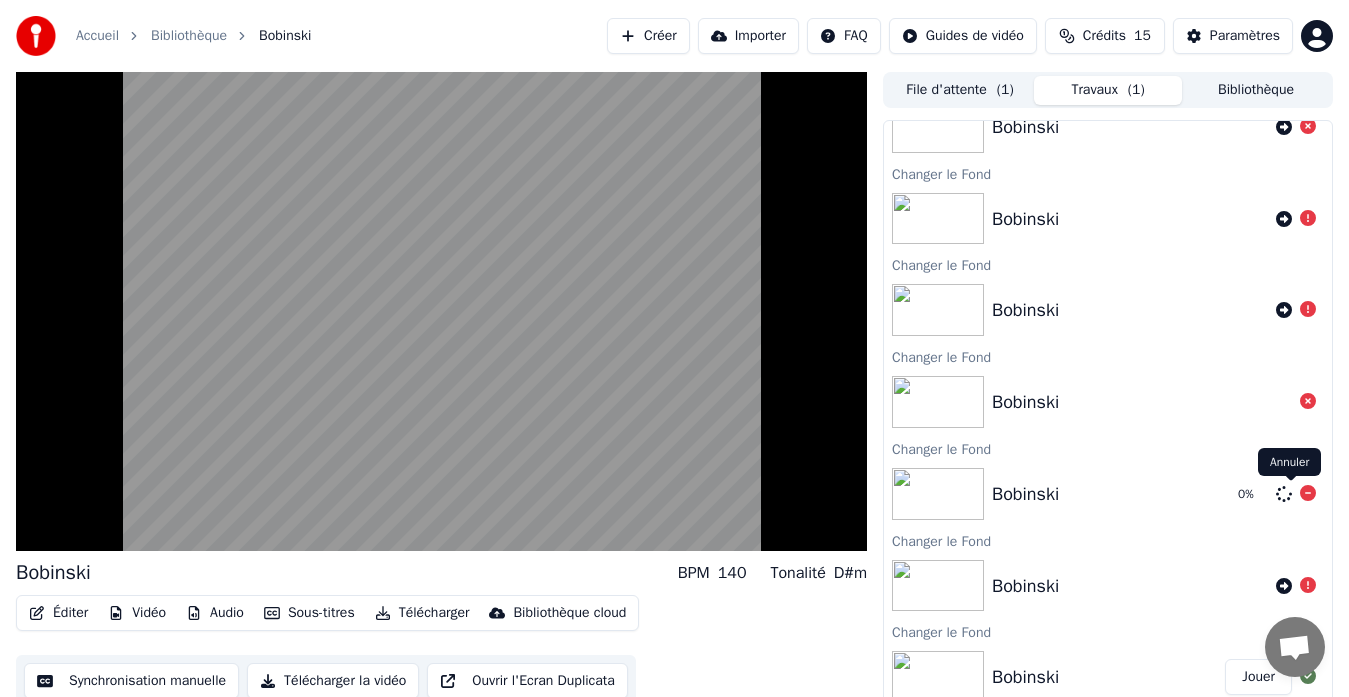 click 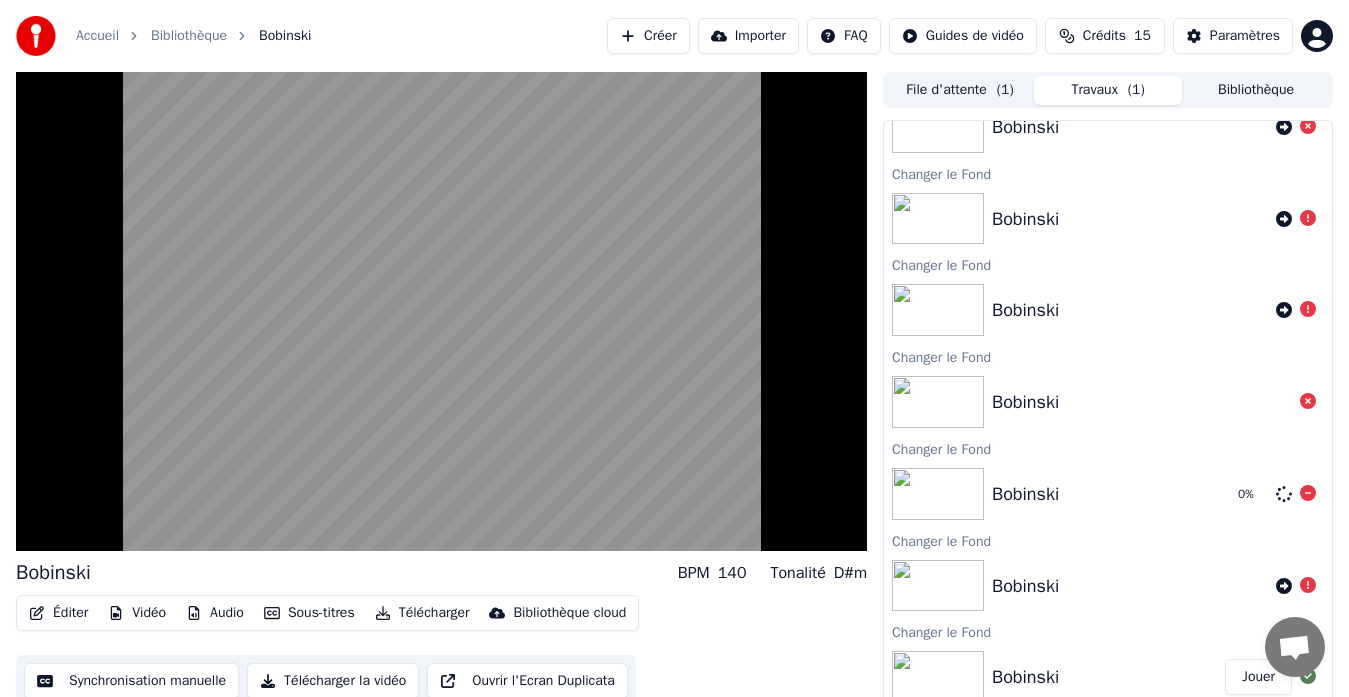 scroll, scrollTop: 15, scrollLeft: 0, axis: vertical 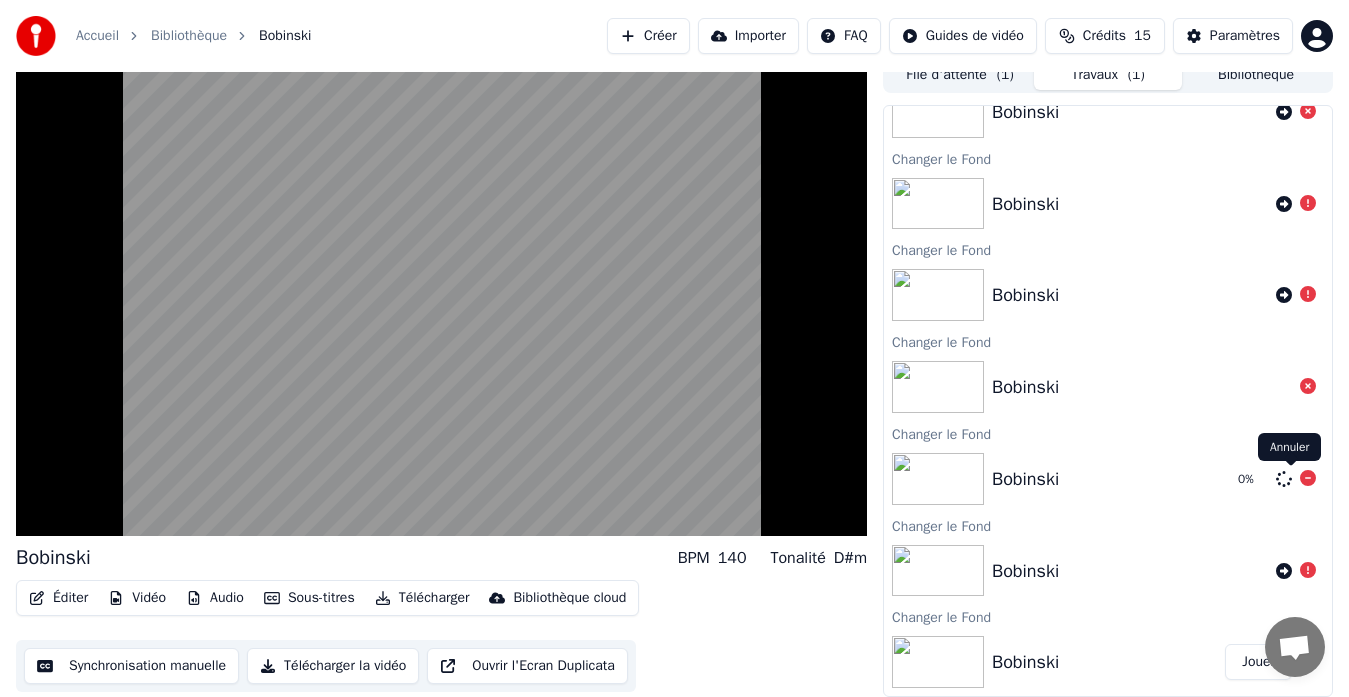 click 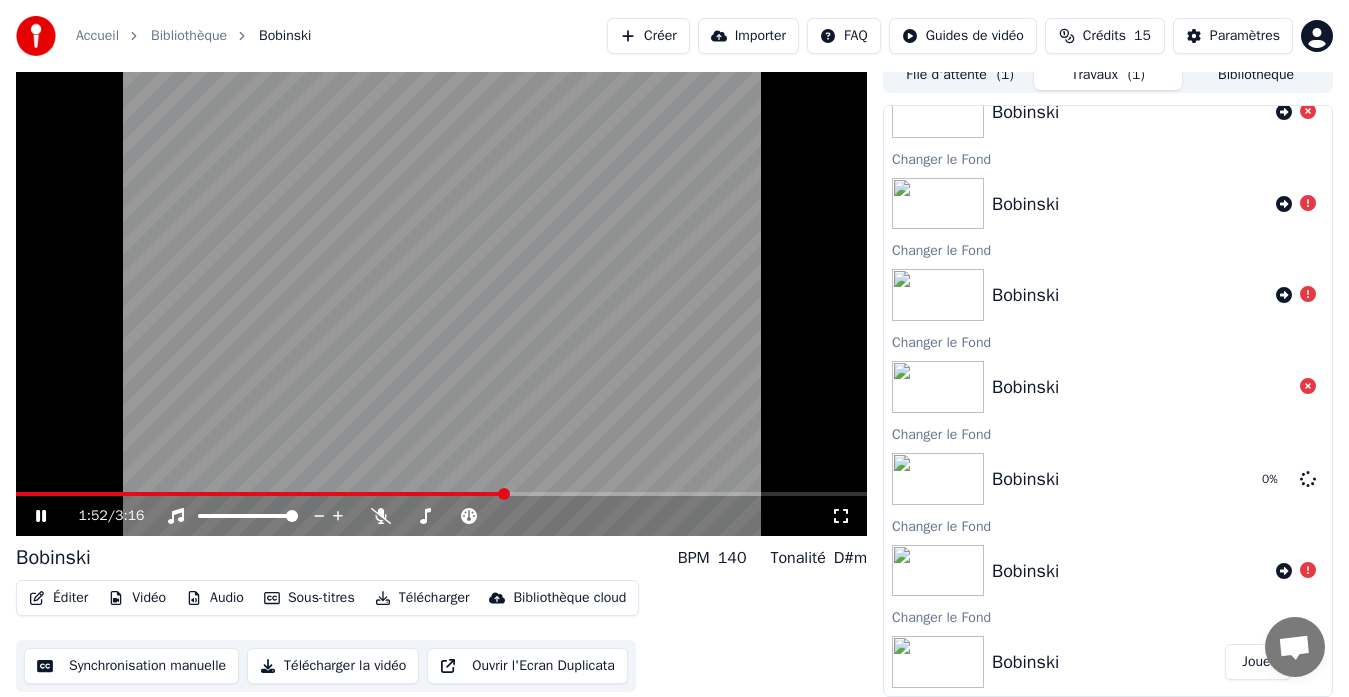 scroll, scrollTop: 0, scrollLeft: 0, axis: both 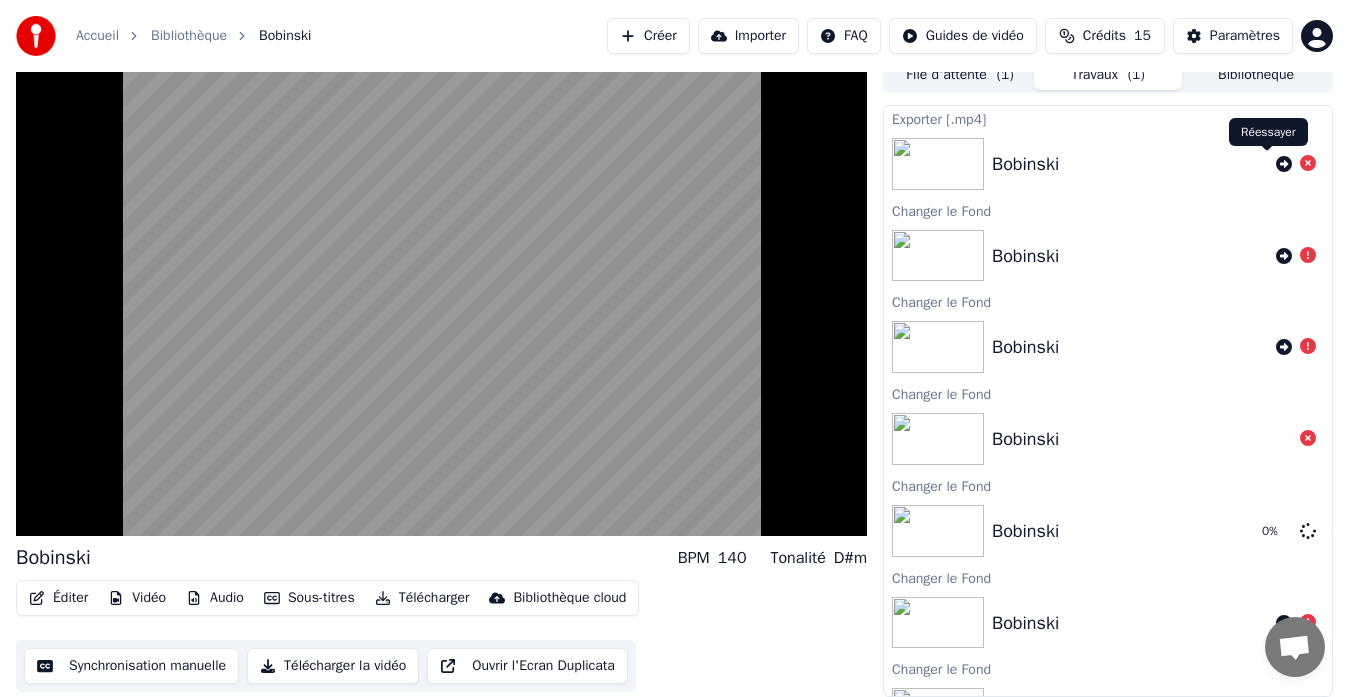 click 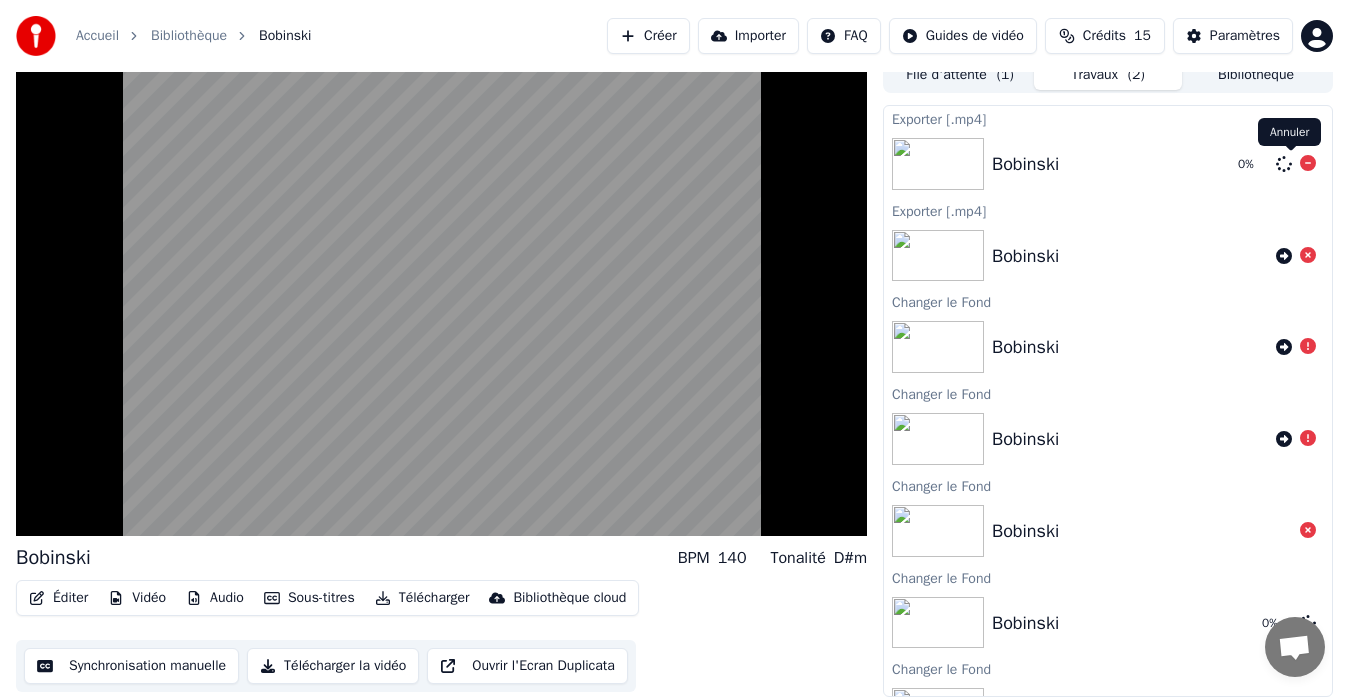 click 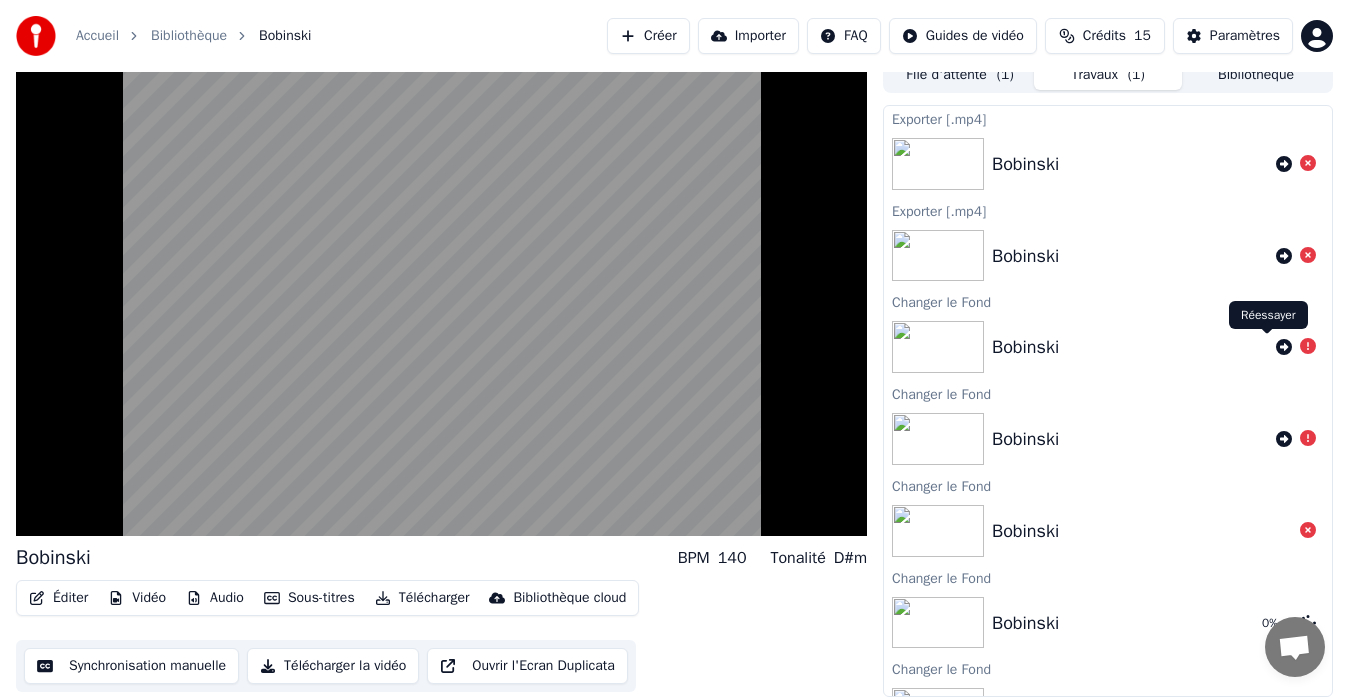 click 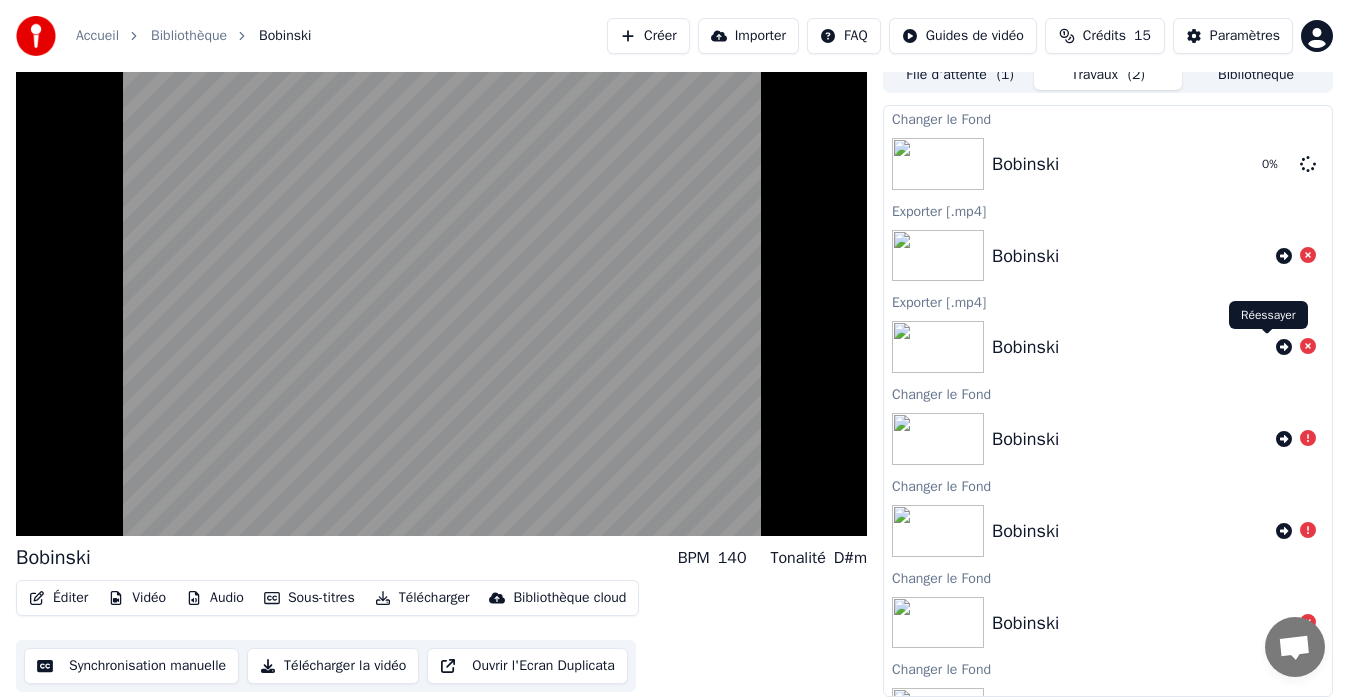 click 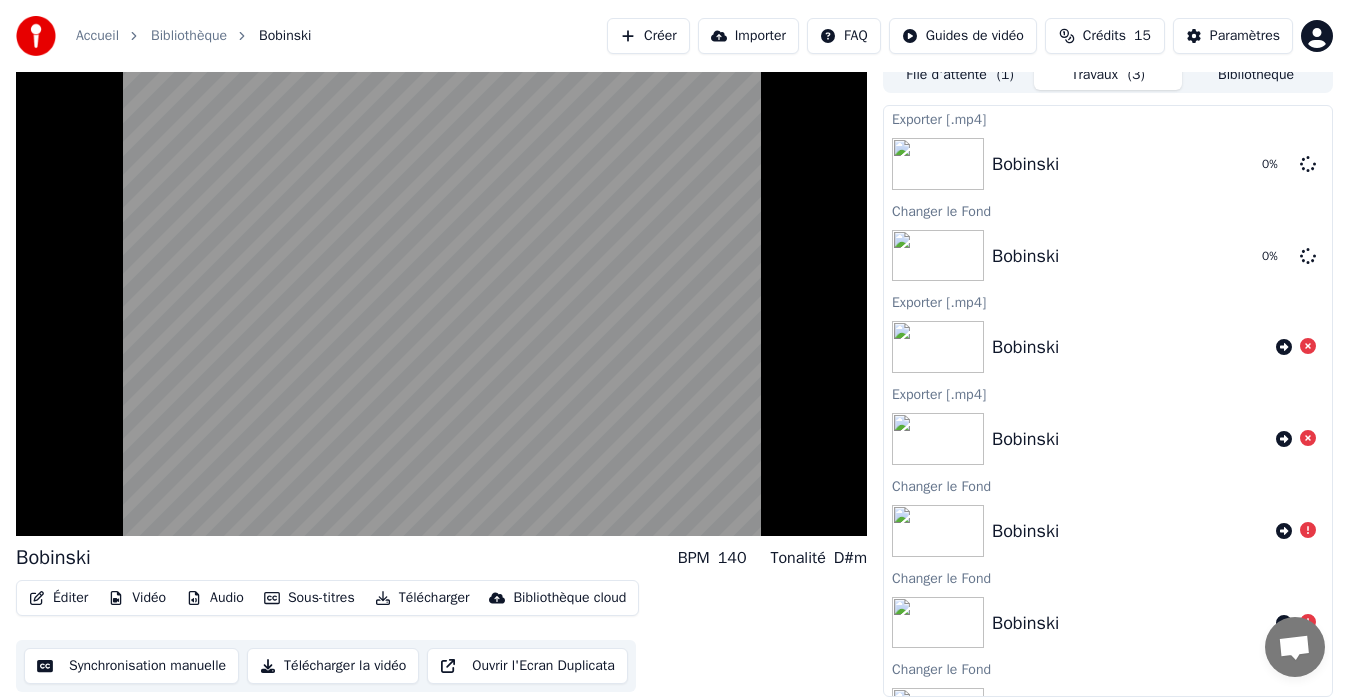 scroll, scrollTop: 0, scrollLeft: 0, axis: both 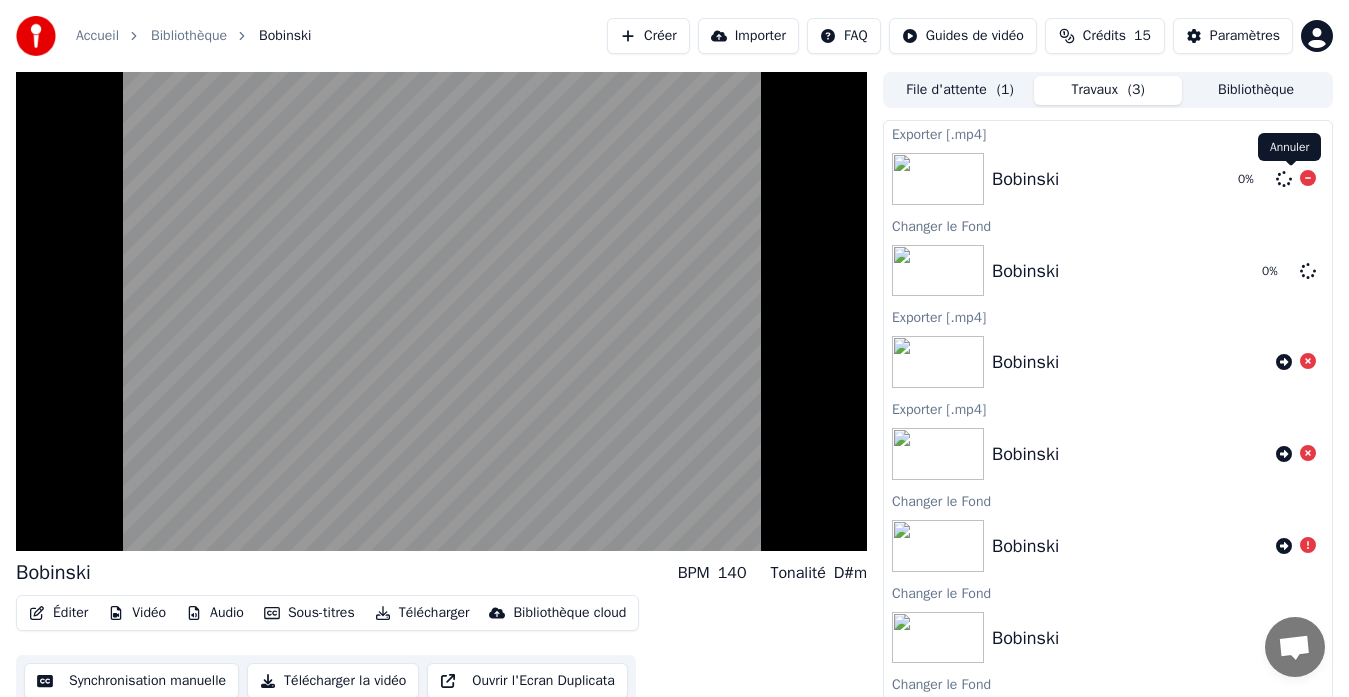 click 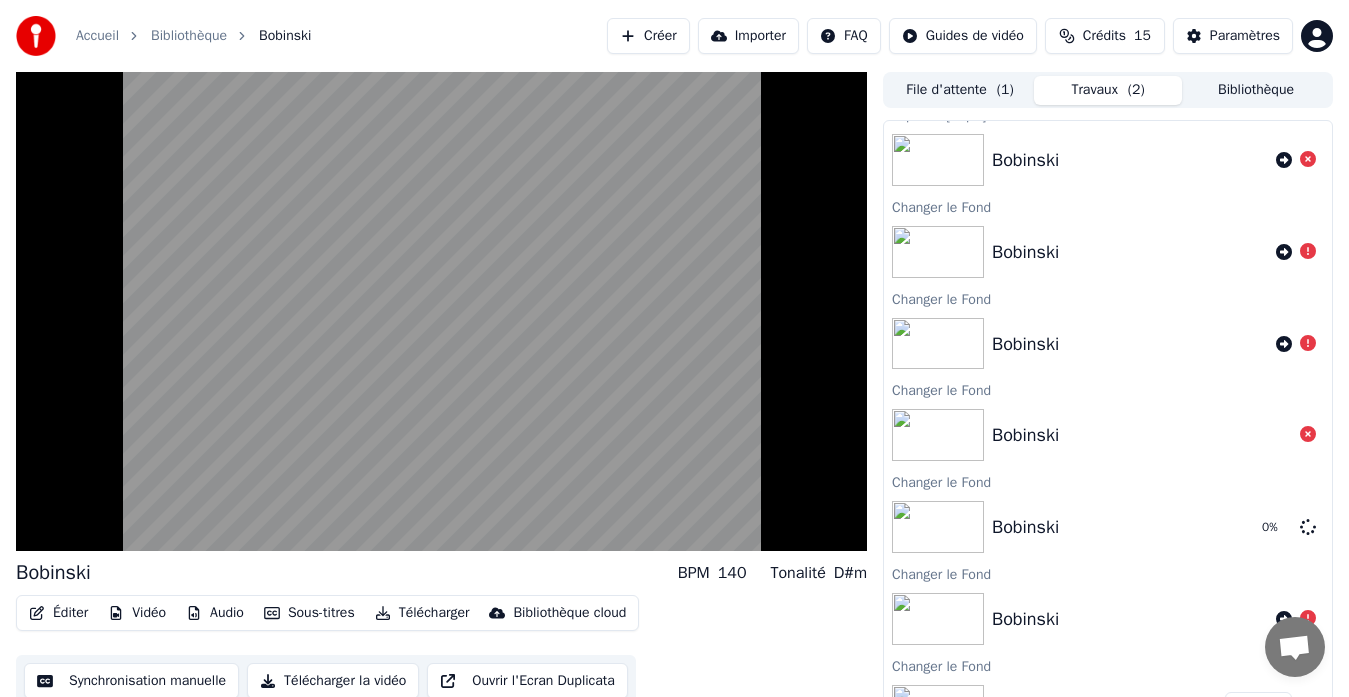 scroll, scrollTop: 327, scrollLeft: 0, axis: vertical 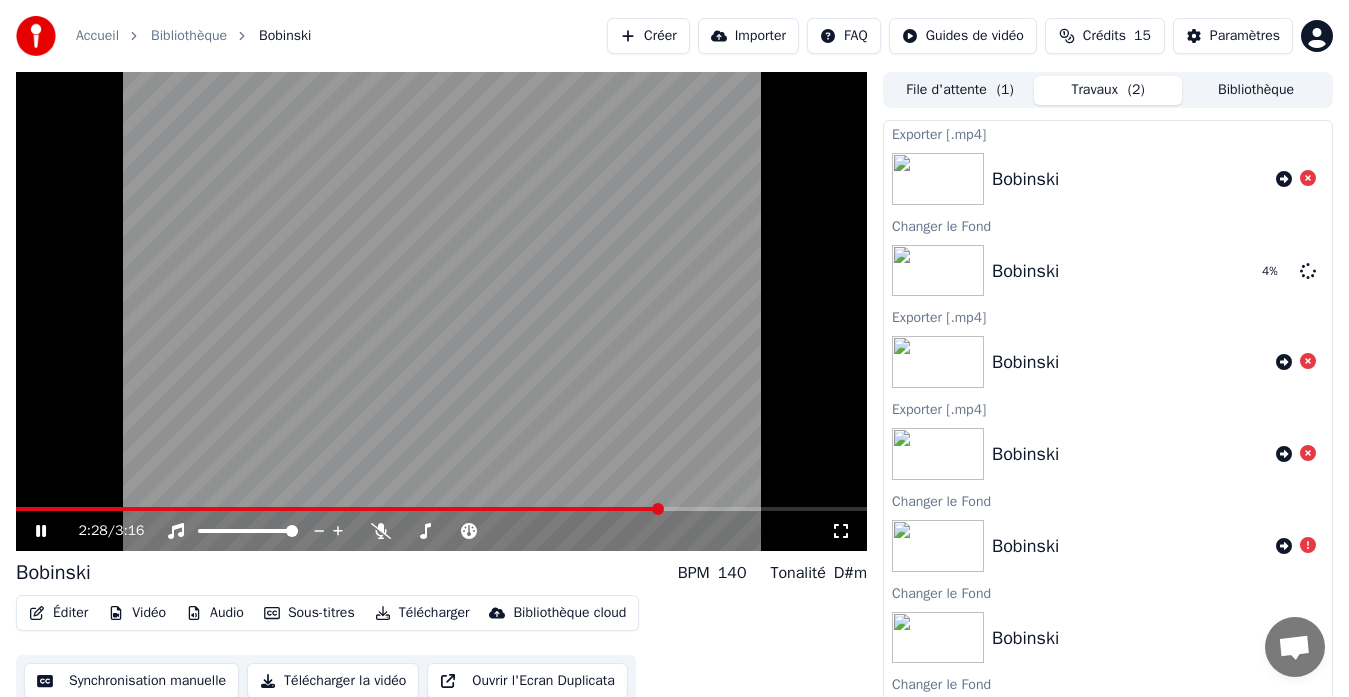 click 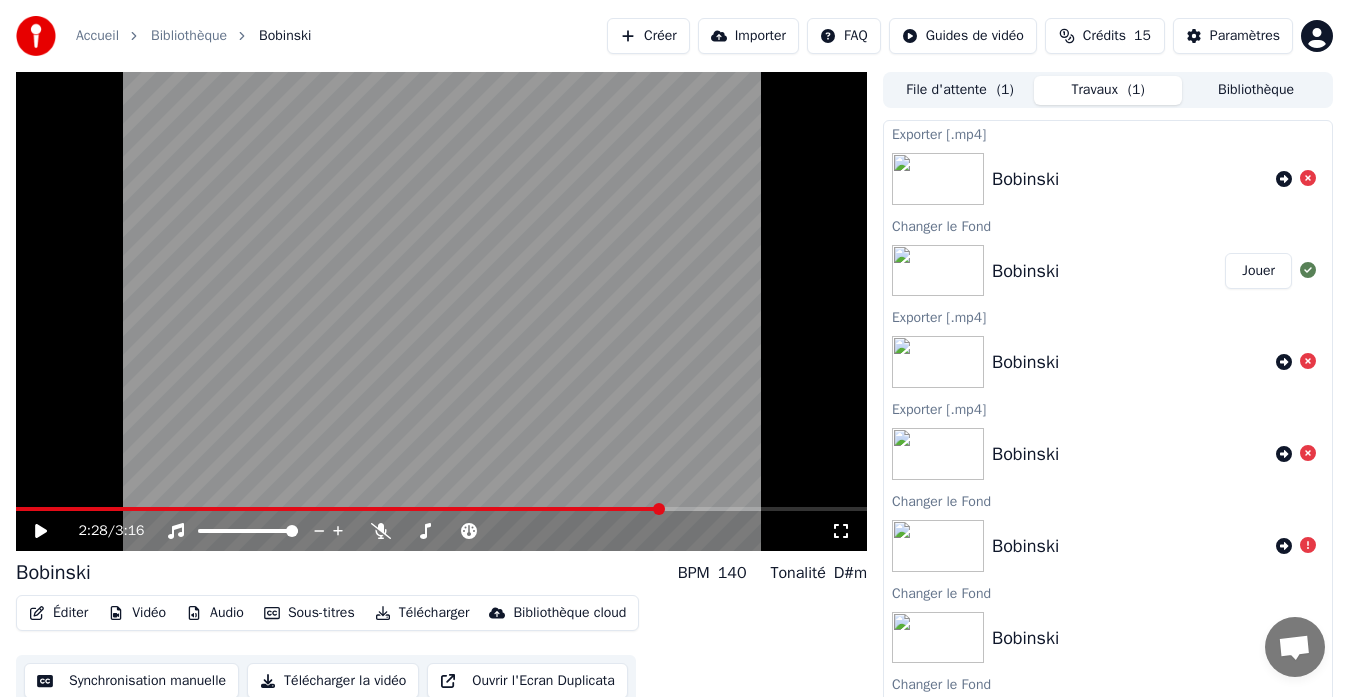 click on "Bobinski" at bounding box center (1108, 271) 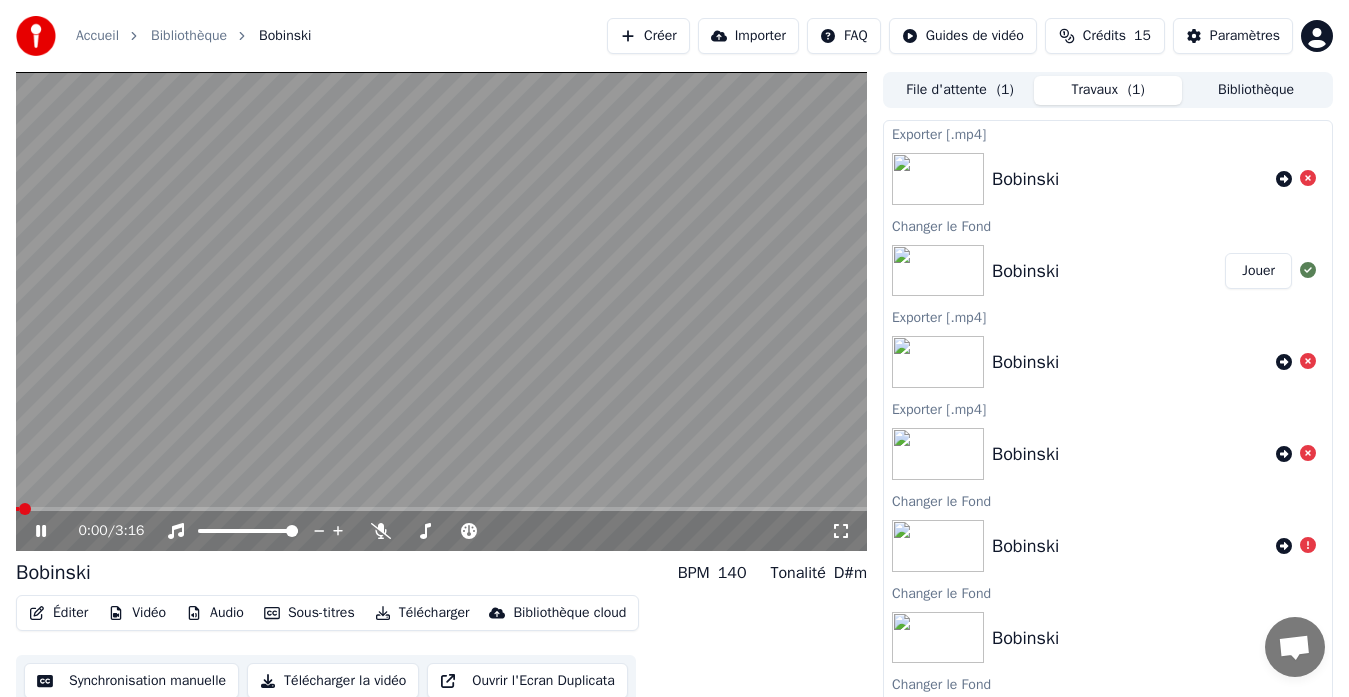 click 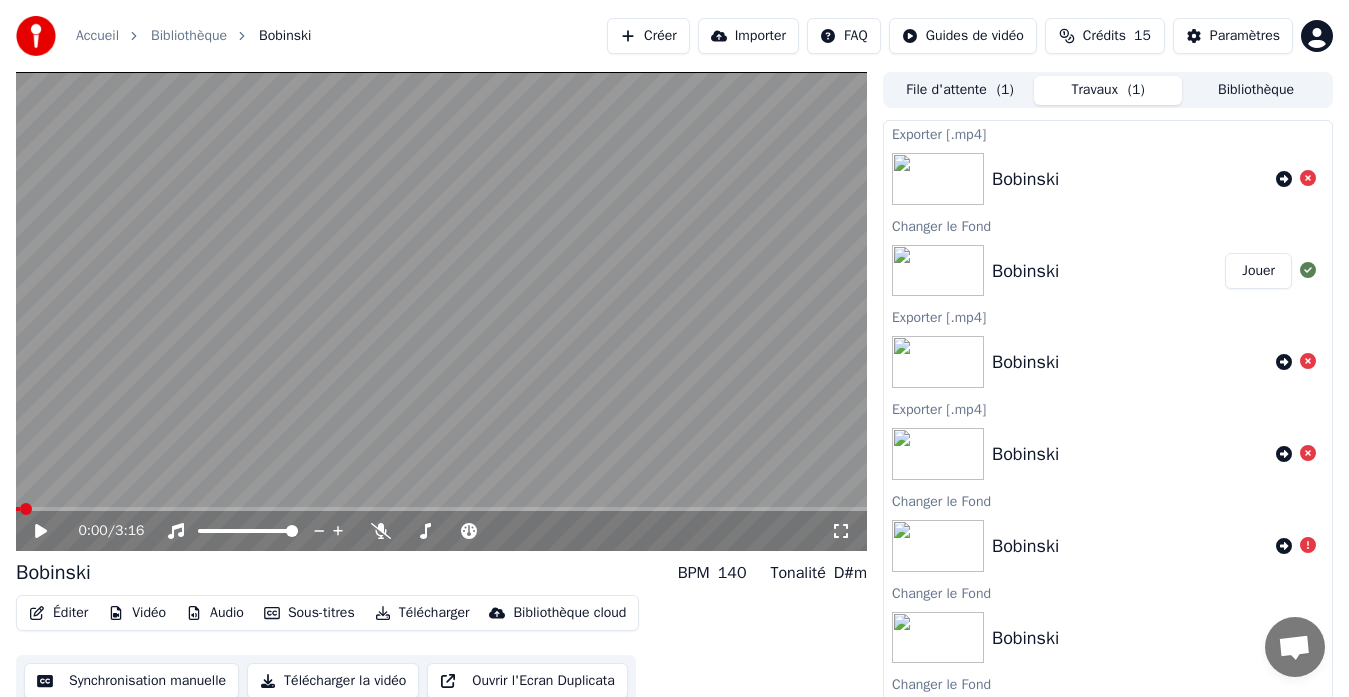 click on "Vidéo" at bounding box center (137, 613) 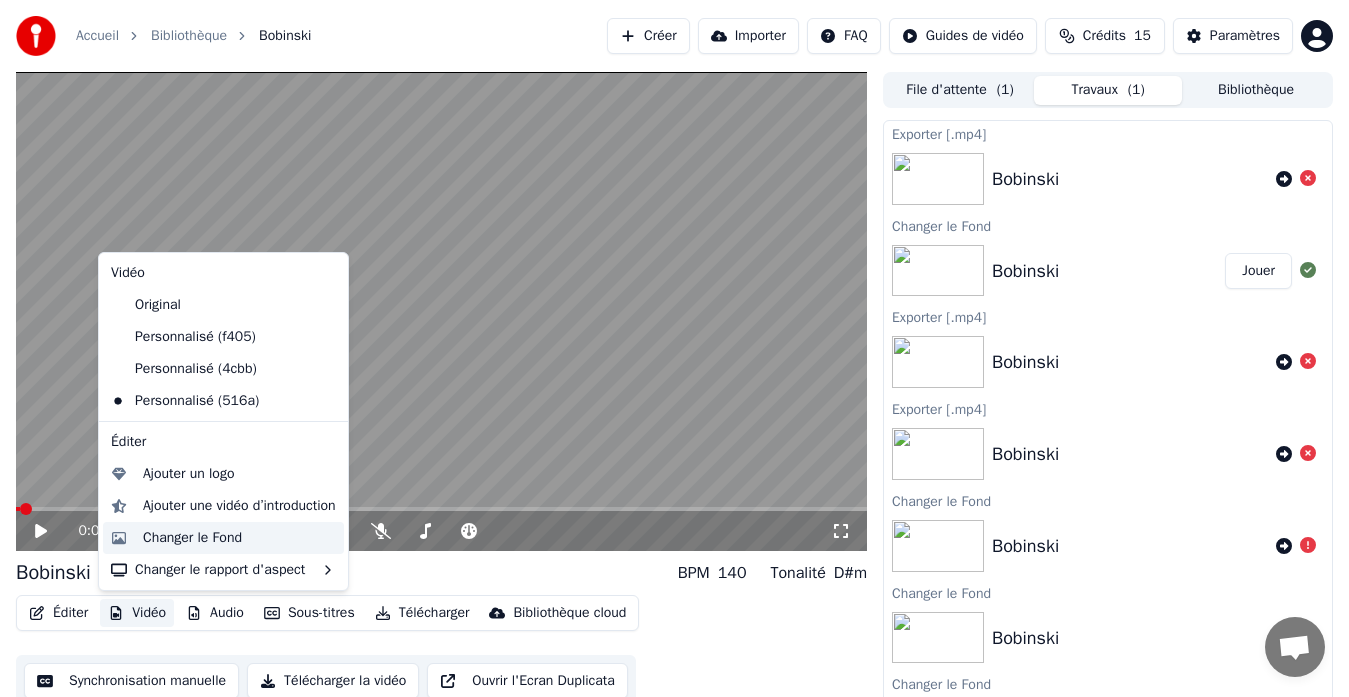 click on "Changer le Fond" at bounding box center (192, 538) 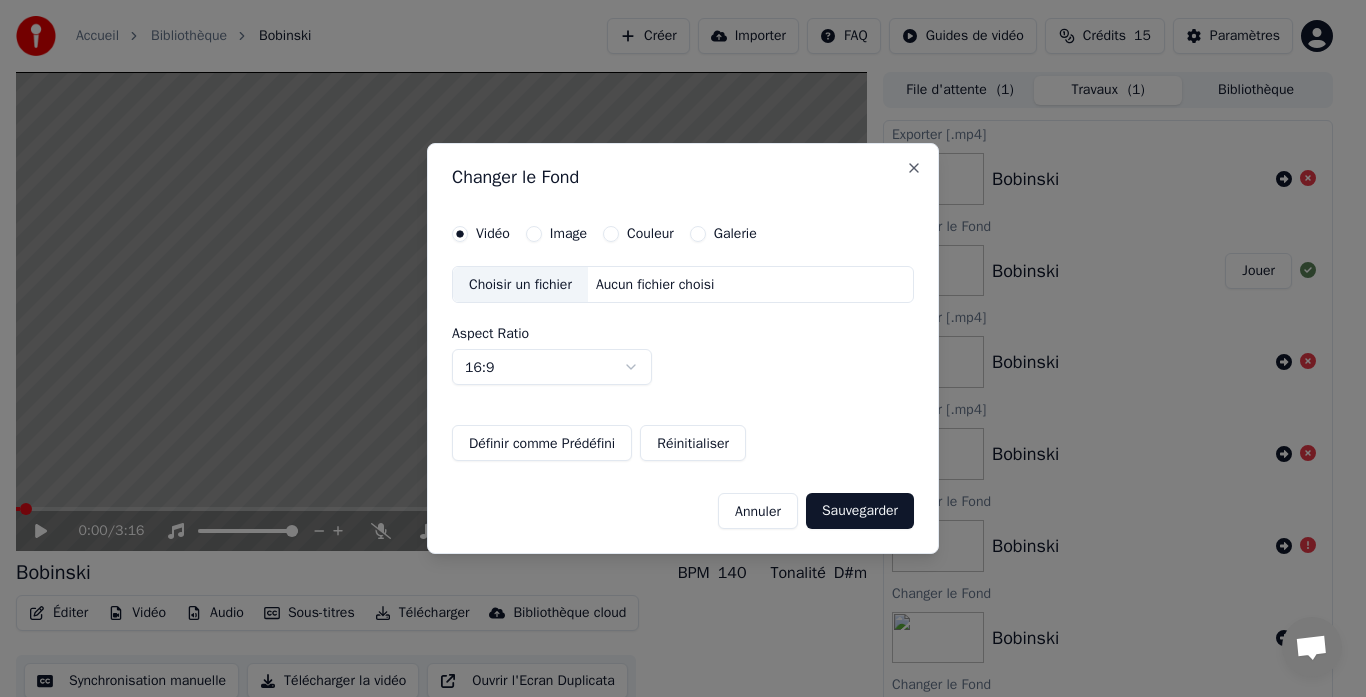 click on "Changer le Fond" at bounding box center [683, 177] 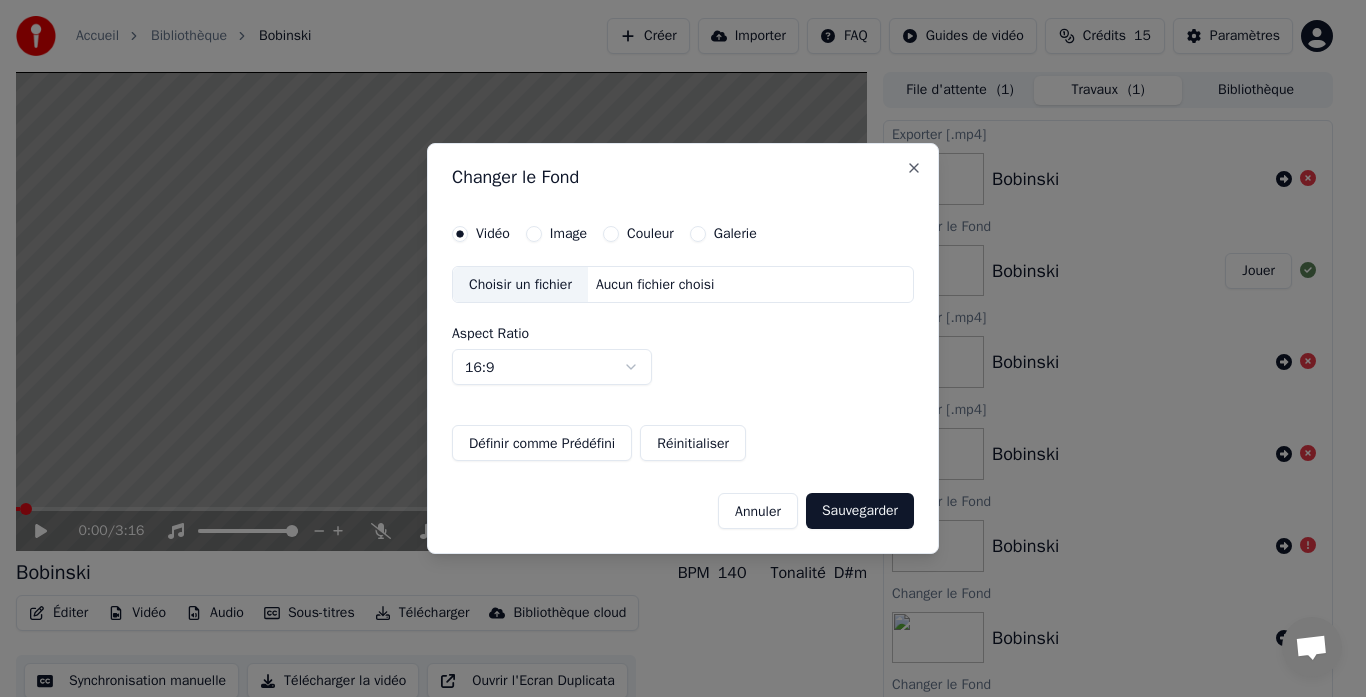 click on "Vidéo Image Couleur Galerie" at bounding box center (604, 234) 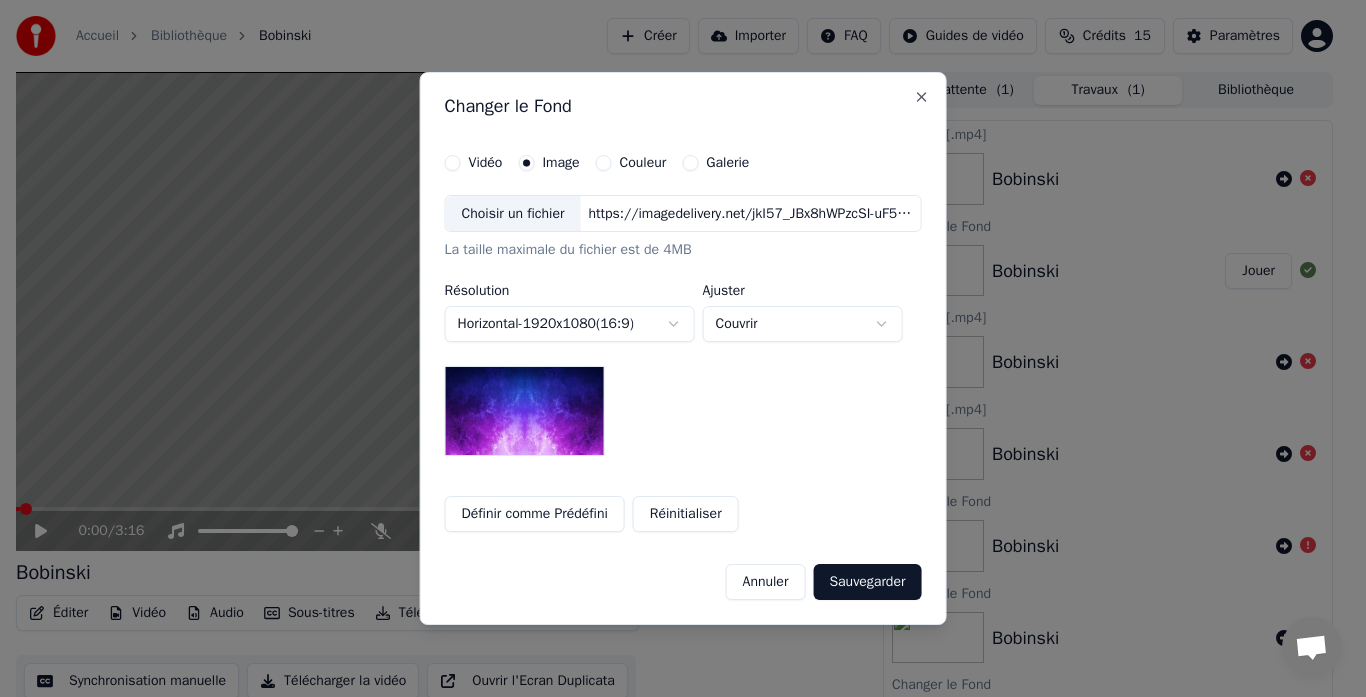 click on "Changer le Fond" at bounding box center (683, 106) 